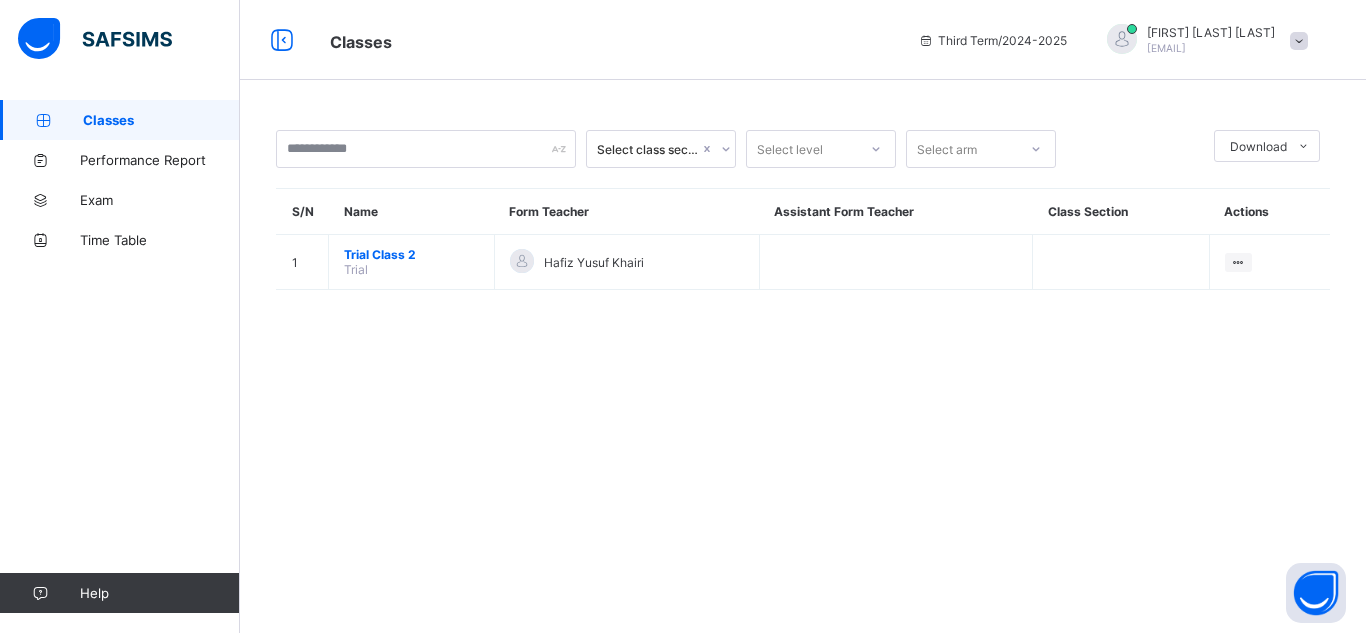 scroll, scrollTop: 0, scrollLeft: 0, axis: both 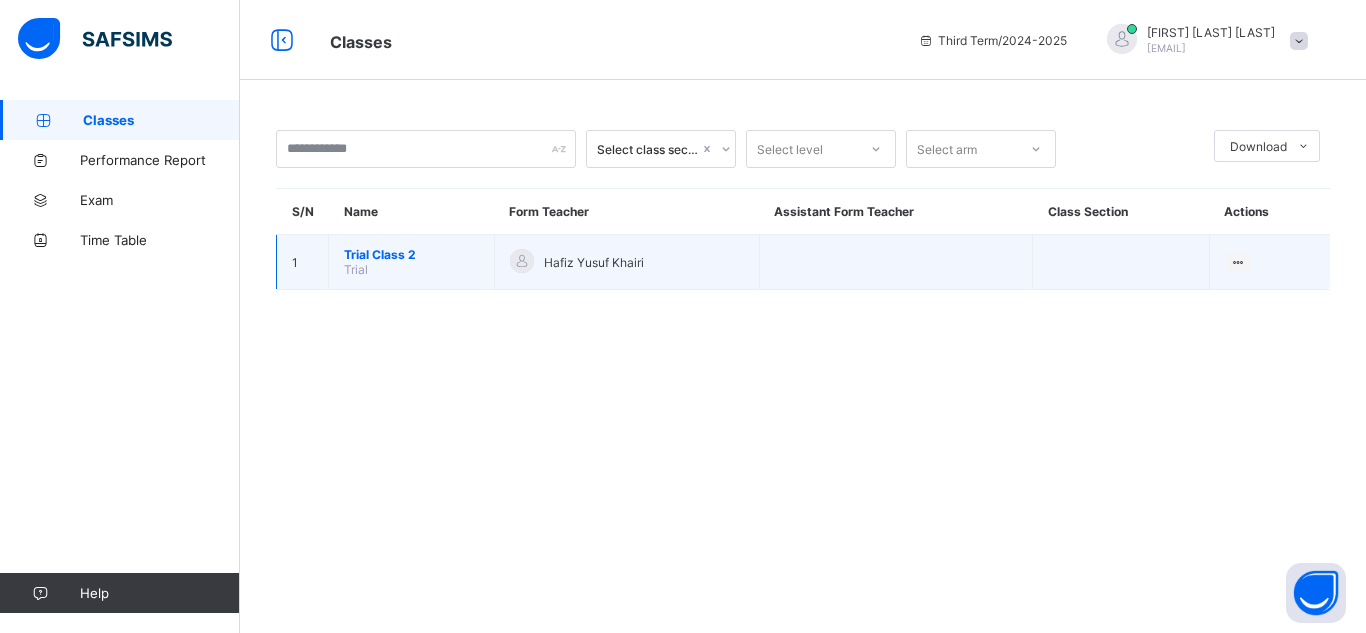 click on "Trial Class 2" at bounding box center [411, 254] 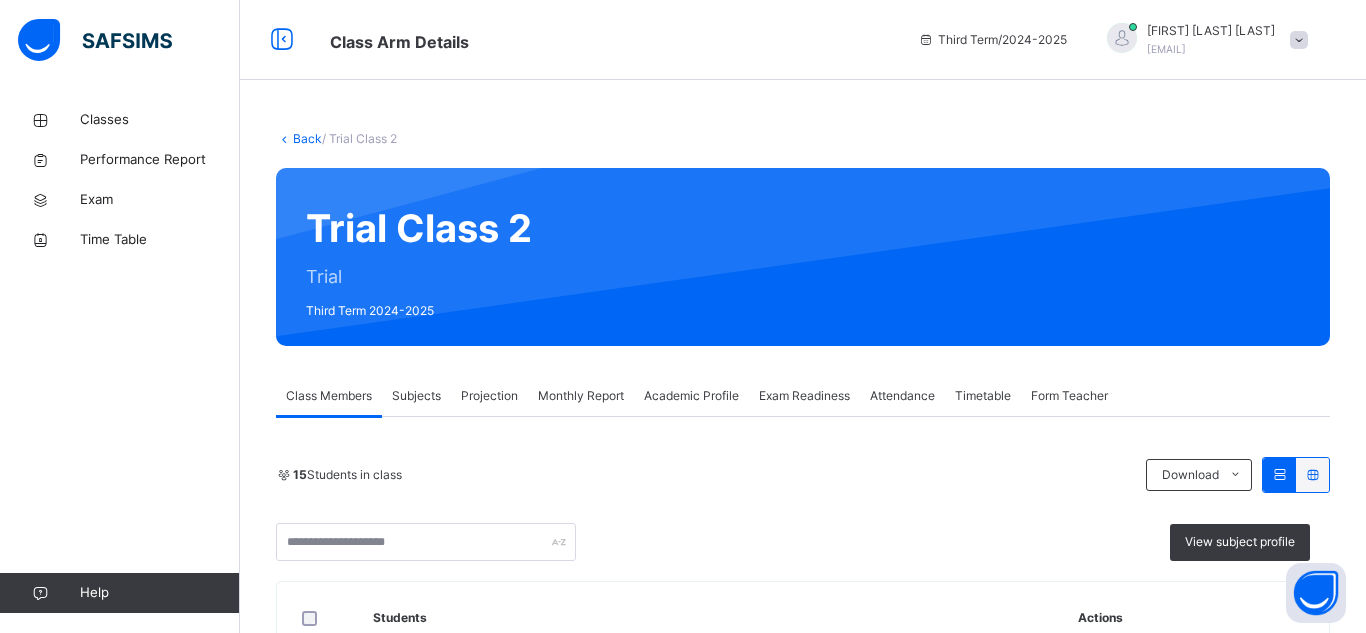 click on "Projection" at bounding box center [489, 396] 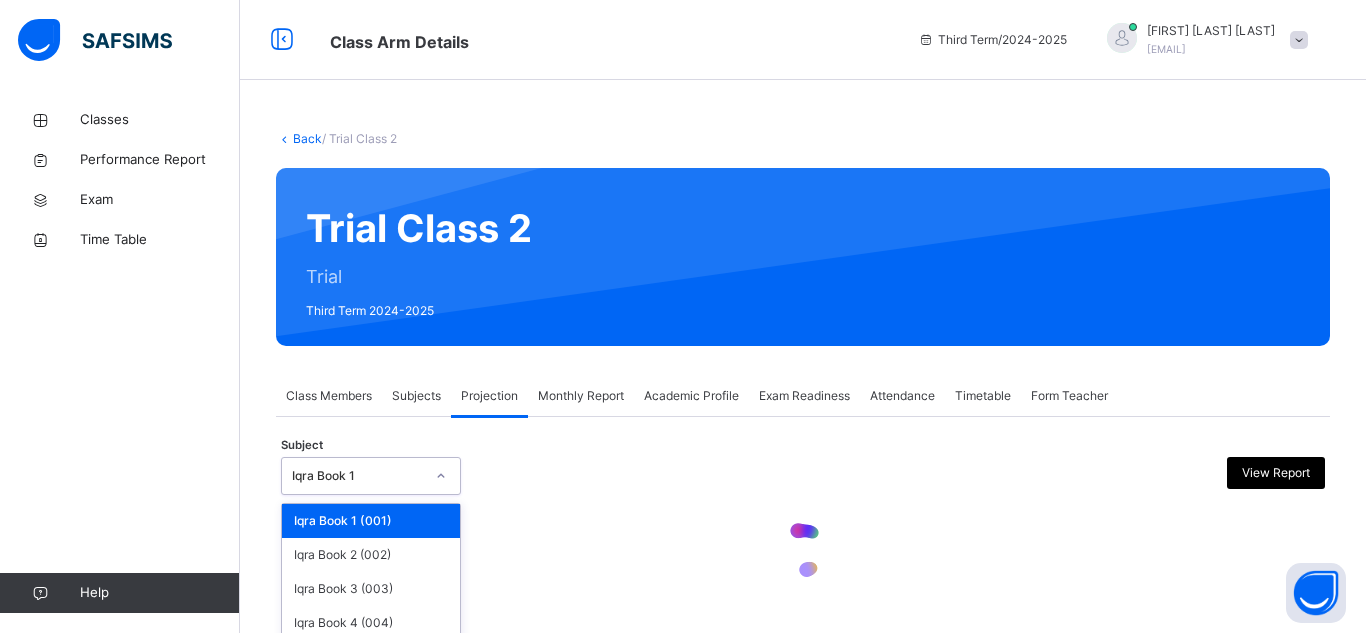 click on "Iqra Book 1 (001)" at bounding box center (371, 521) 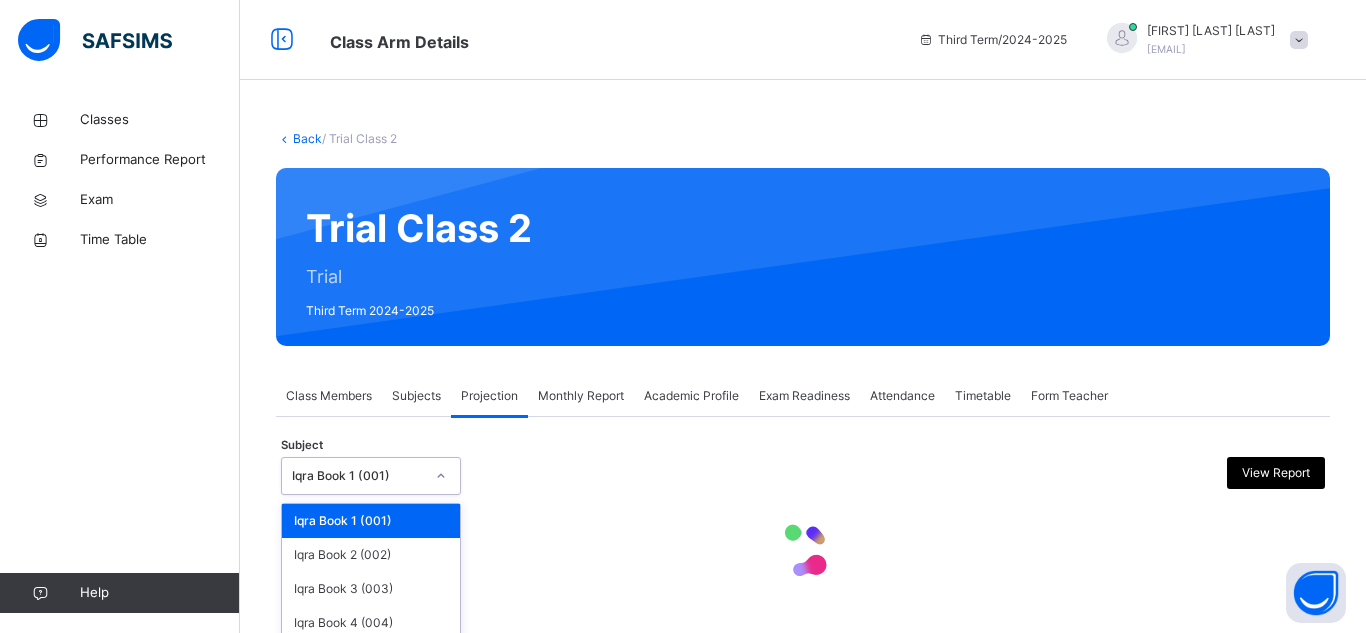click on "Quran Memorisation (008)" at bounding box center (371, 759) 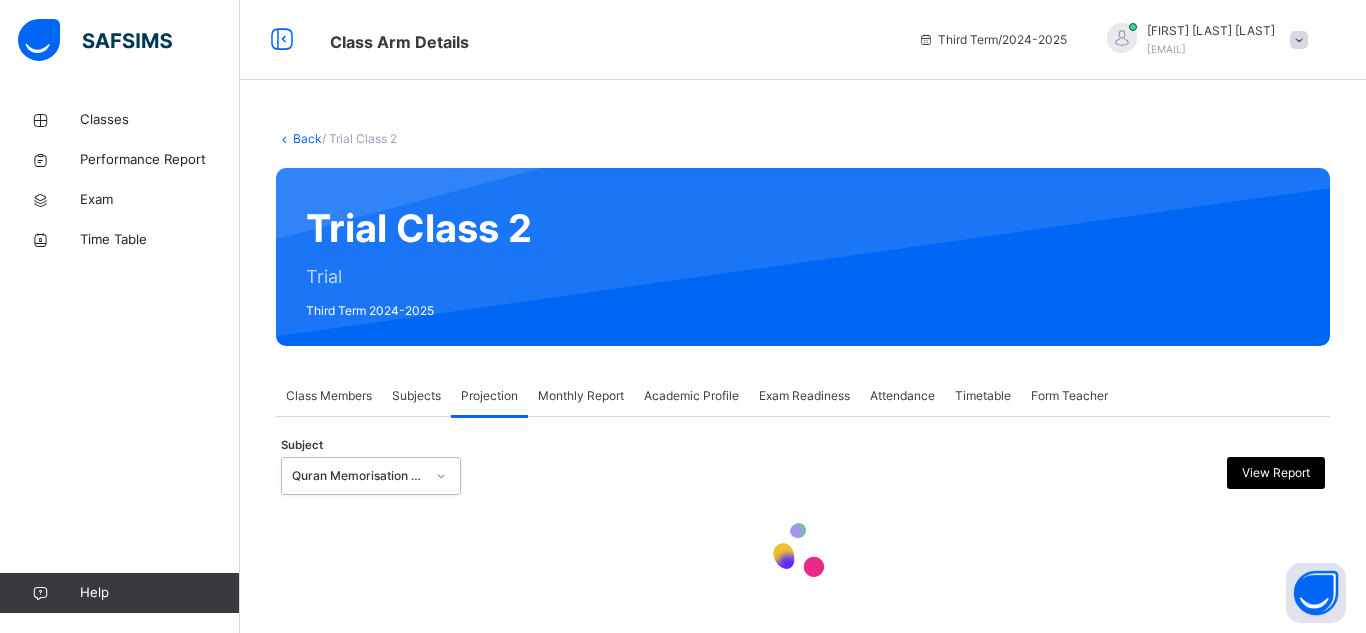 scroll, scrollTop: 17, scrollLeft: 0, axis: vertical 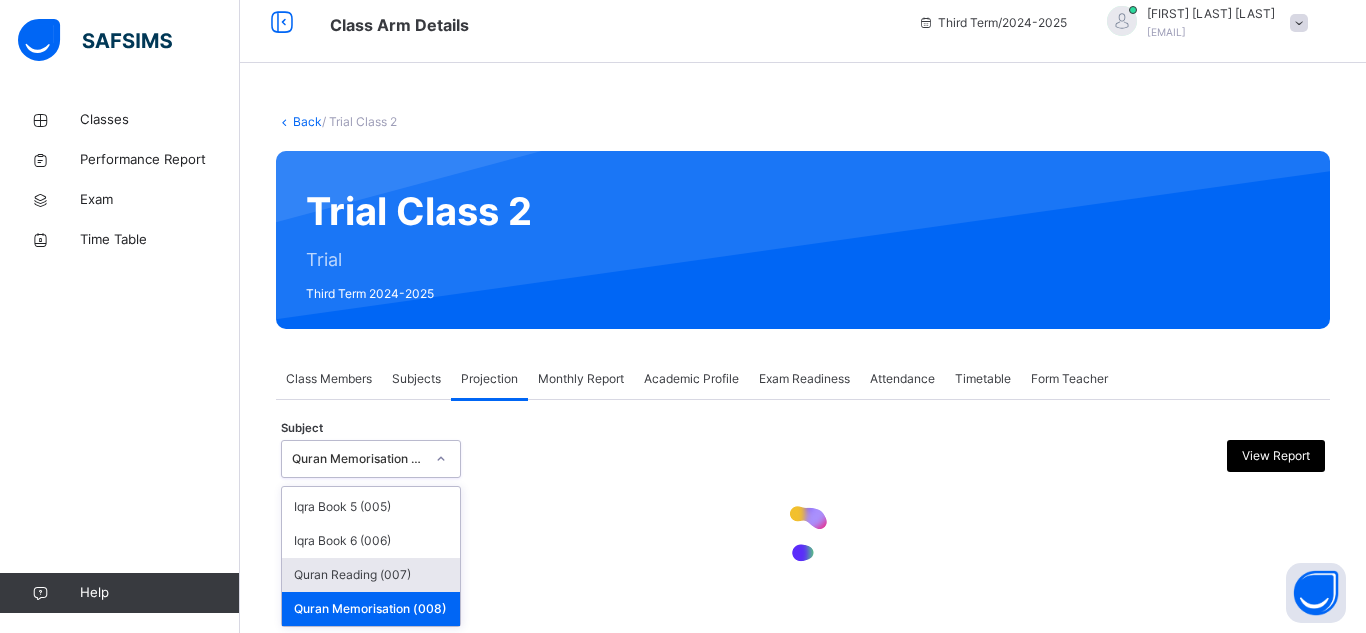 click on "Quran Reading (007)" at bounding box center (371, 575) 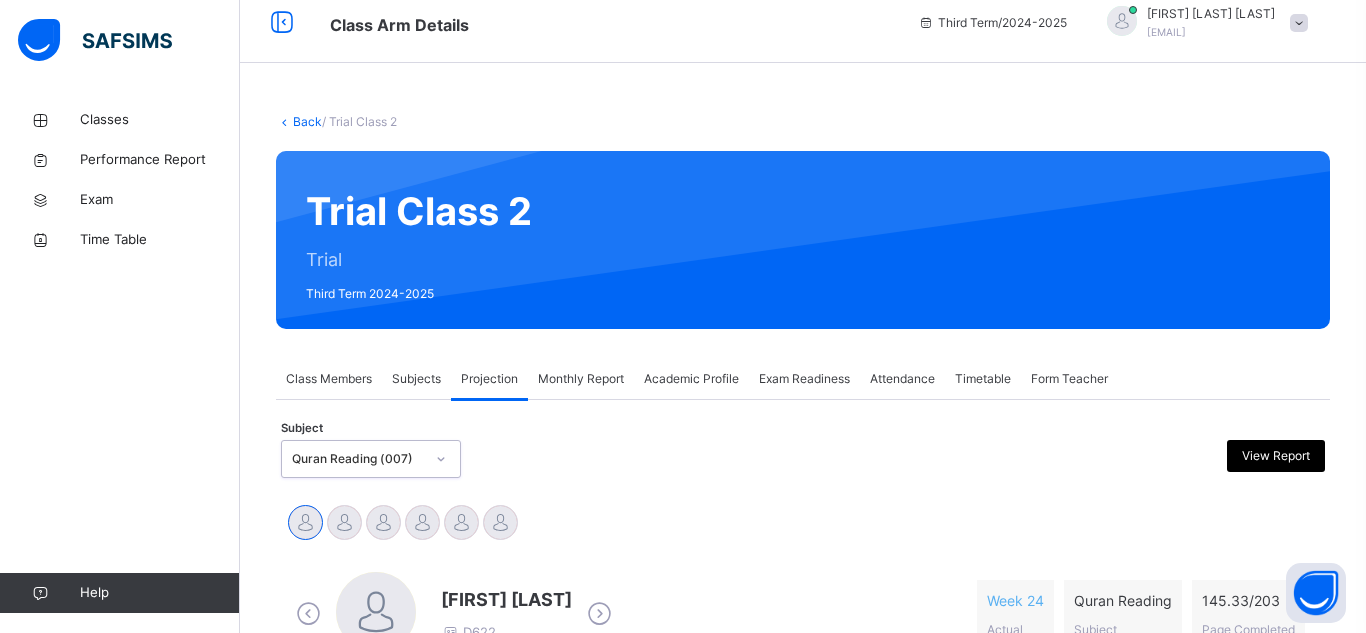 scroll, scrollTop: 0, scrollLeft: 0, axis: both 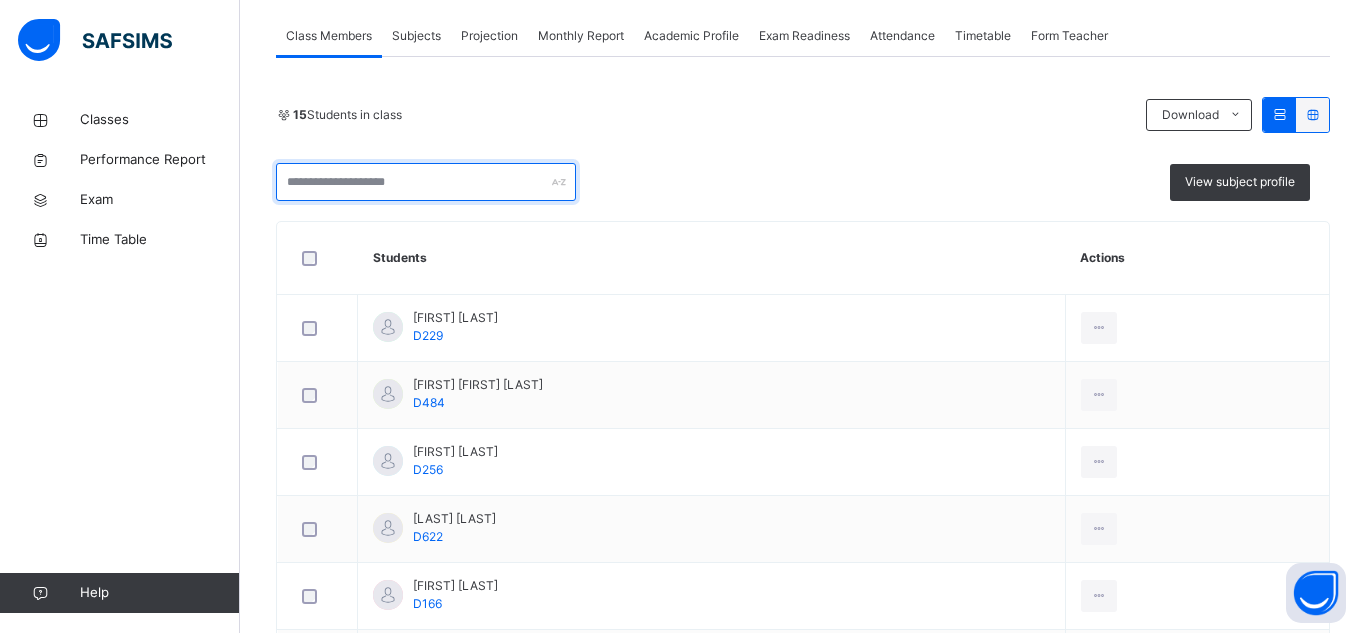 click at bounding box center [426, 182] 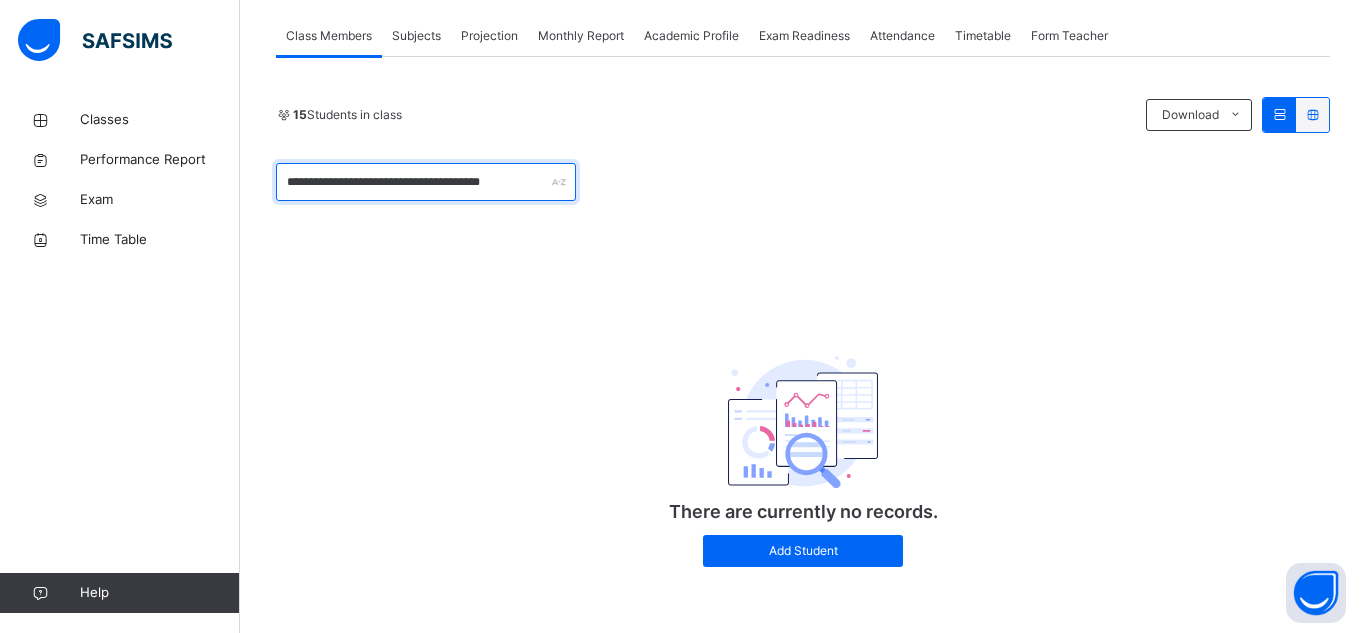 type on "**********" 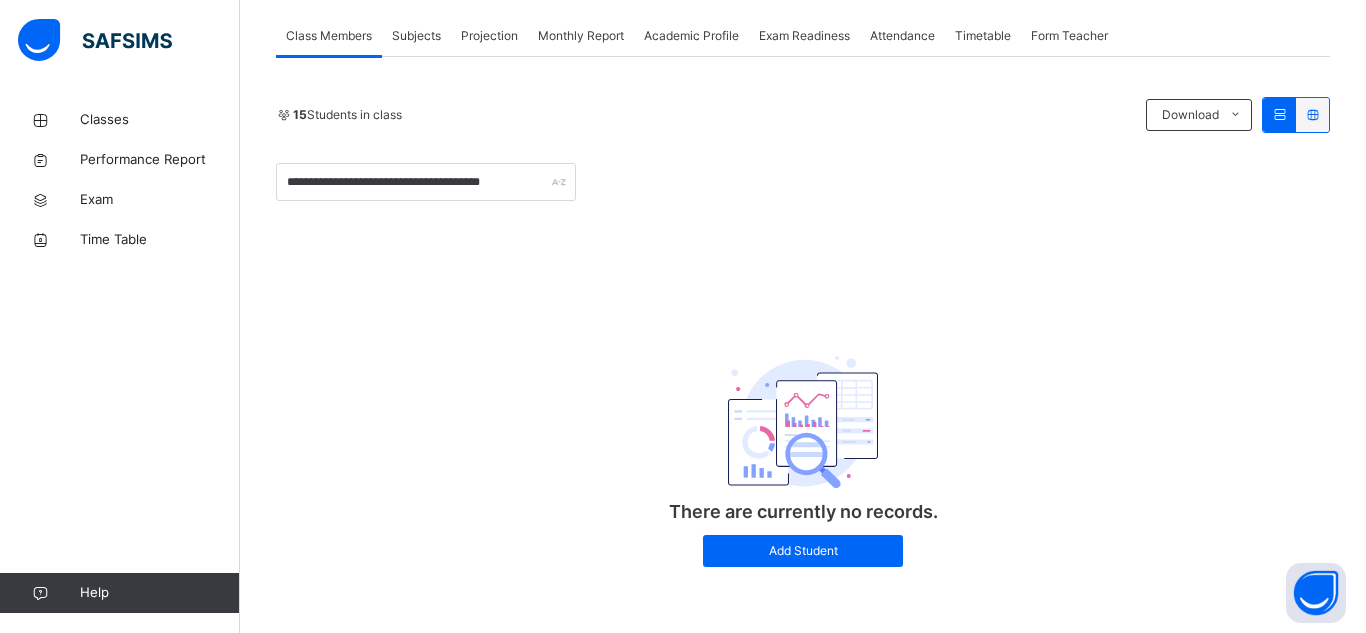 click on "15  Students in class Download Pdf Report Excel Report" at bounding box center (803, 115) 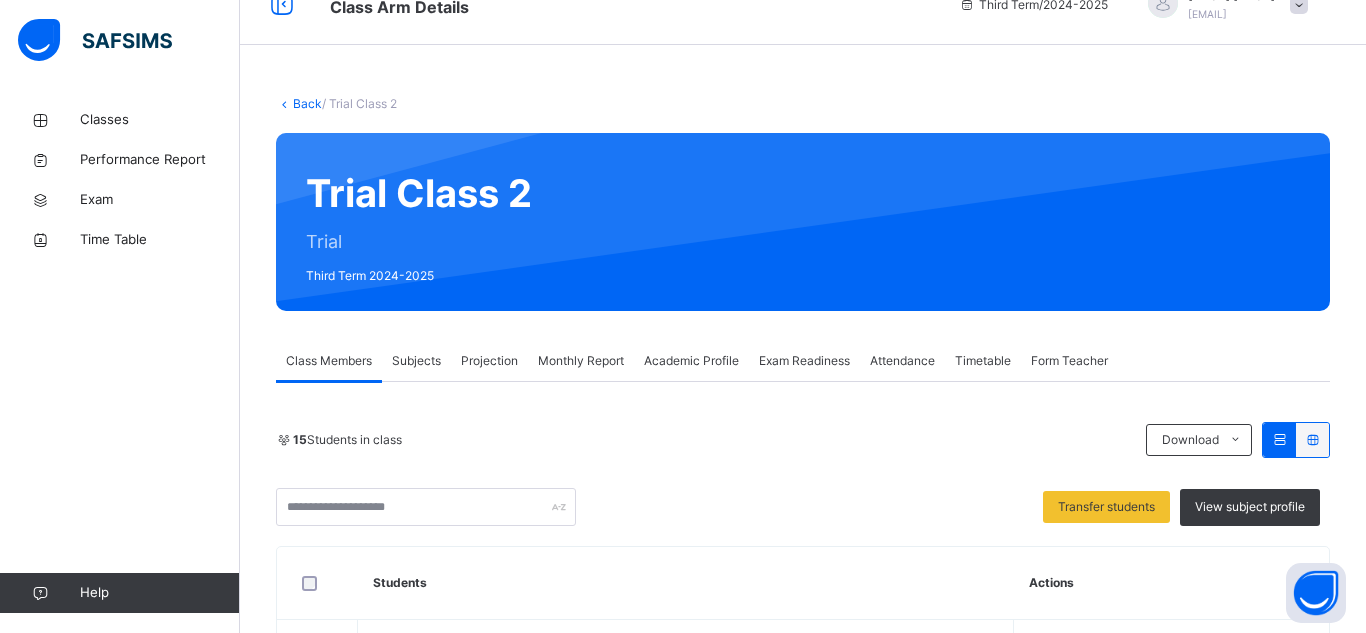 scroll, scrollTop: 40, scrollLeft: 0, axis: vertical 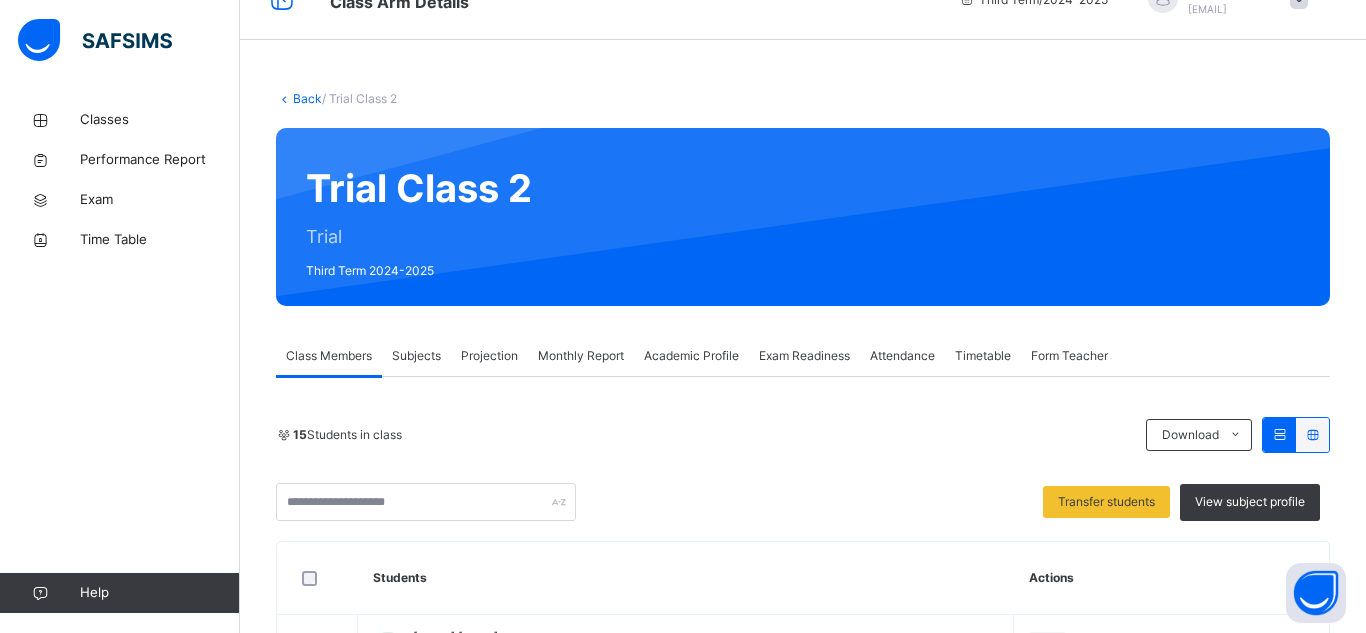 click on "Projection" at bounding box center [489, 356] 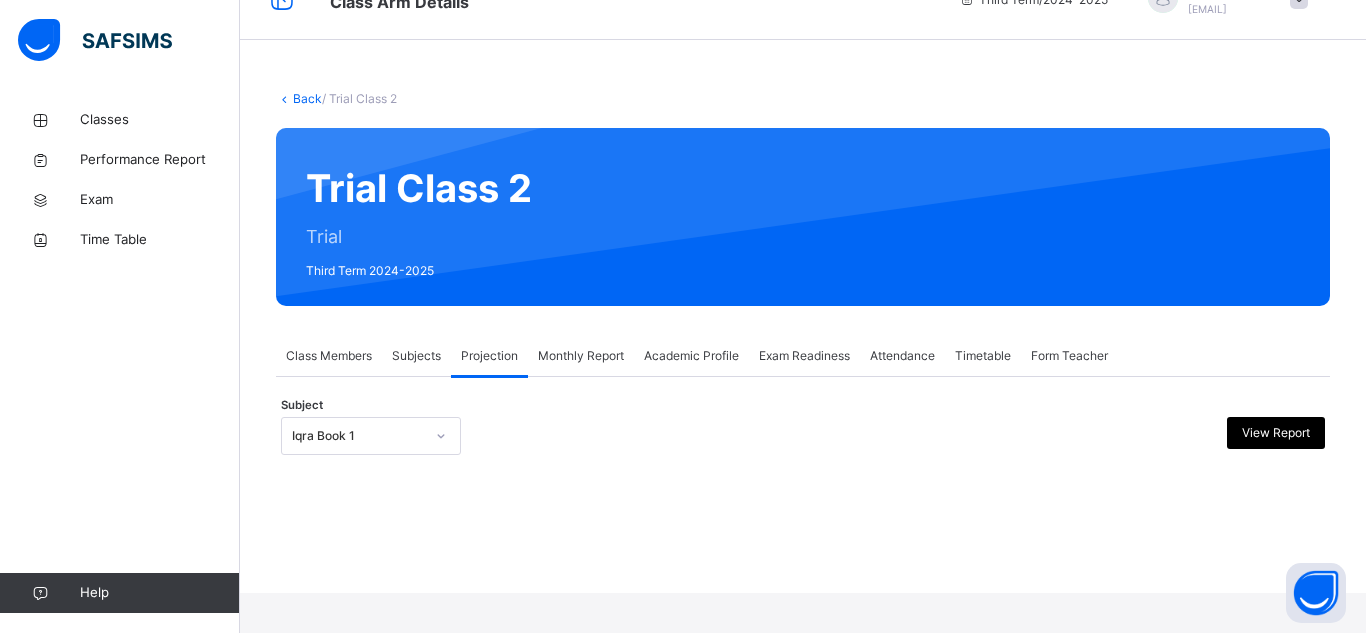click on "Back  / Trial Class 2 Trial Class 2 Trial Third Term 2024-2025 Class Members Subjects Projection Monthly Report Academic Profile Exam Readiness Attendance Timetable Form Teacher Projection More Options   15  Students in class Download Pdf Report Excel Report   Transfer students   View subject profile Darul Quran Institute Date: [DAY] [MONTH] [YEAR], [HOUR]:[MINUTE]:[SECOND] [AM/PM] Class Members Class:  Trial Class 2 Total no. of Students:  15 Term:  Third Term Session:  2024-2025 S/NO Admission No. Last Name First Name Other Name 1 D229 [LAST] [FIRST] 2 D484 [LAST] [FIRST] [FIRST] 3 D256 [LAST] [FIRST] 4 D622 [LAST] [FIRST] 5 D166 [LAST] [FIRST] 6 D357 [LAST] [FIRST] 7 D236 [LAST] [FIRST] 8 D430 [LAST] [FIRST] [FIRST] 9 D364 [LAST] [FIRST] 10 D208 [LAST] [FIRST] 11 D396 [LAST] [FIRST] 12 D217 [LAST] [FIRST] 13 D318 [LAST] [FIRST] [FIRST] 14 D644 [LAST] [FIRST] 15 D198 [LAST] [FIRST] Students Actions [FIRST]  [LAST] D229 [FIRST]  [LAST] D484 [FIRST]  [LAST] D256 [FIRST]  [LAST] D622 [FIRST]  [LAST] D166 [FIRST]  [LAST] D357 [FIRST]  [LAST] D236 [FIRST] [FIRST]  [LAST] D430 ×" at bounding box center [803, 292] 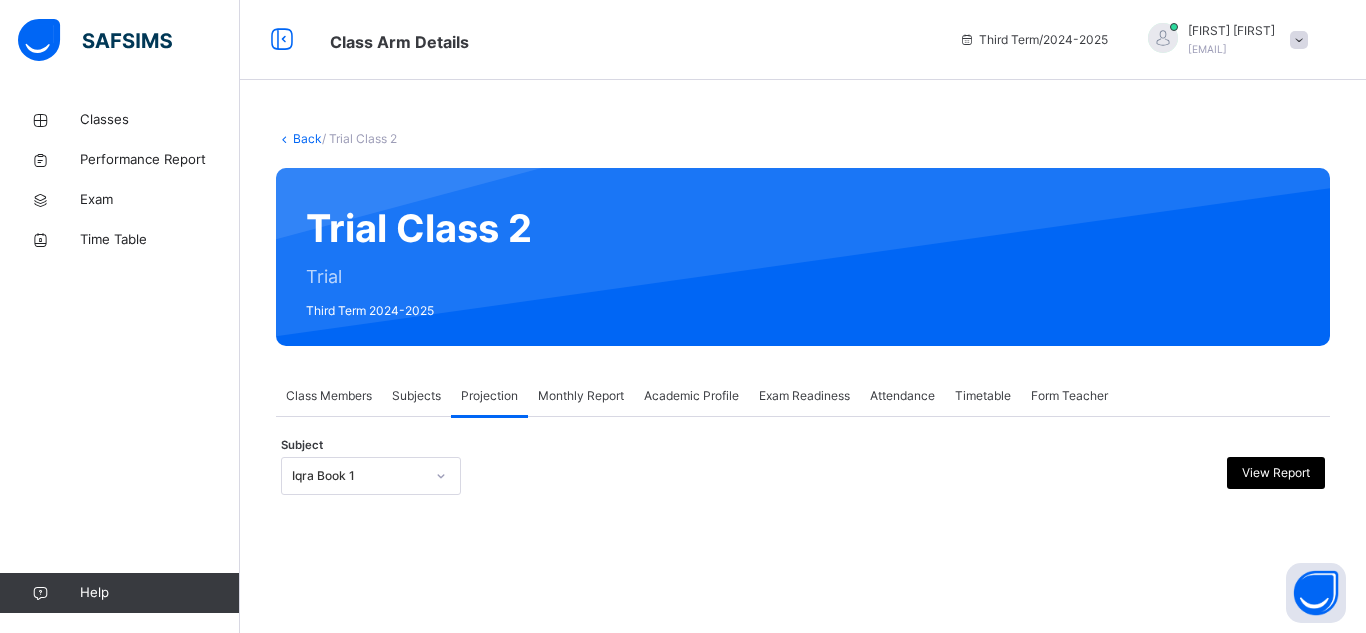 scroll, scrollTop: 144, scrollLeft: 0, axis: vertical 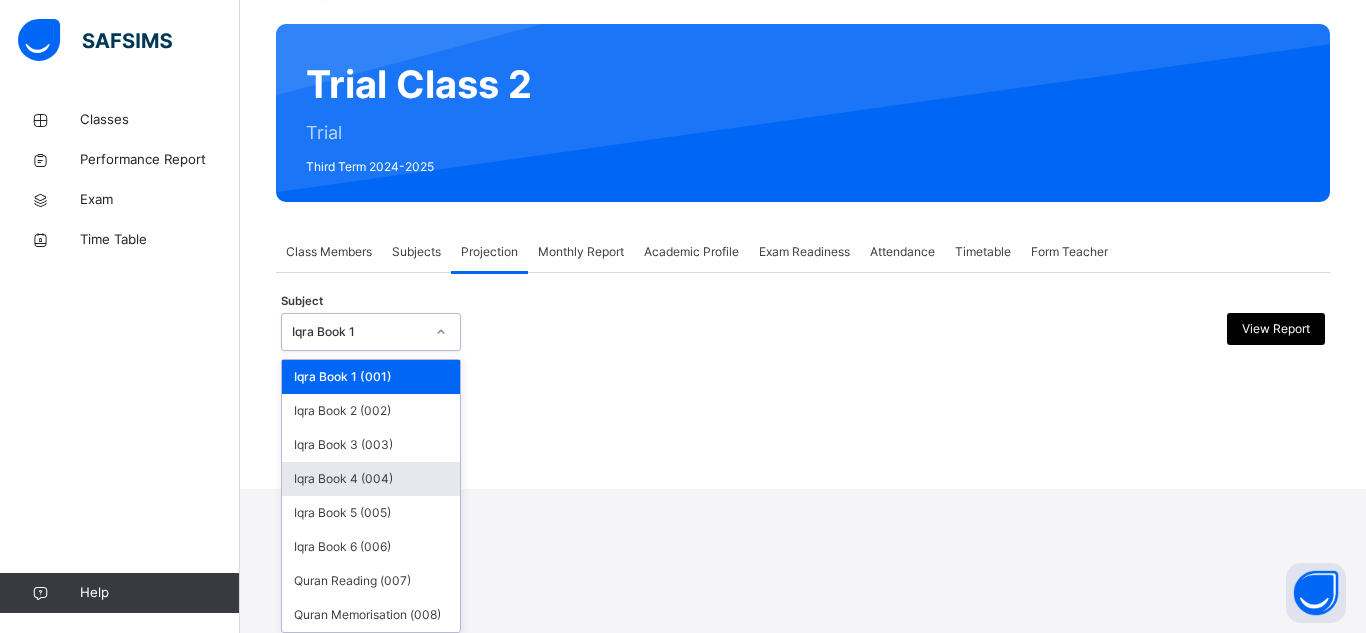 click on "Iqra Book 4 (004)" at bounding box center [371, 479] 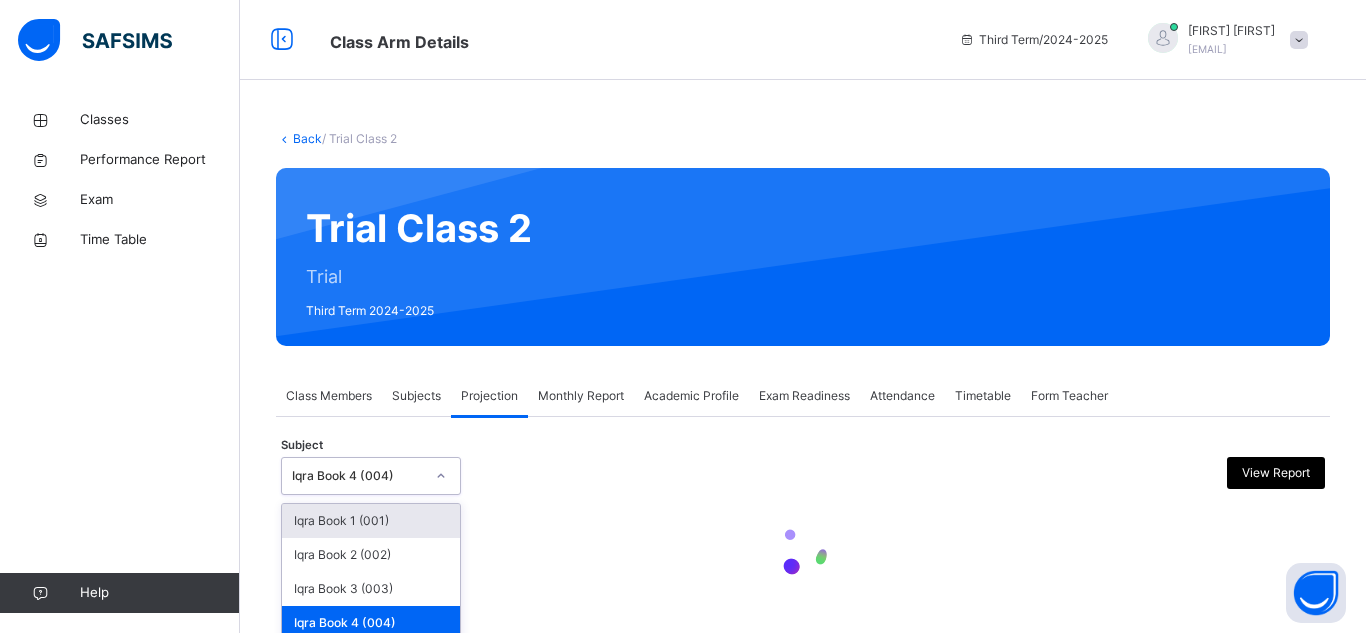 scroll, scrollTop: 17, scrollLeft: 0, axis: vertical 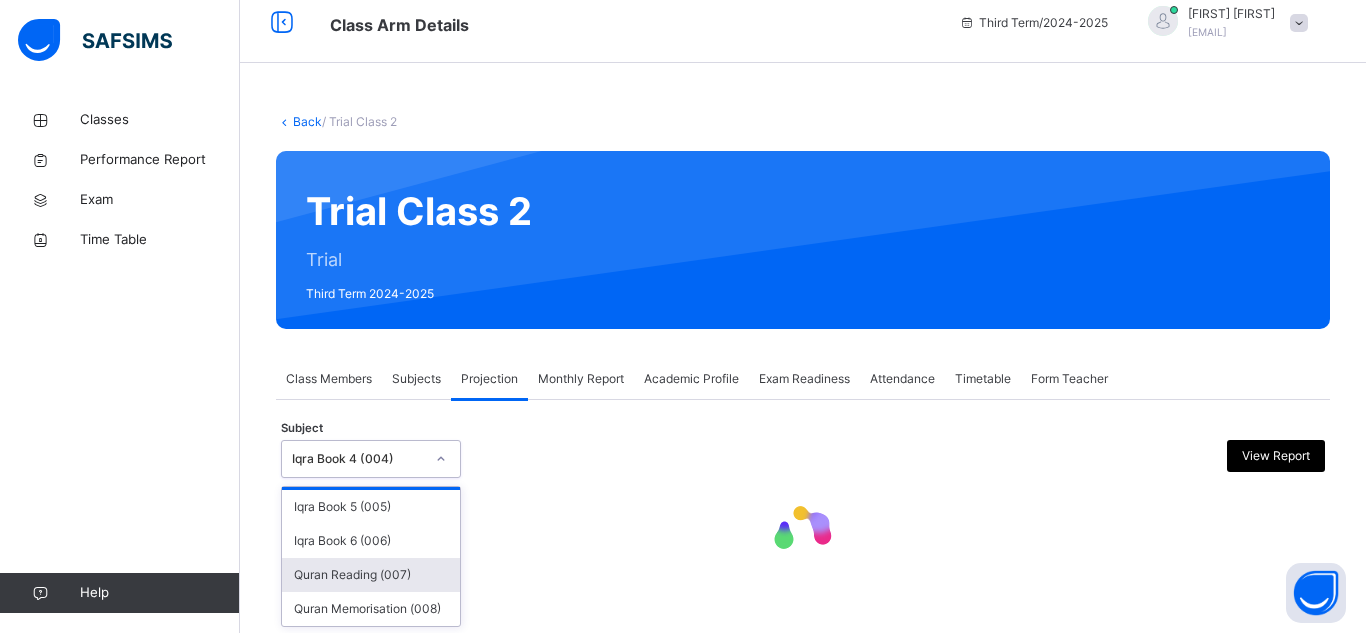 click on "Quran Reading (007)" at bounding box center (371, 575) 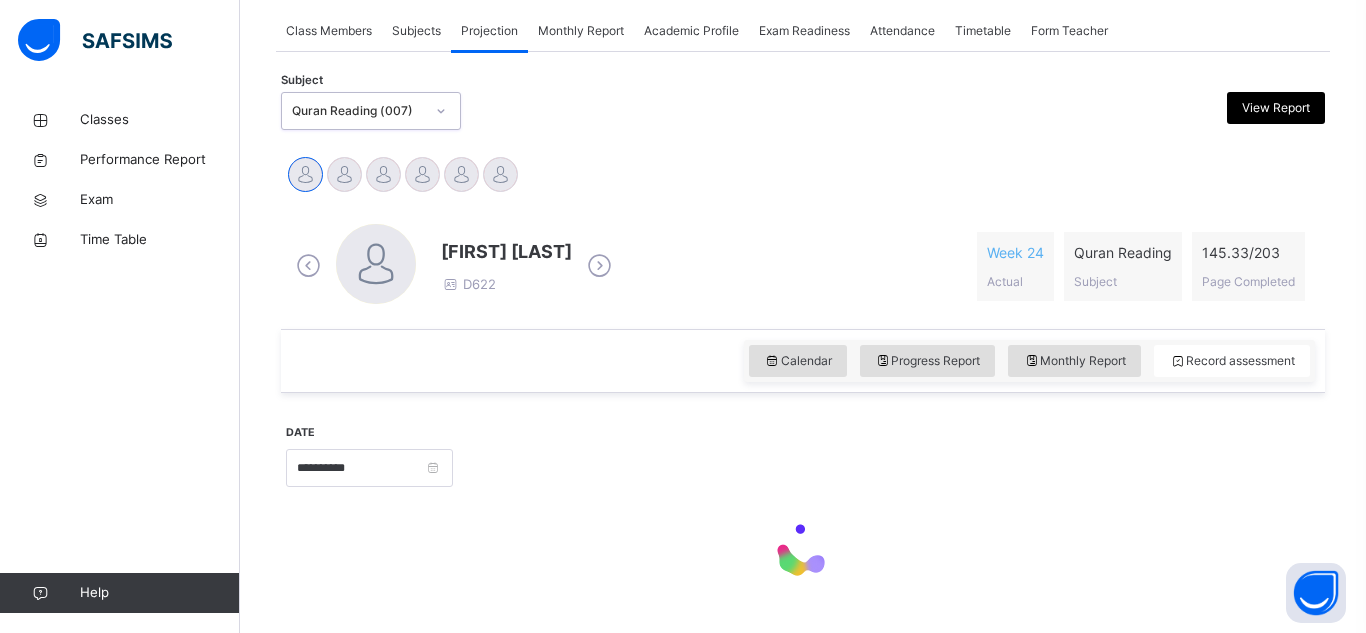 scroll, scrollTop: 416, scrollLeft: 0, axis: vertical 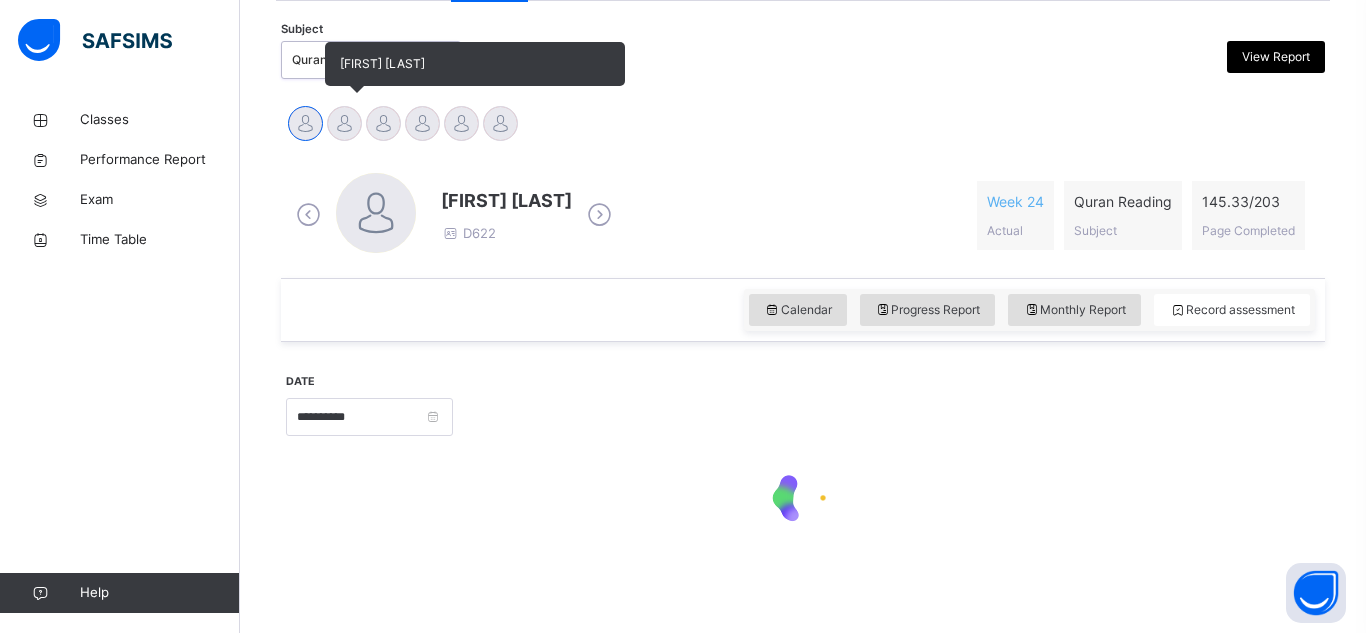 click at bounding box center (344, 123) 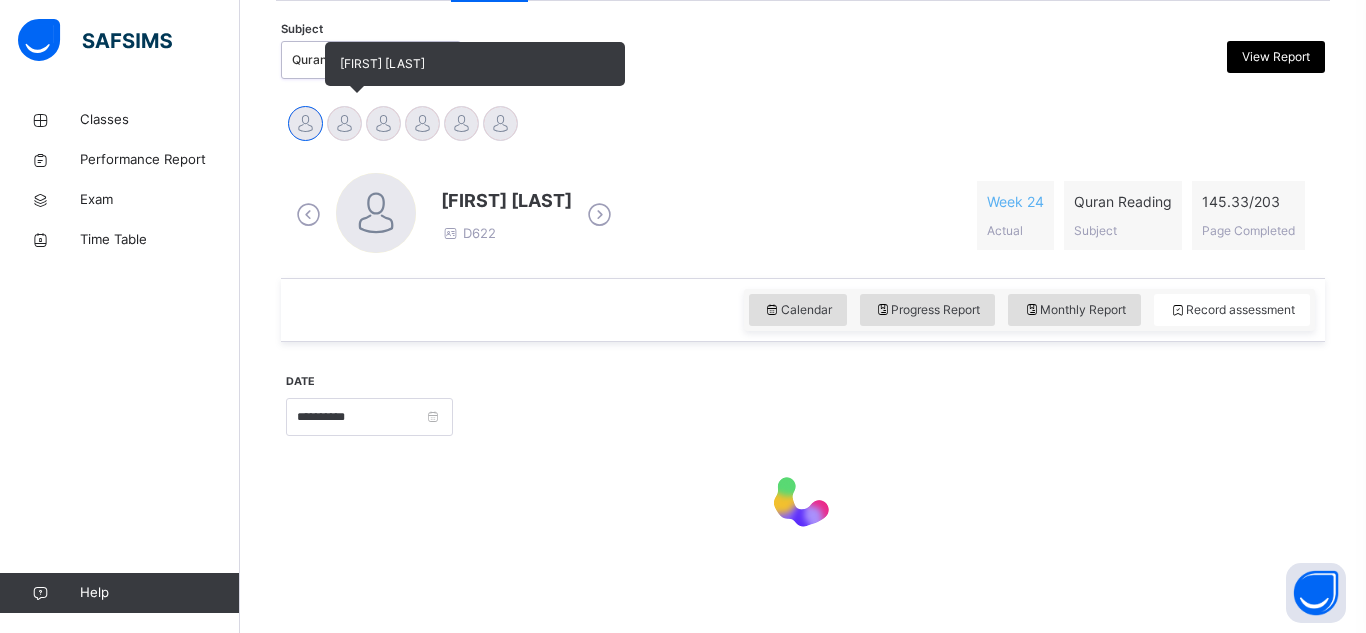 click on "[FIRST] [LAST]" at bounding box center (344, 126) 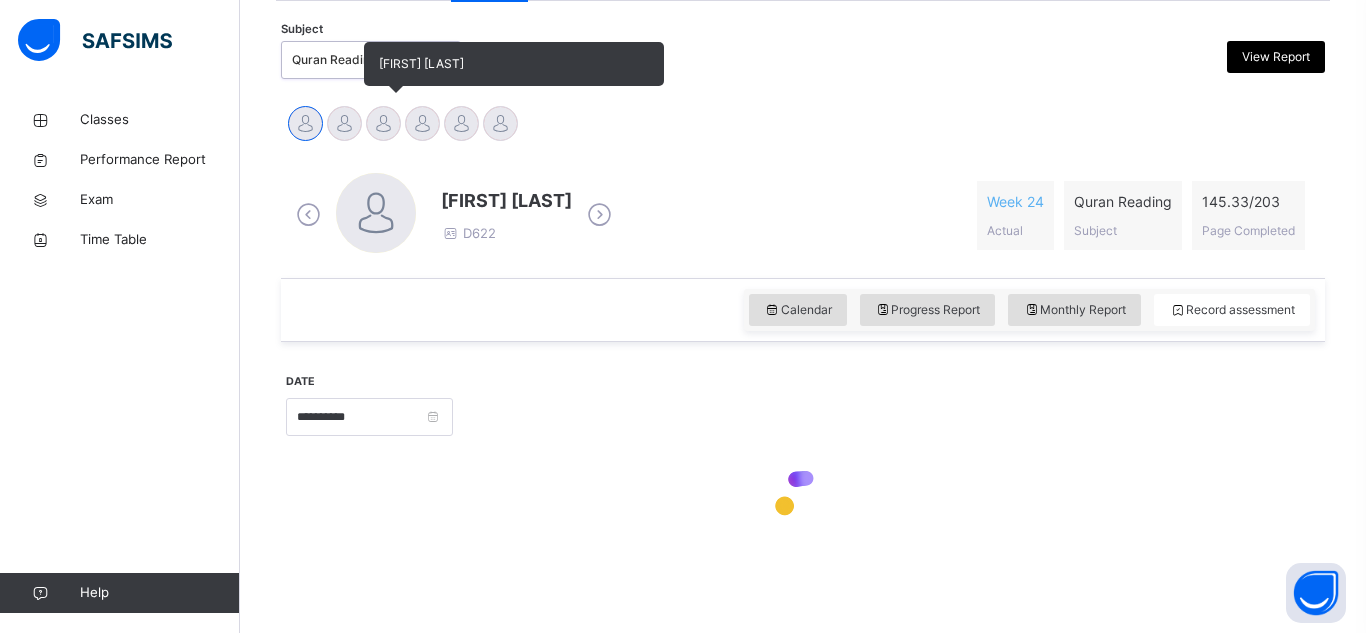 click at bounding box center (383, 123) 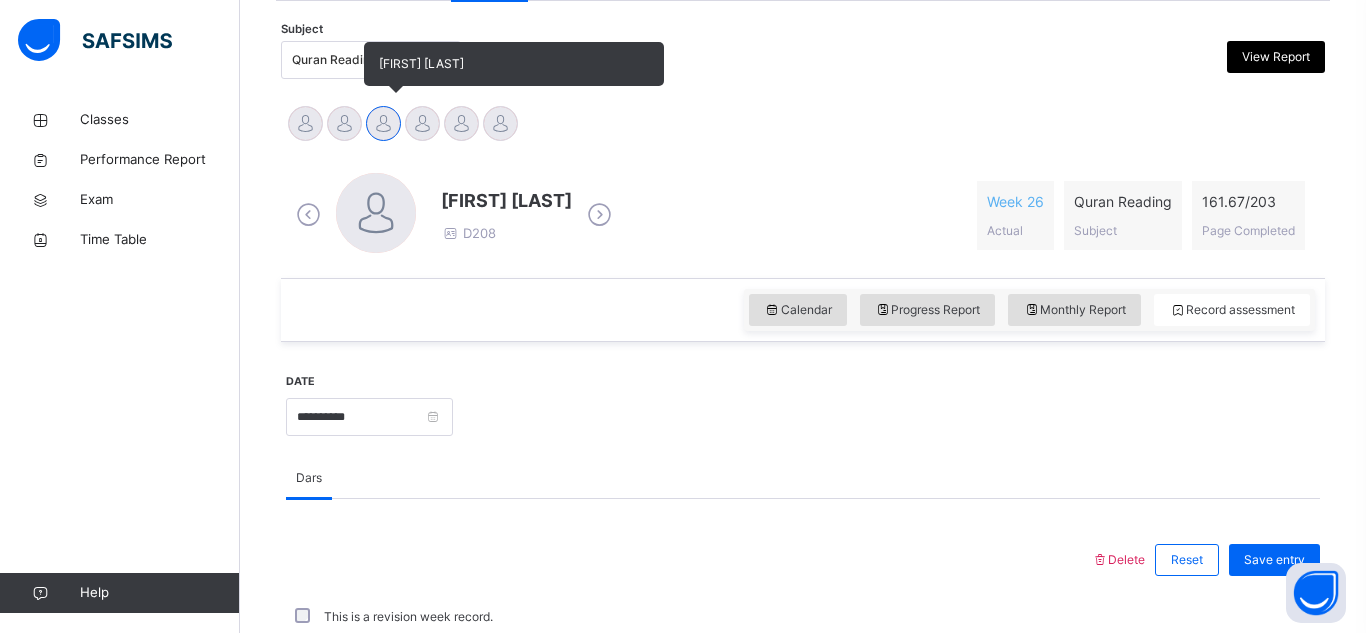 click at bounding box center (383, 123) 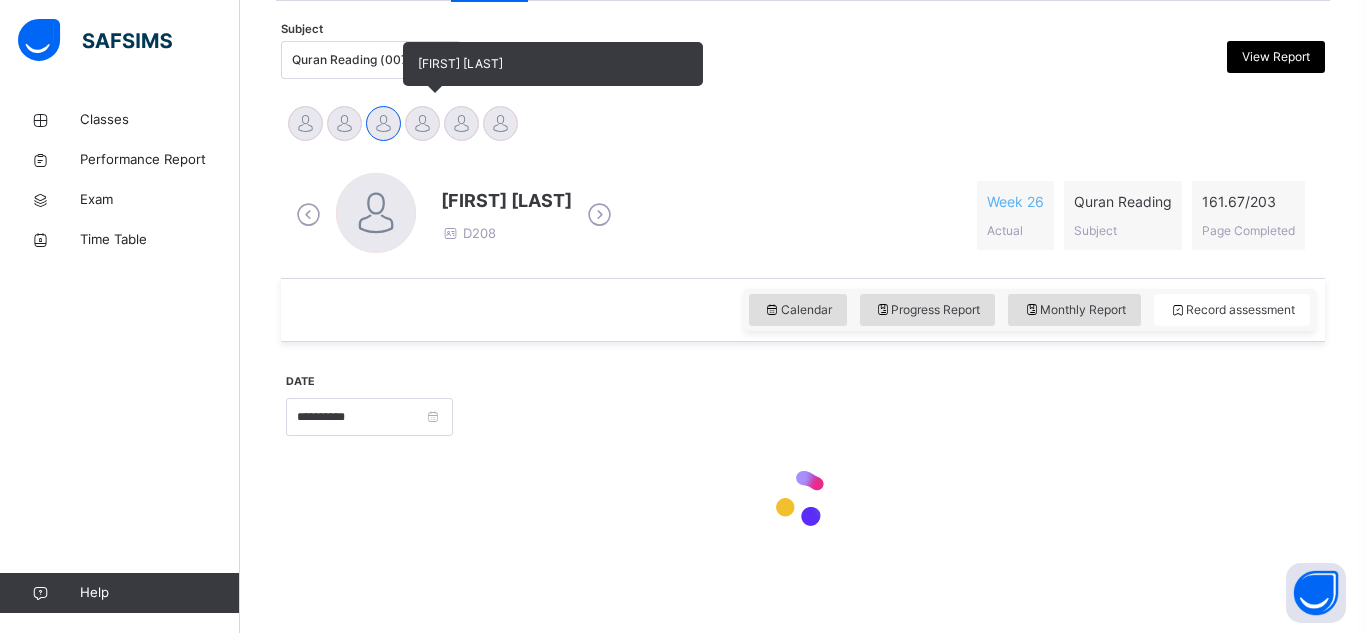 click at bounding box center [422, 123] 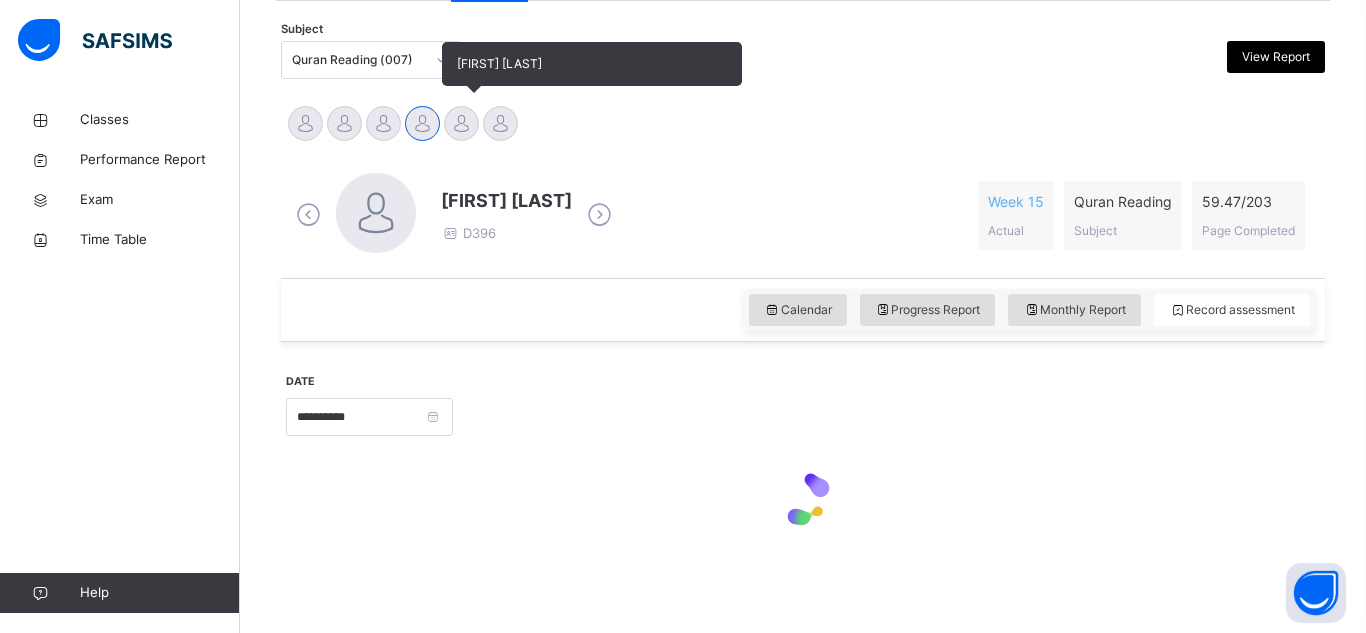 click at bounding box center (461, 123) 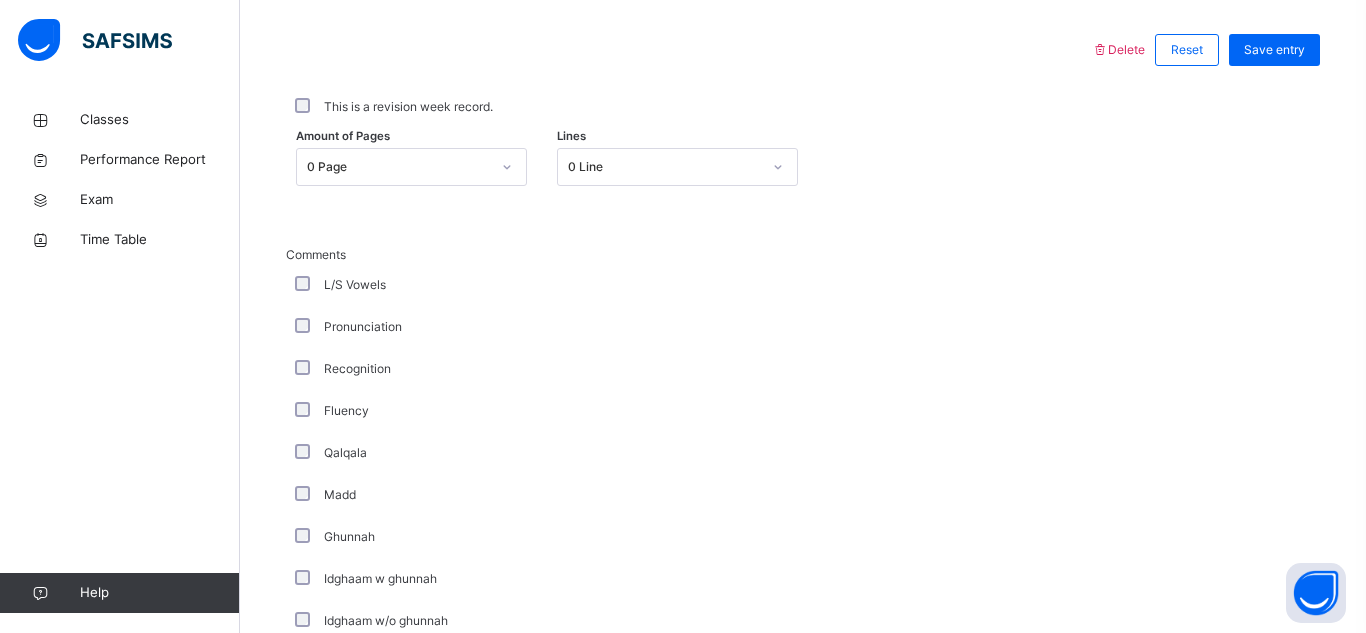 scroll, scrollTop: 919, scrollLeft: 0, axis: vertical 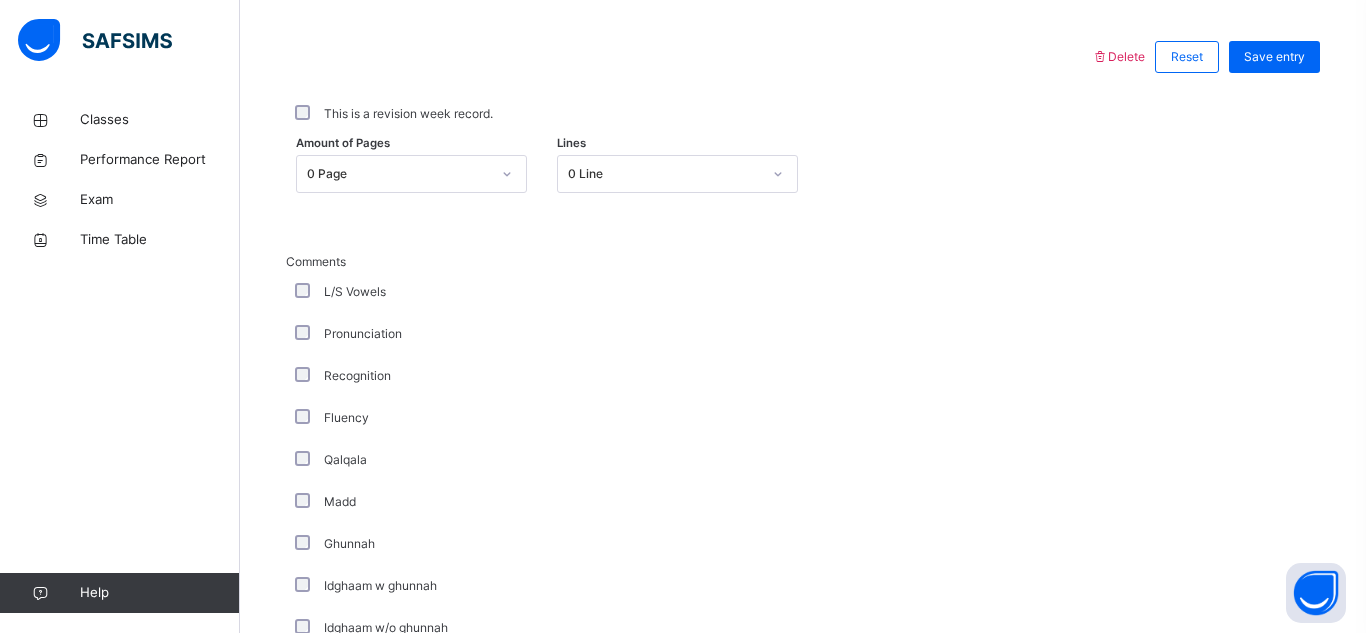 click on "L/S Vowels" at bounding box center (355, 292) 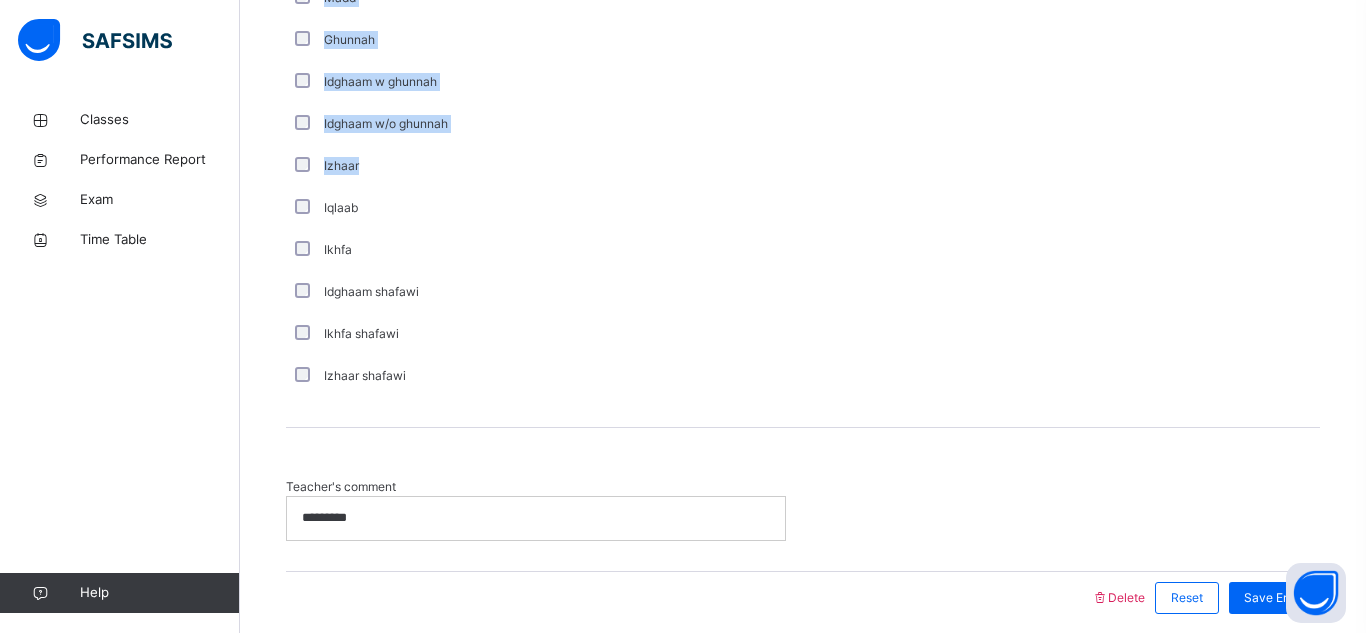 scroll, scrollTop: 1504, scrollLeft: 0, axis: vertical 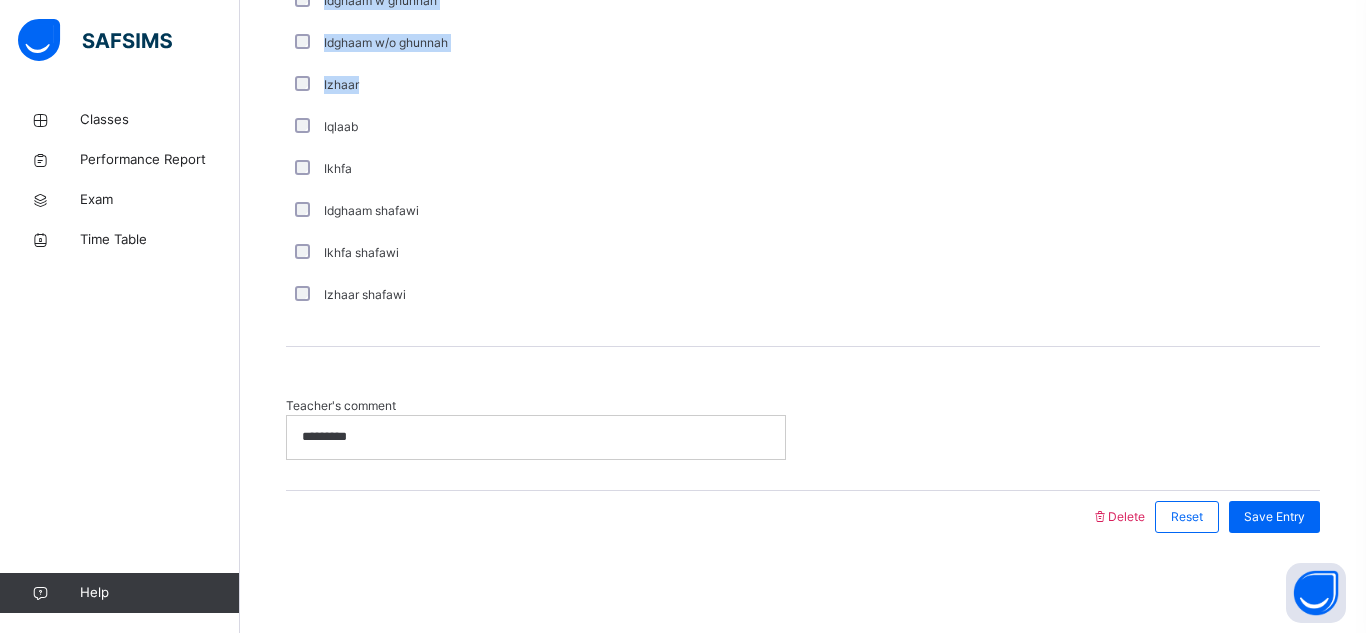 click on "**********" at bounding box center (803, -87) 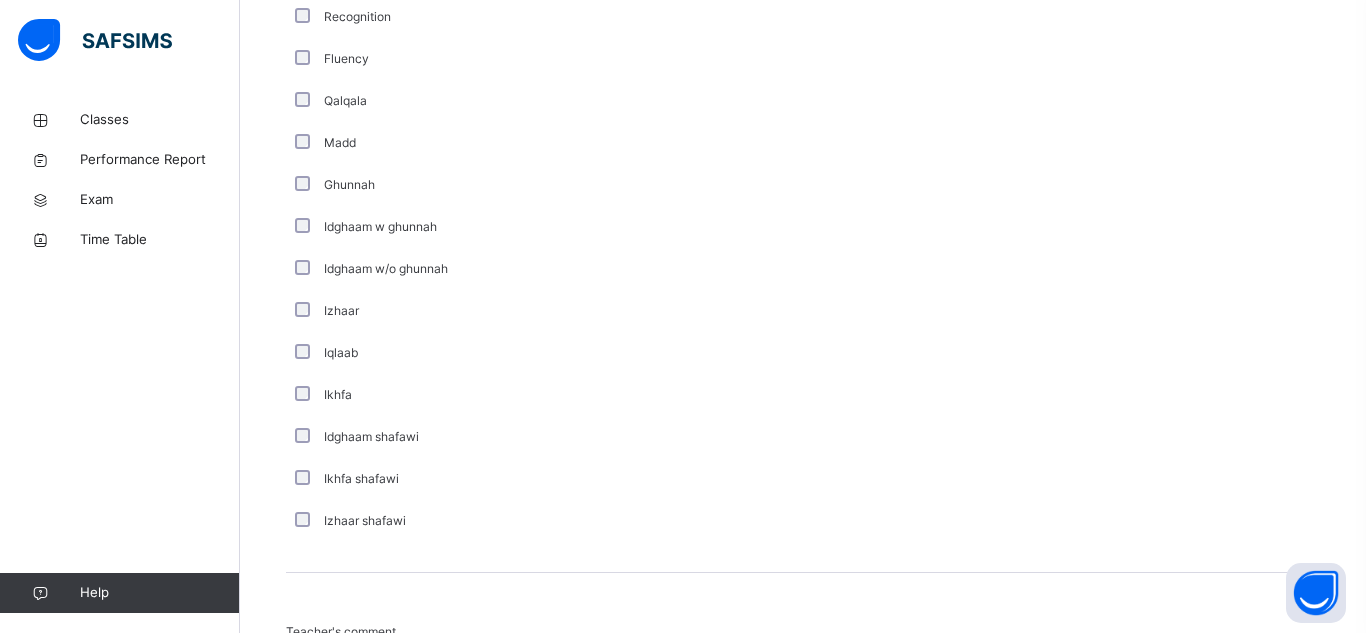 scroll, scrollTop: 1279, scrollLeft: 0, axis: vertical 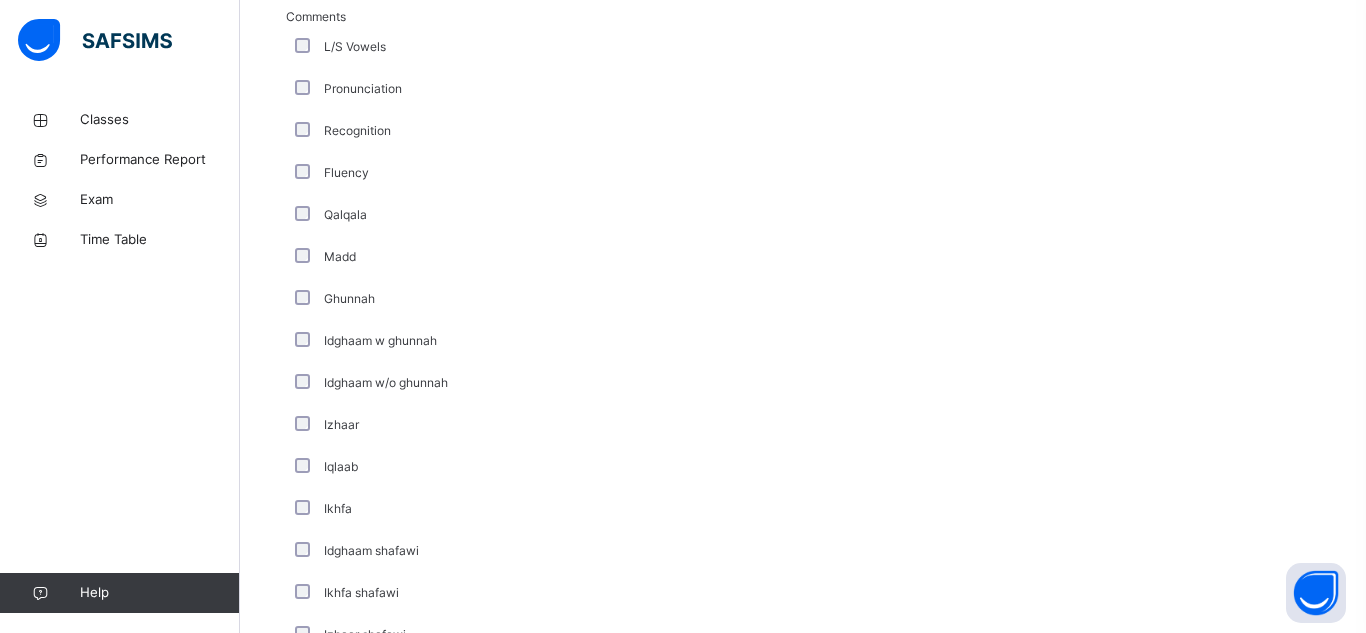click on "Ghunnah" at bounding box center (536, 299) 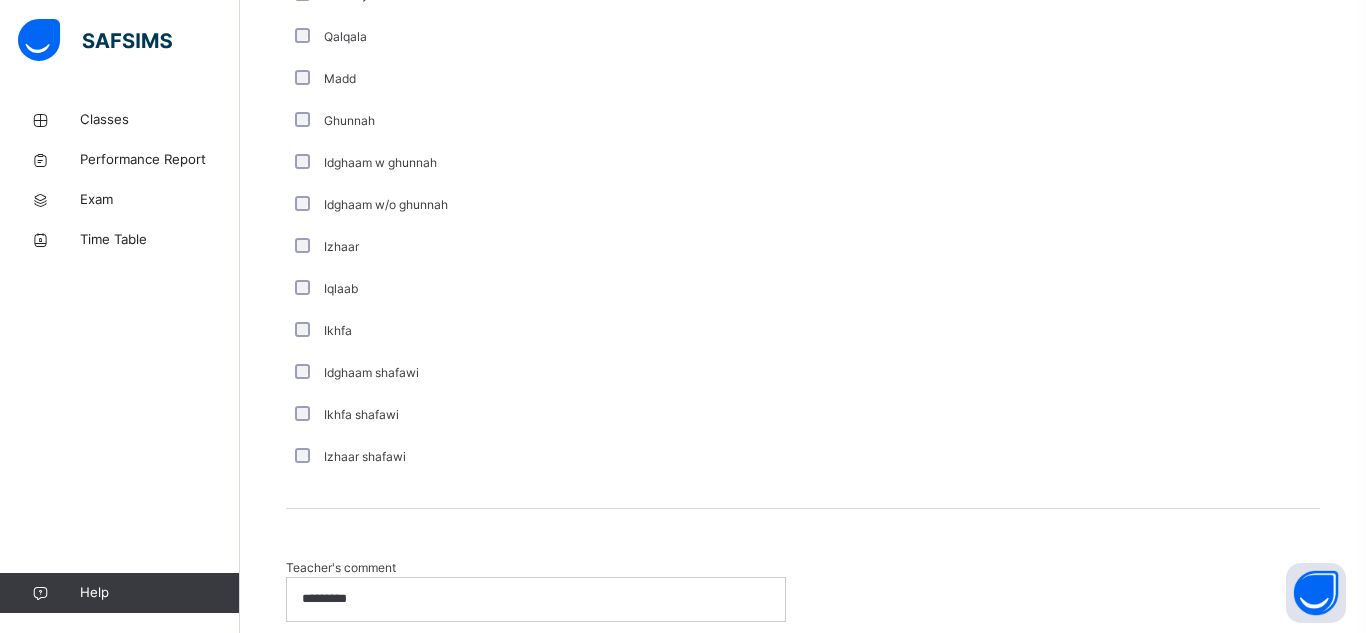 scroll, scrollTop: 1344, scrollLeft: 0, axis: vertical 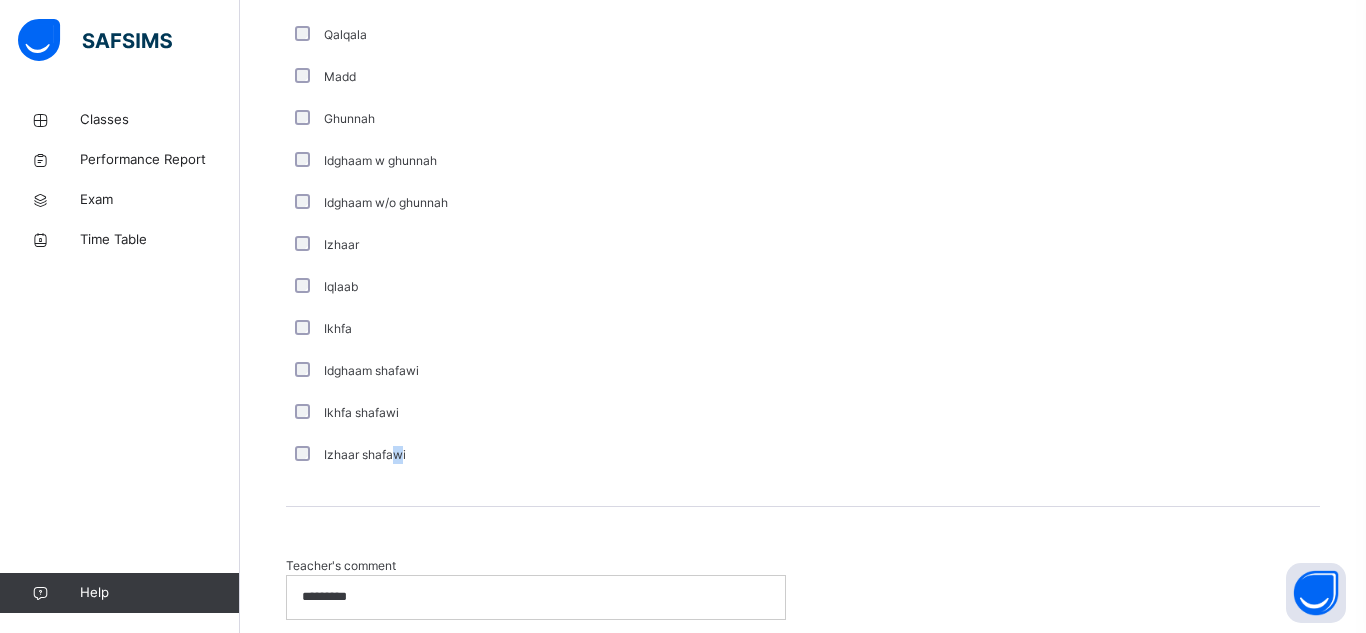 click on "Izhaar shafawi" at bounding box center (365, 455) 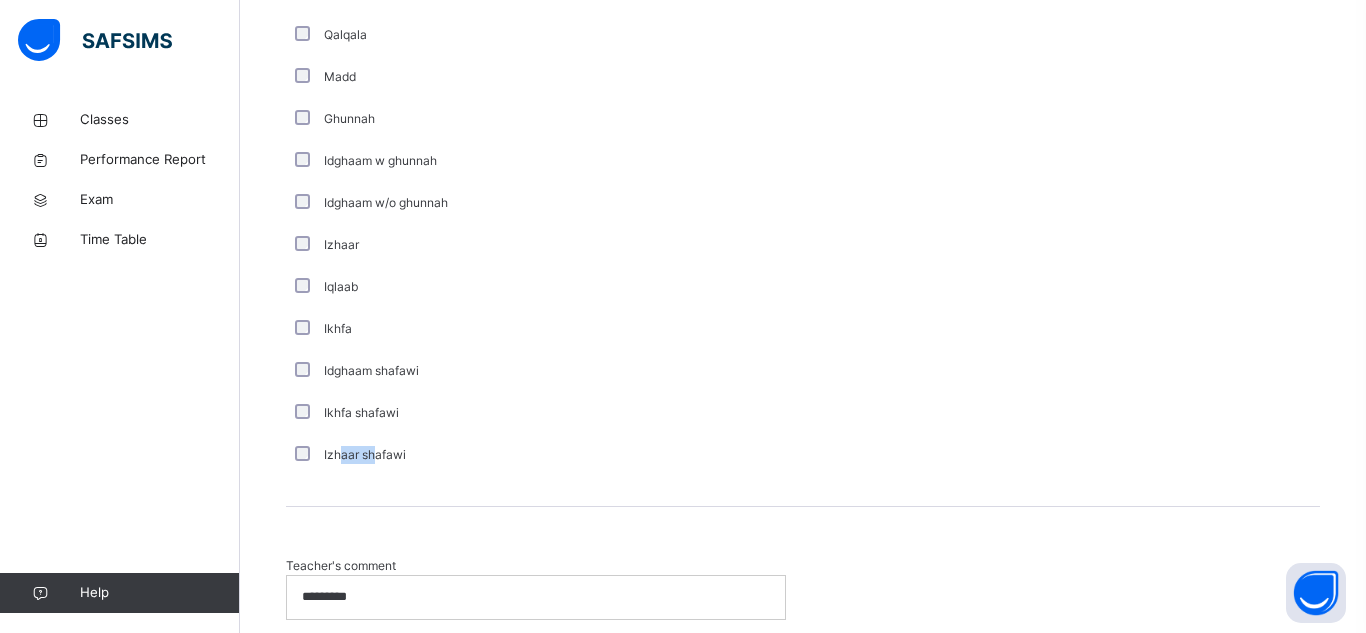 drag, startPoint x: 378, startPoint y: 452, endPoint x: 334, endPoint y: 454, distance: 44.04543 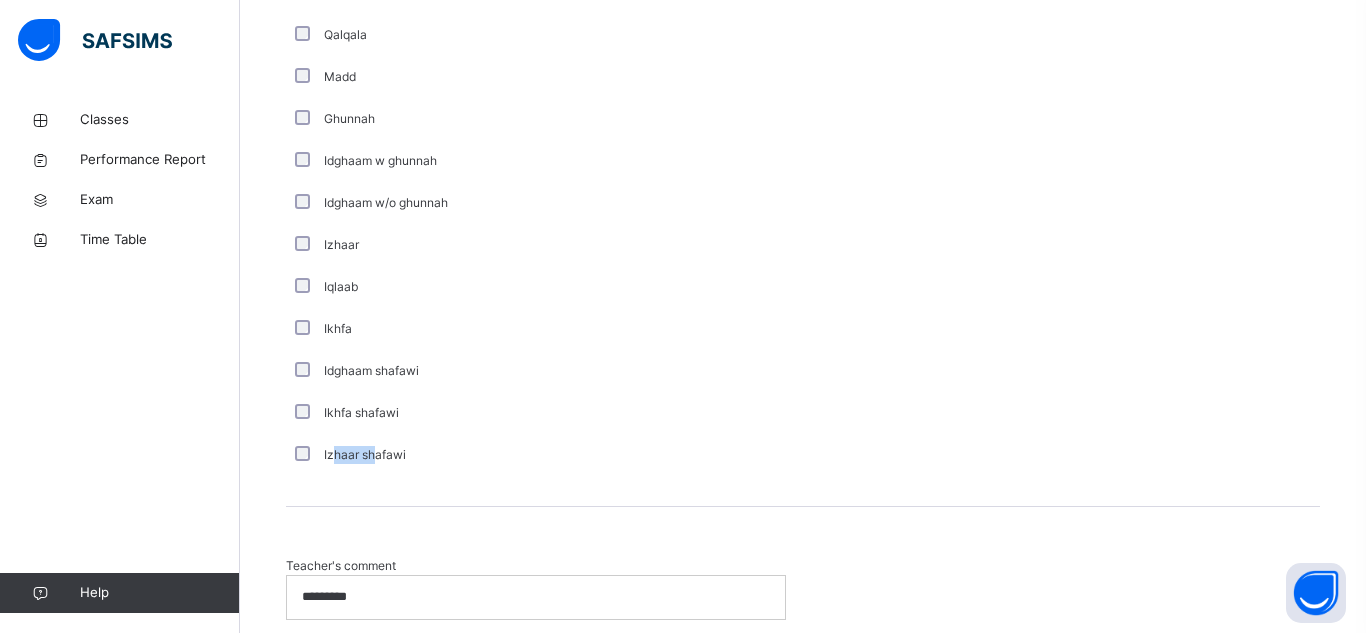 click on "Izhaar shafawi" at bounding box center [365, 455] 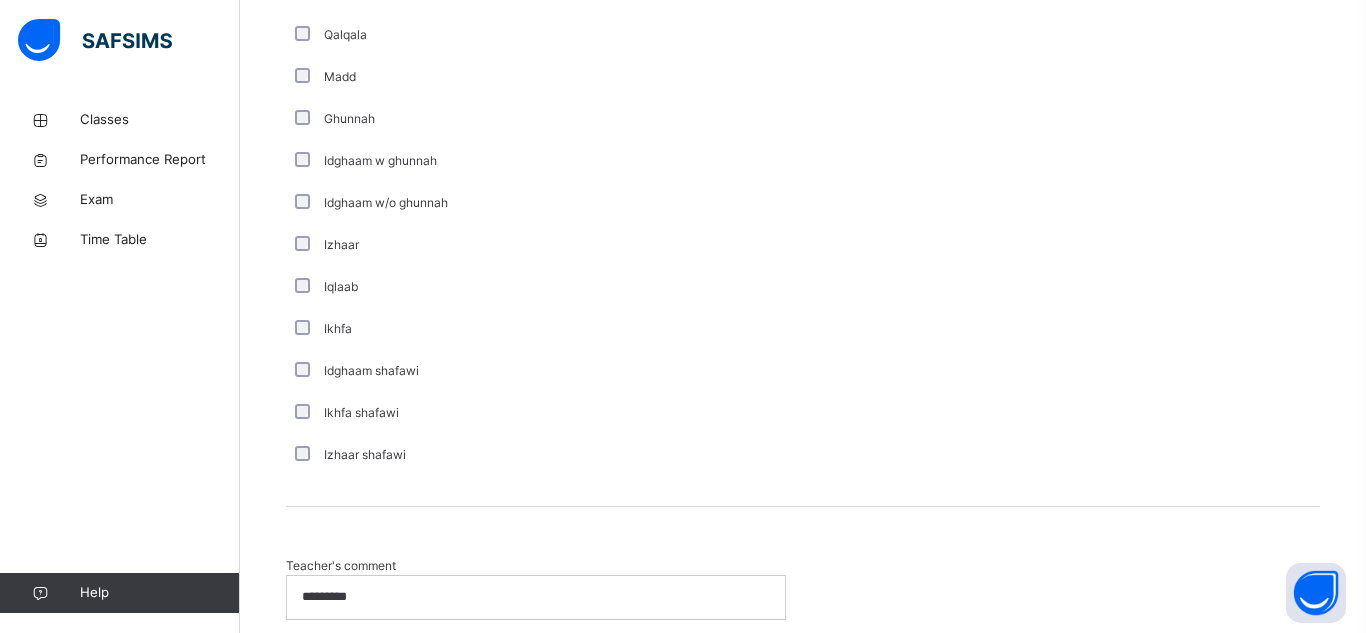 click on "*********" at bounding box center (536, 597) 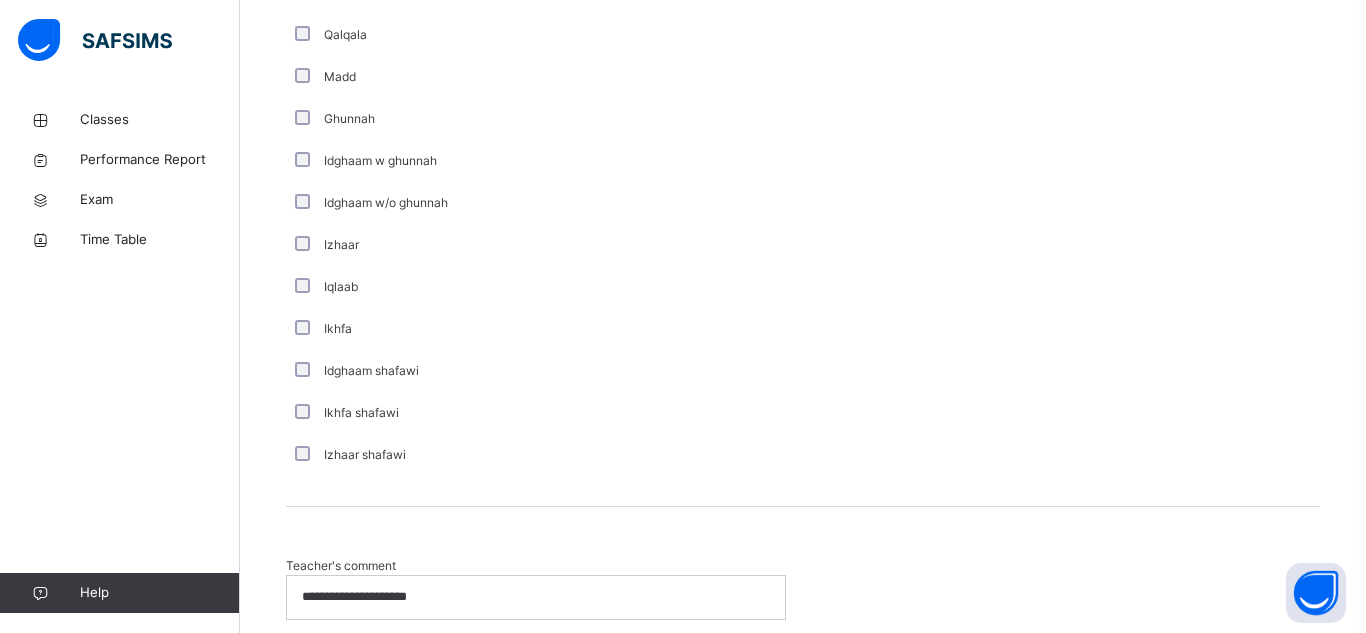 scroll, scrollTop: 1504, scrollLeft: 0, axis: vertical 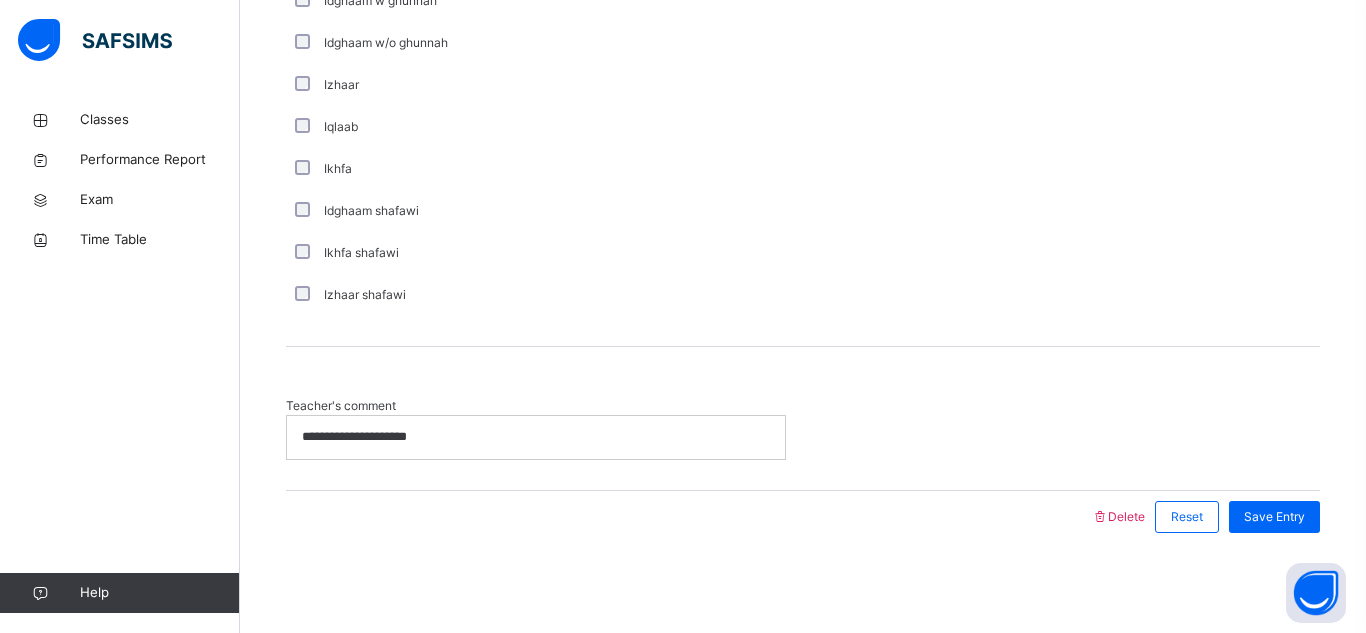 click on "Save Entry" at bounding box center [1274, 517] 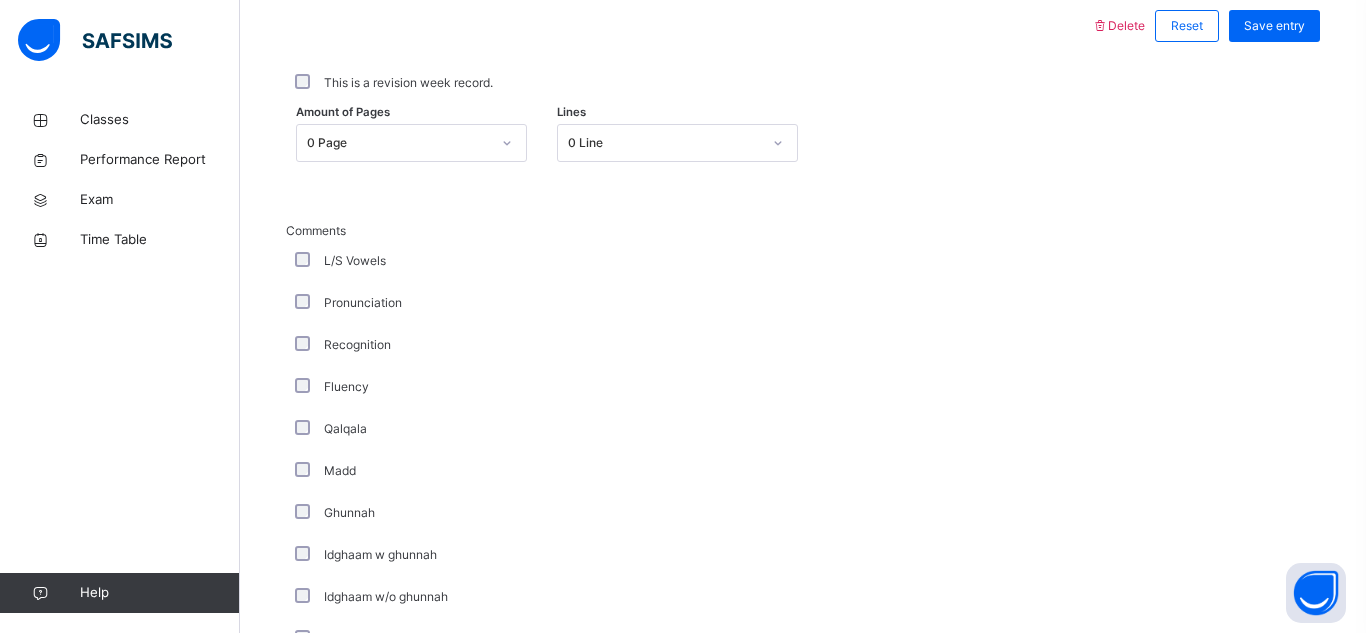 scroll, scrollTop: 0, scrollLeft: 0, axis: both 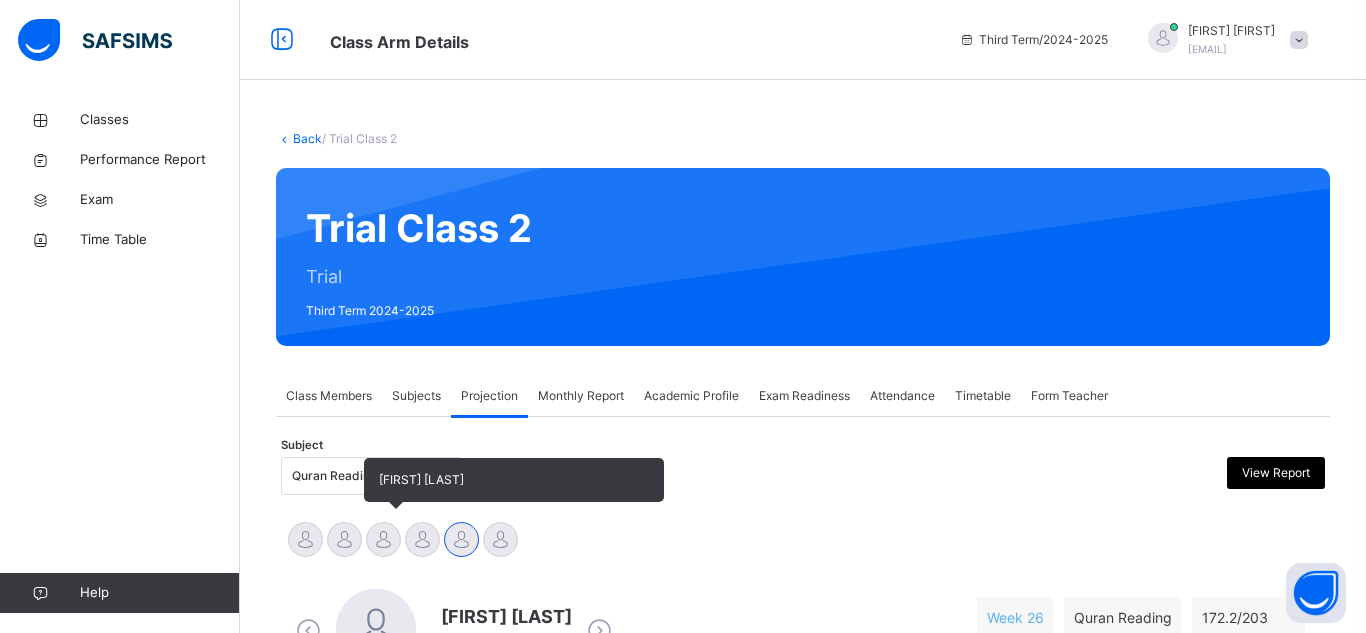 click at bounding box center [383, 539] 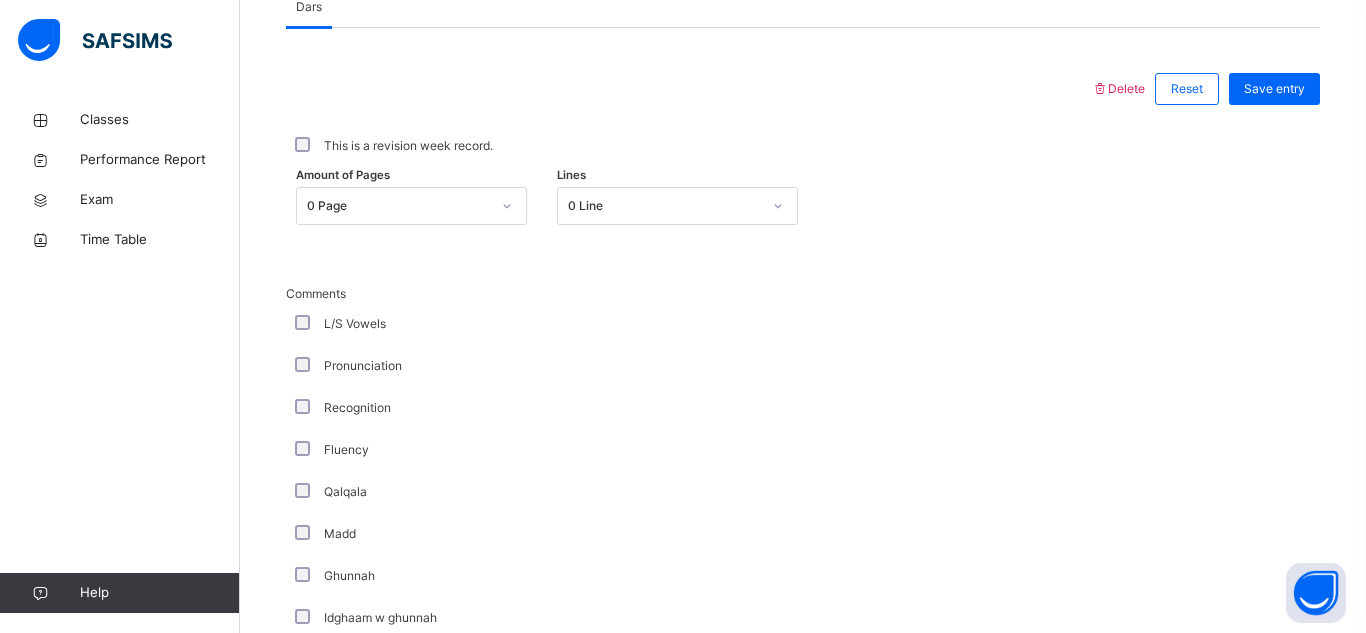 scroll, scrollTop: 892, scrollLeft: 0, axis: vertical 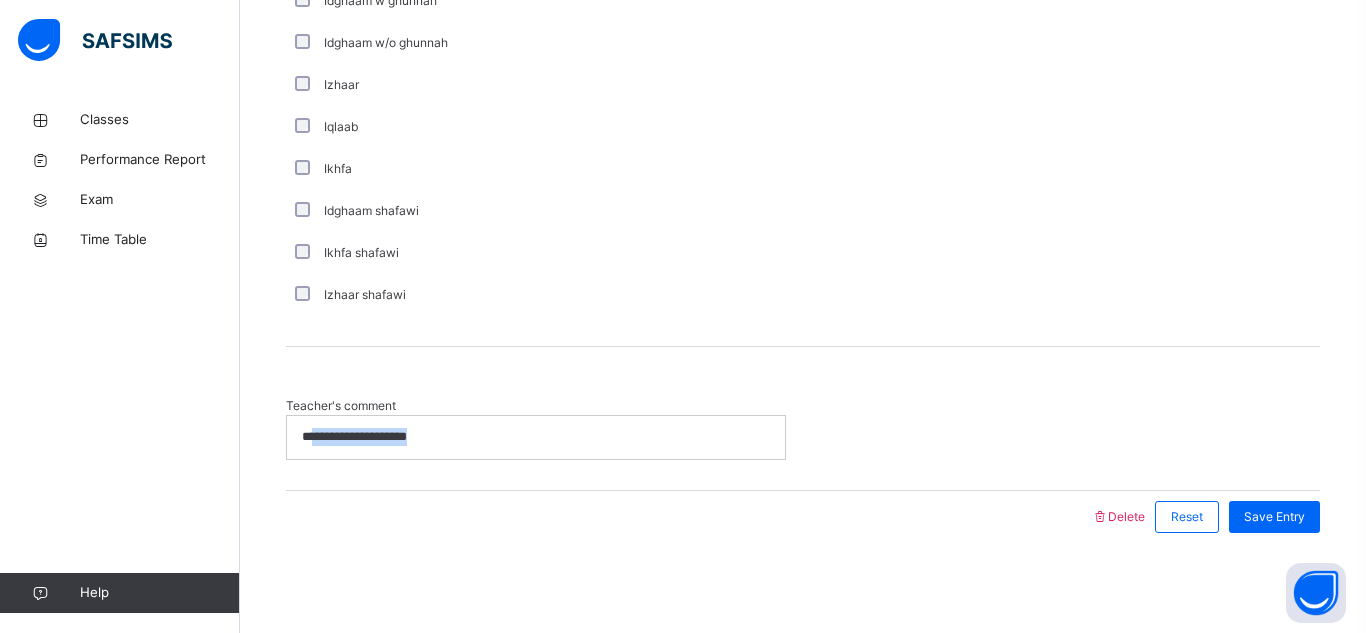 drag, startPoint x: 424, startPoint y: 420, endPoint x: 314, endPoint y: 444, distance: 112.587746 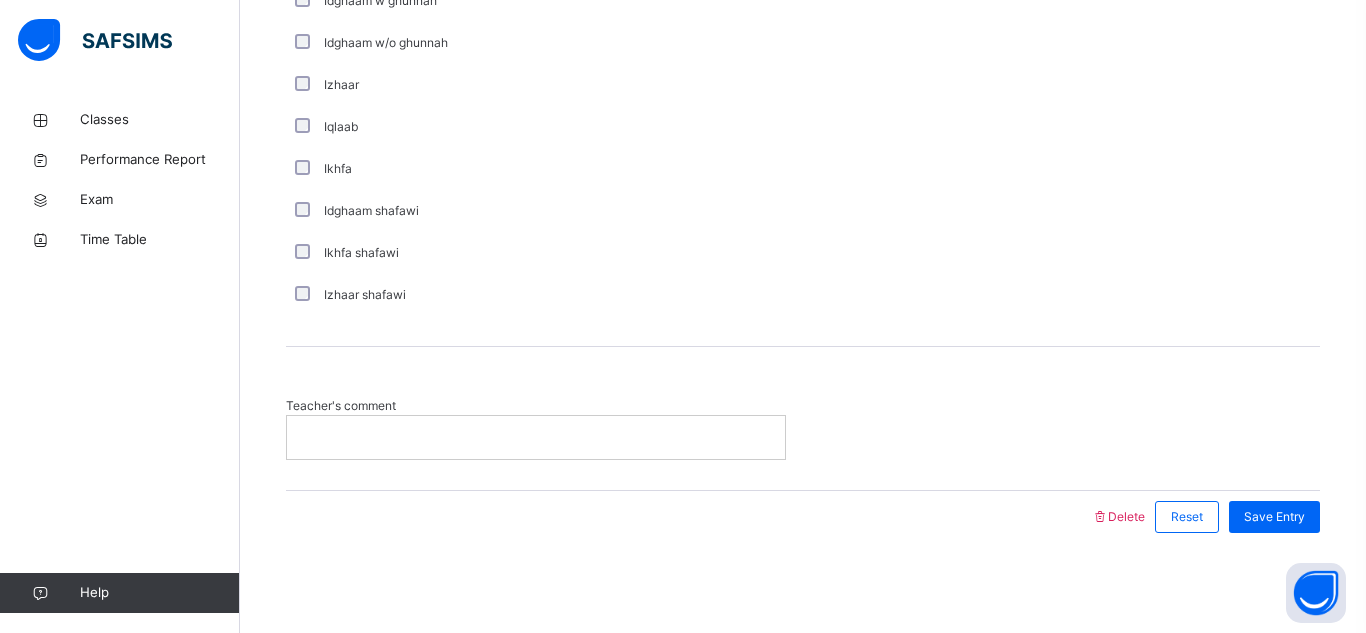 type 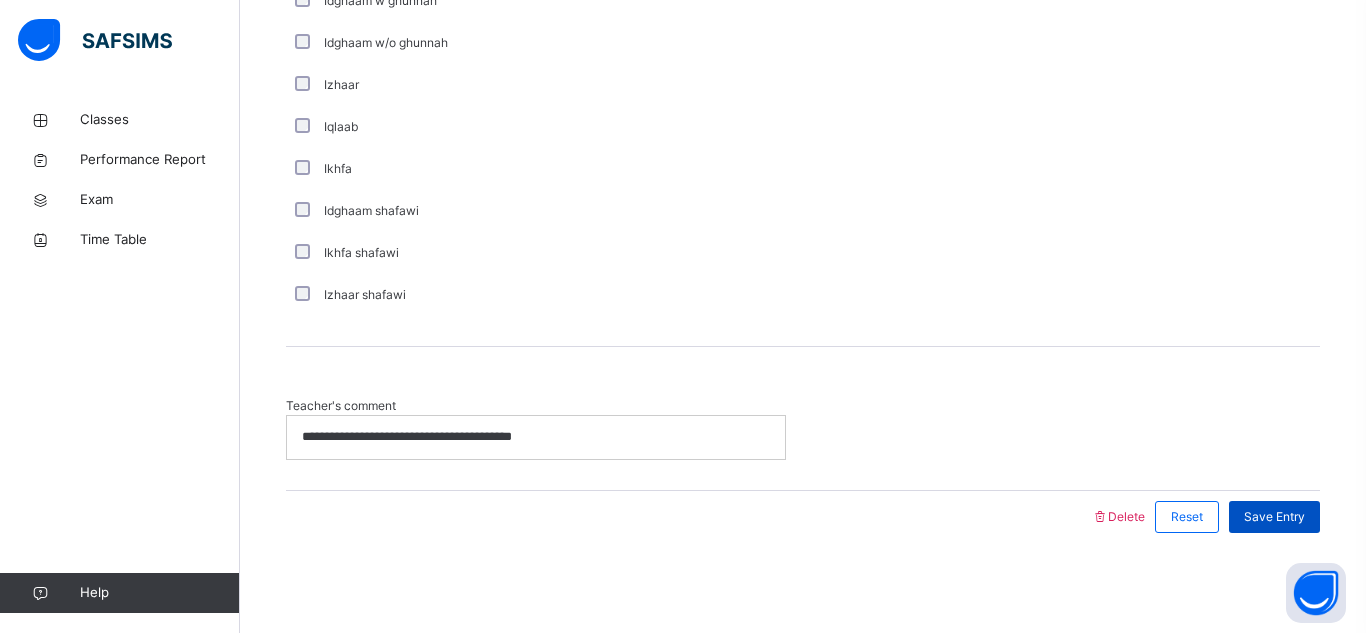 click on "Save Entry" at bounding box center (1274, 517) 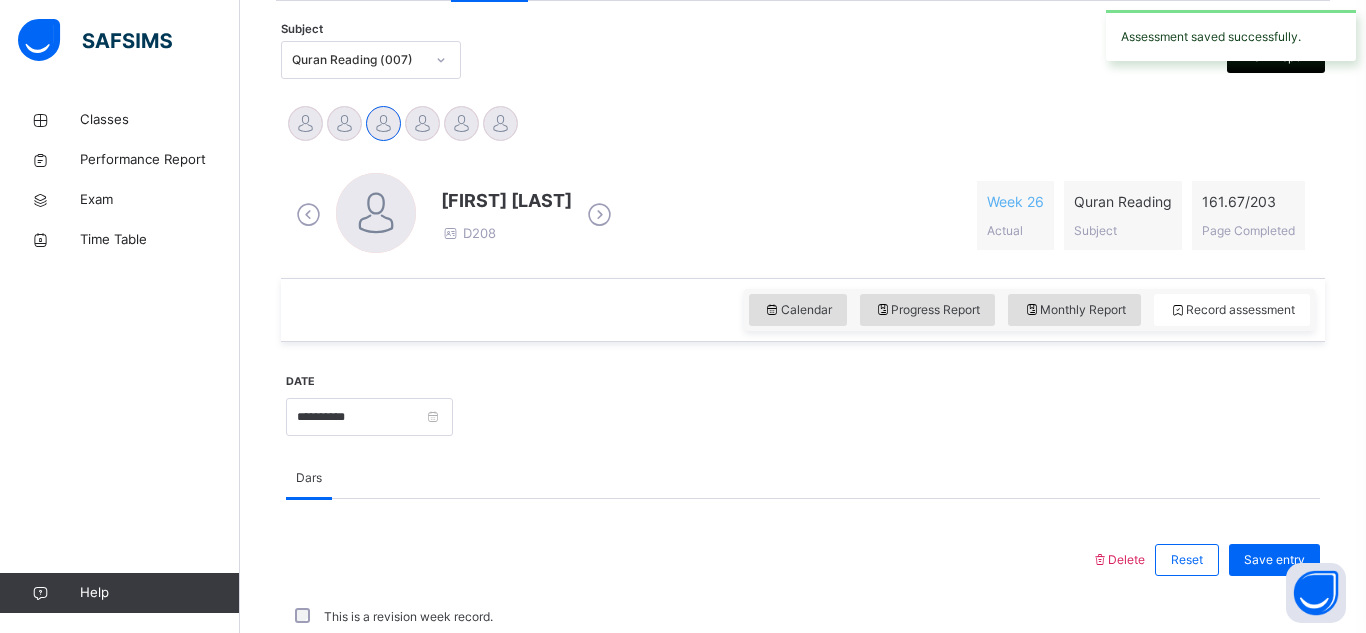 scroll, scrollTop: 711, scrollLeft: 0, axis: vertical 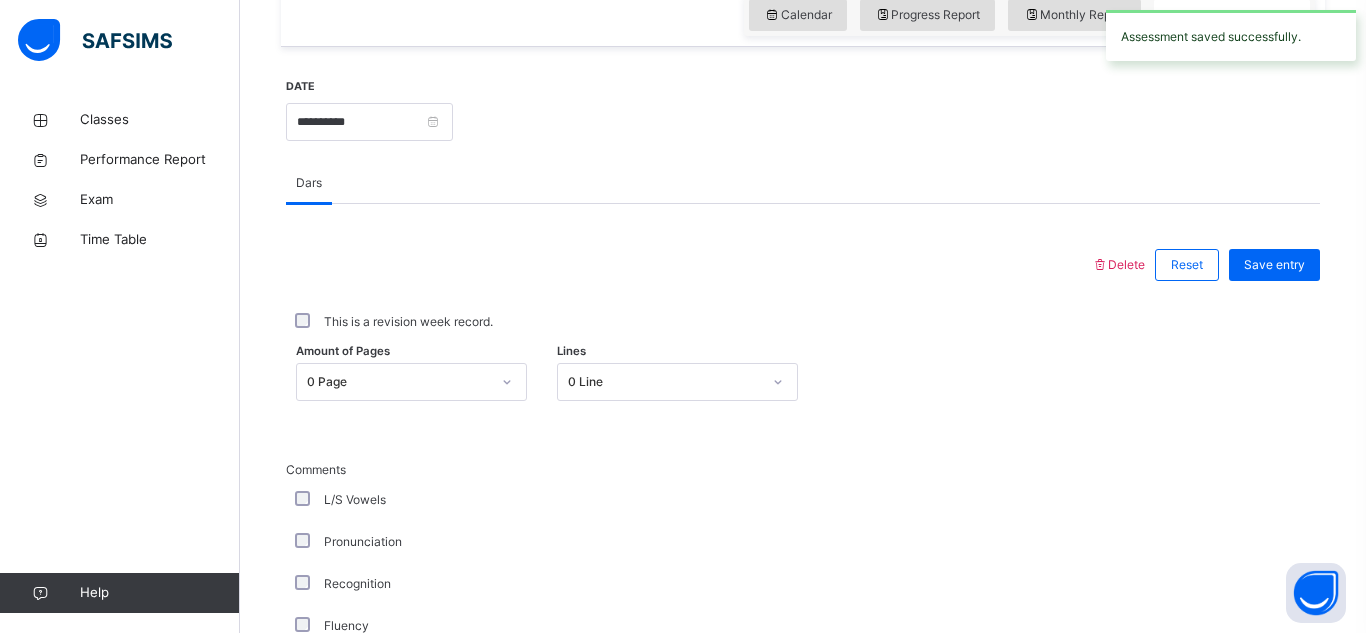click on "0 Page" at bounding box center [392, 382] 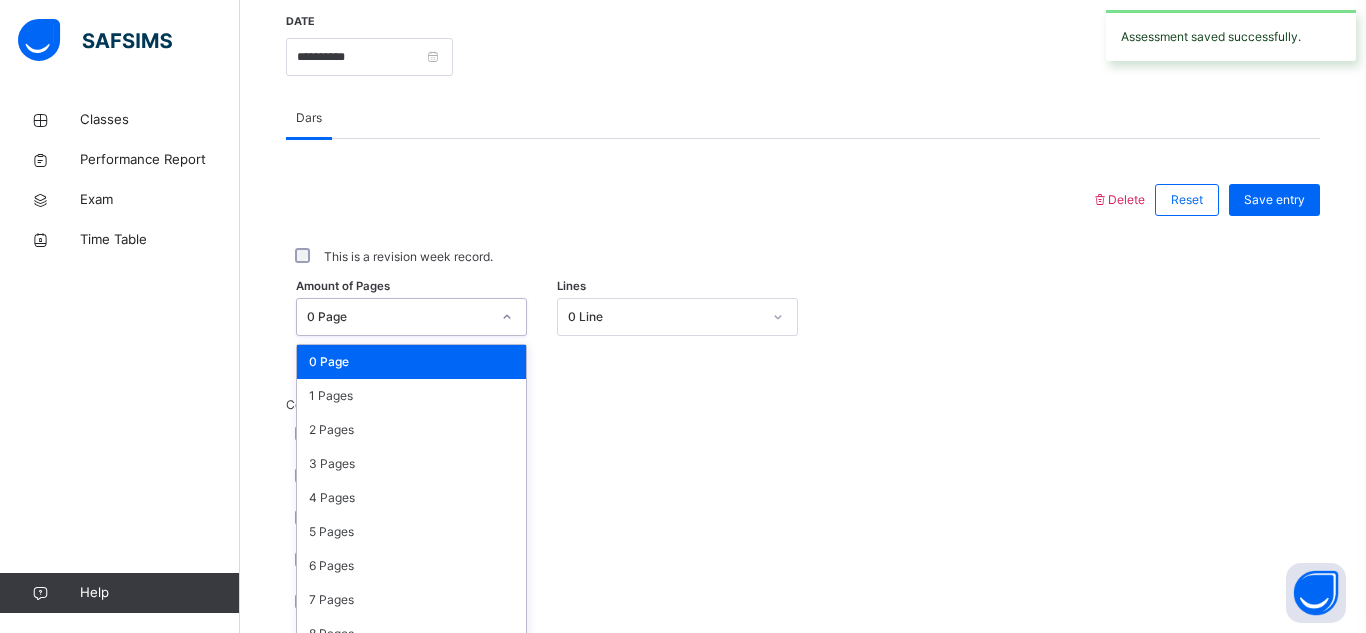 scroll, scrollTop: 797, scrollLeft: 0, axis: vertical 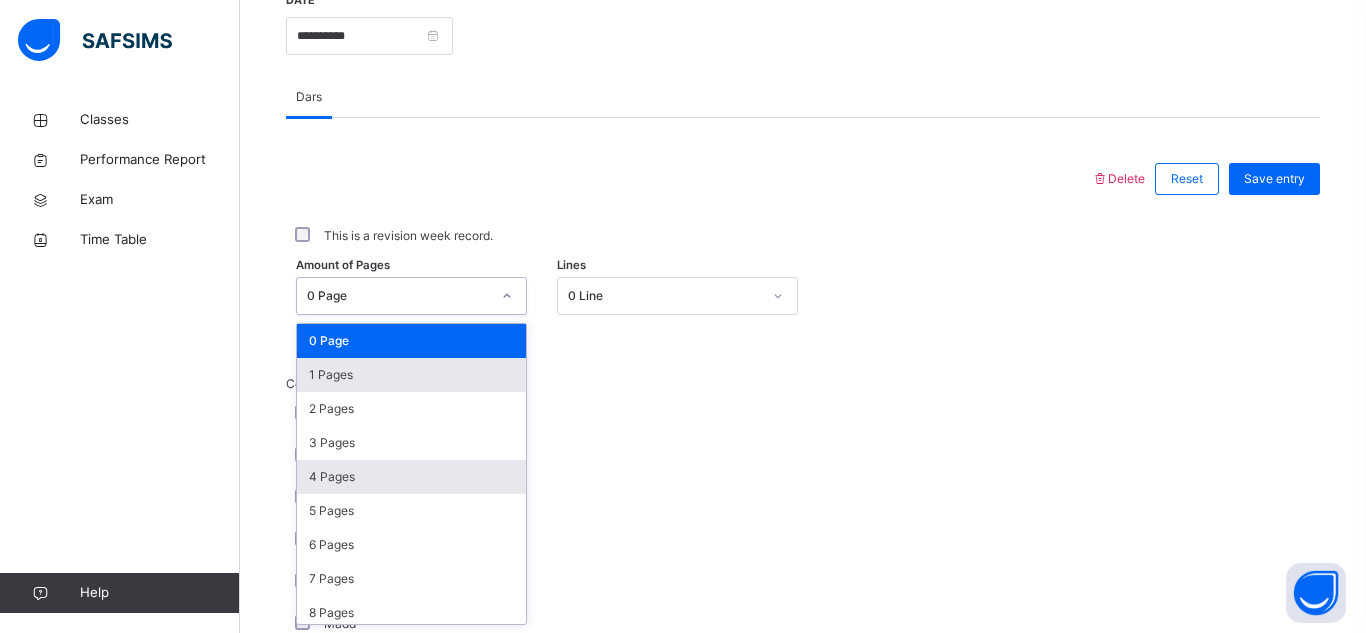 click on "4 Pages" at bounding box center [411, 477] 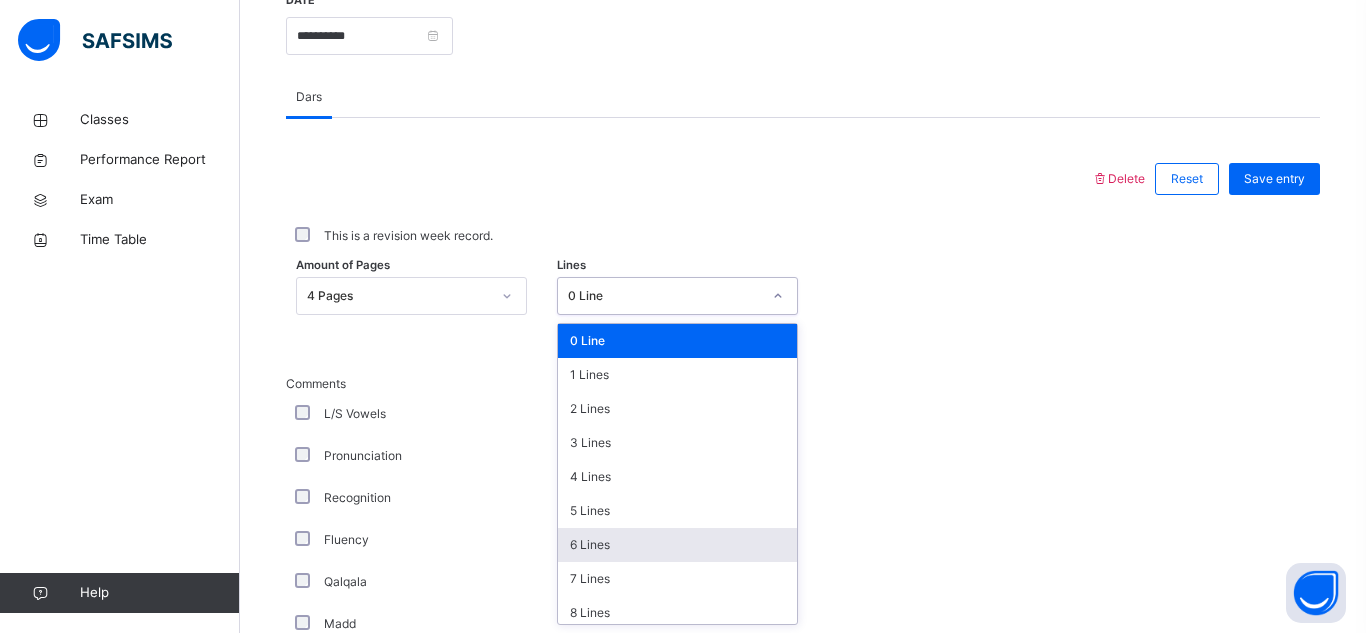 click on "6 Lines" at bounding box center (677, 545) 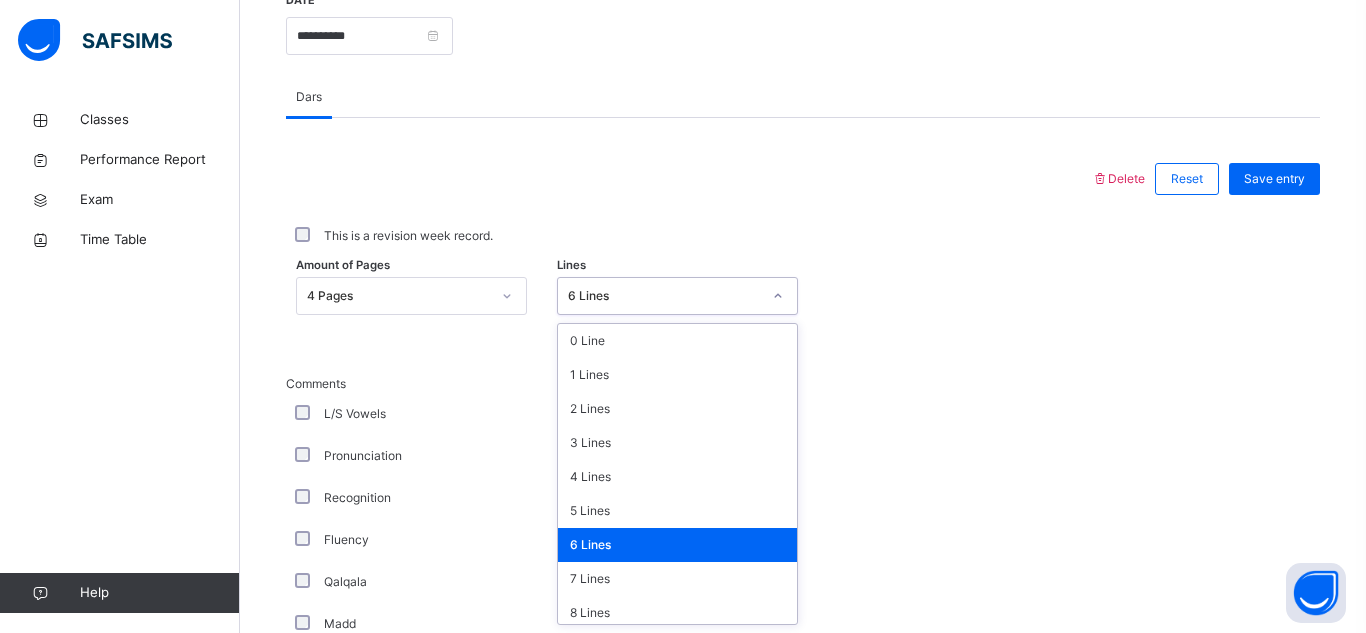 scroll, scrollTop: 117, scrollLeft: 0, axis: vertical 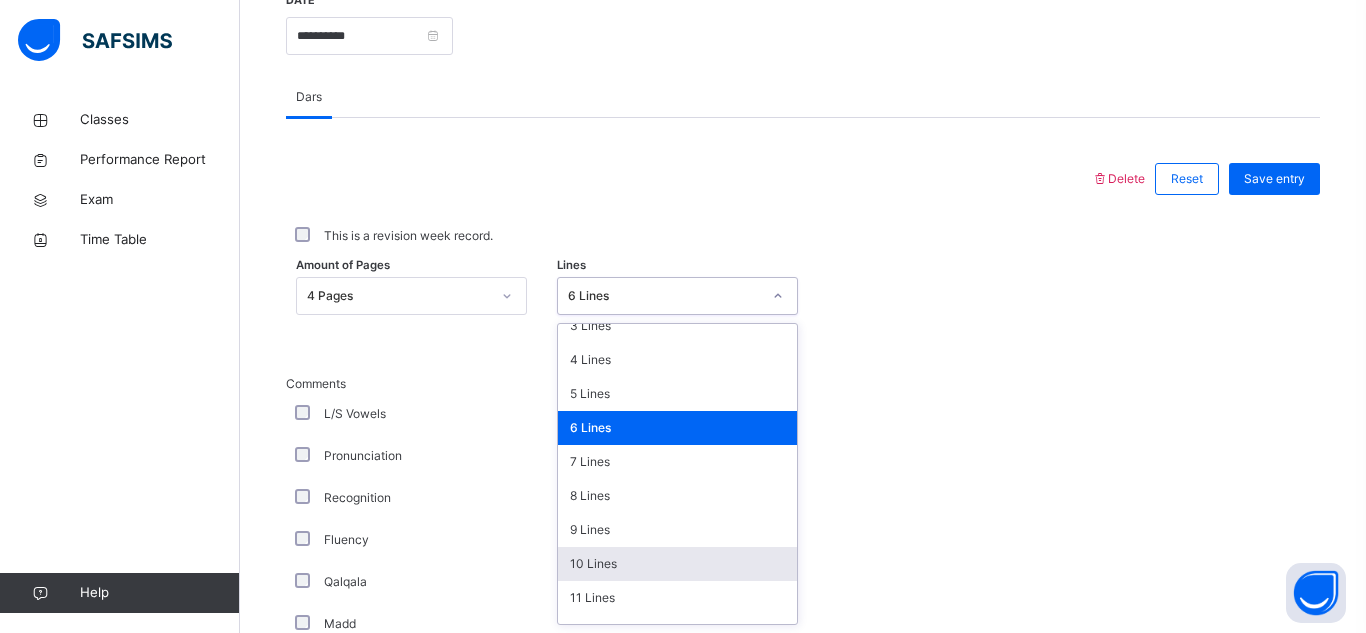 click on "10 Lines" at bounding box center [677, 564] 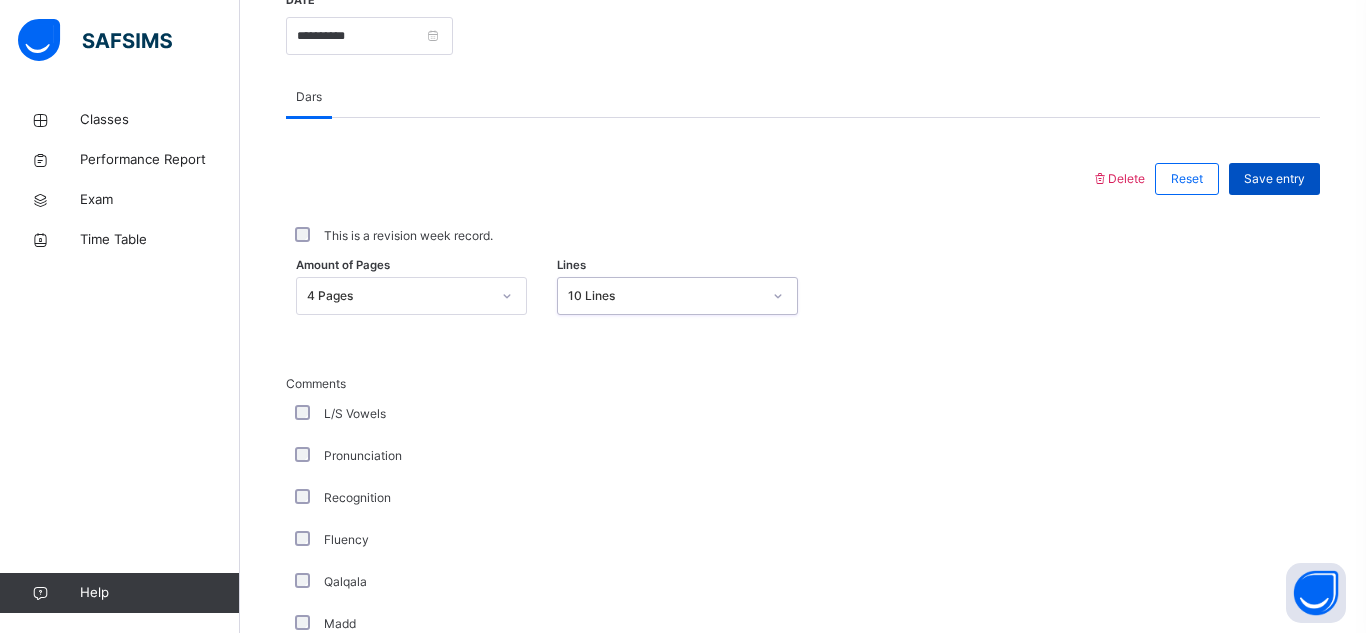 click on "Save entry" at bounding box center [1274, 179] 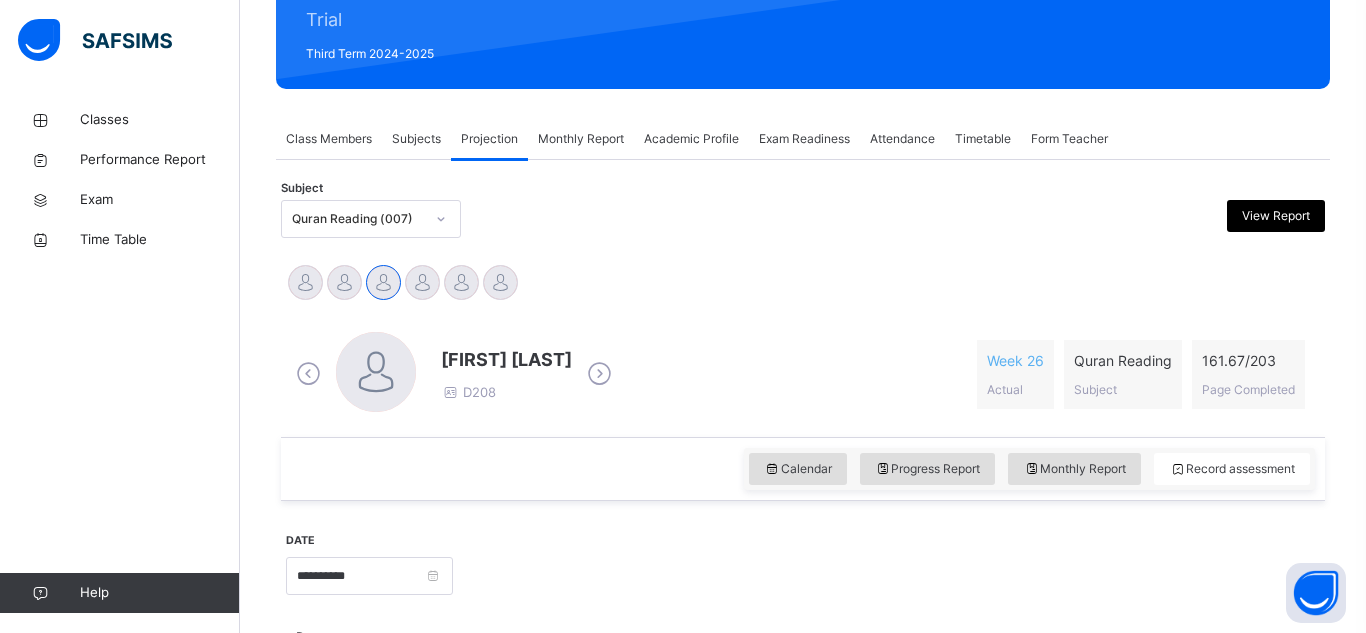 scroll, scrollTop: 256, scrollLeft: 0, axis: vertical 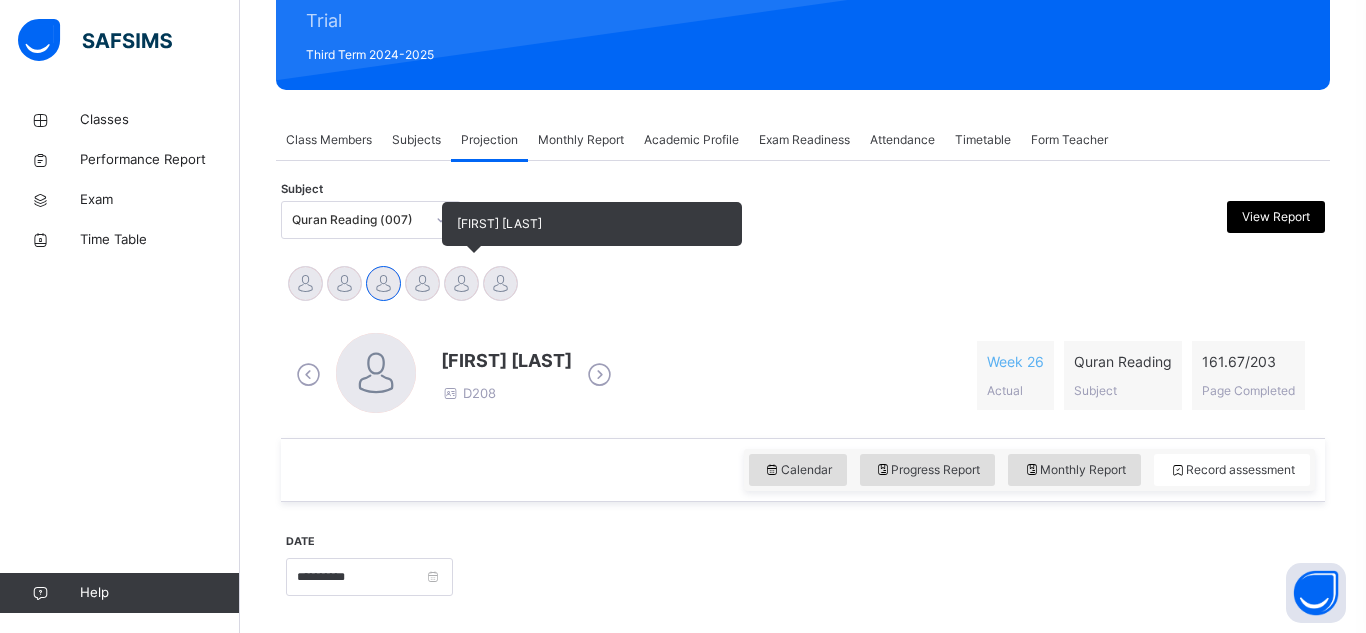 click at bounding box center (461, 283) 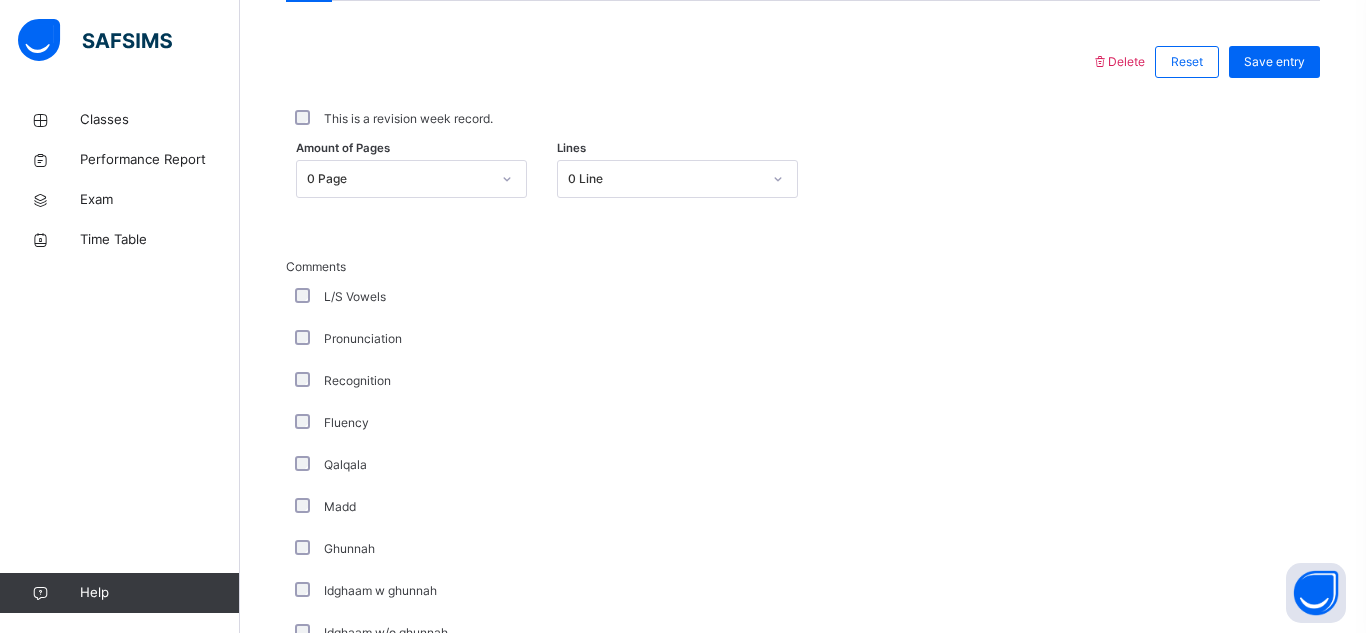 scroll, scrollTop: 892, scrollLeft: 0, axis: vertical 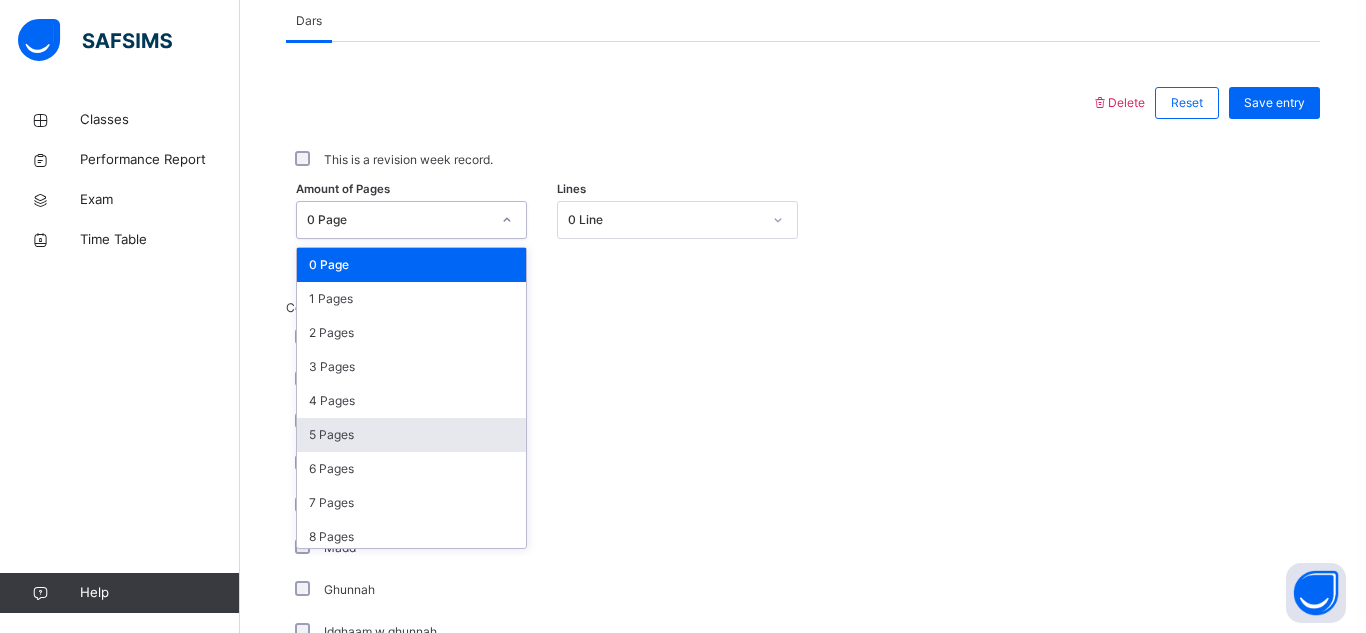 click on "5 Pages" at bounding box center (411, 435) 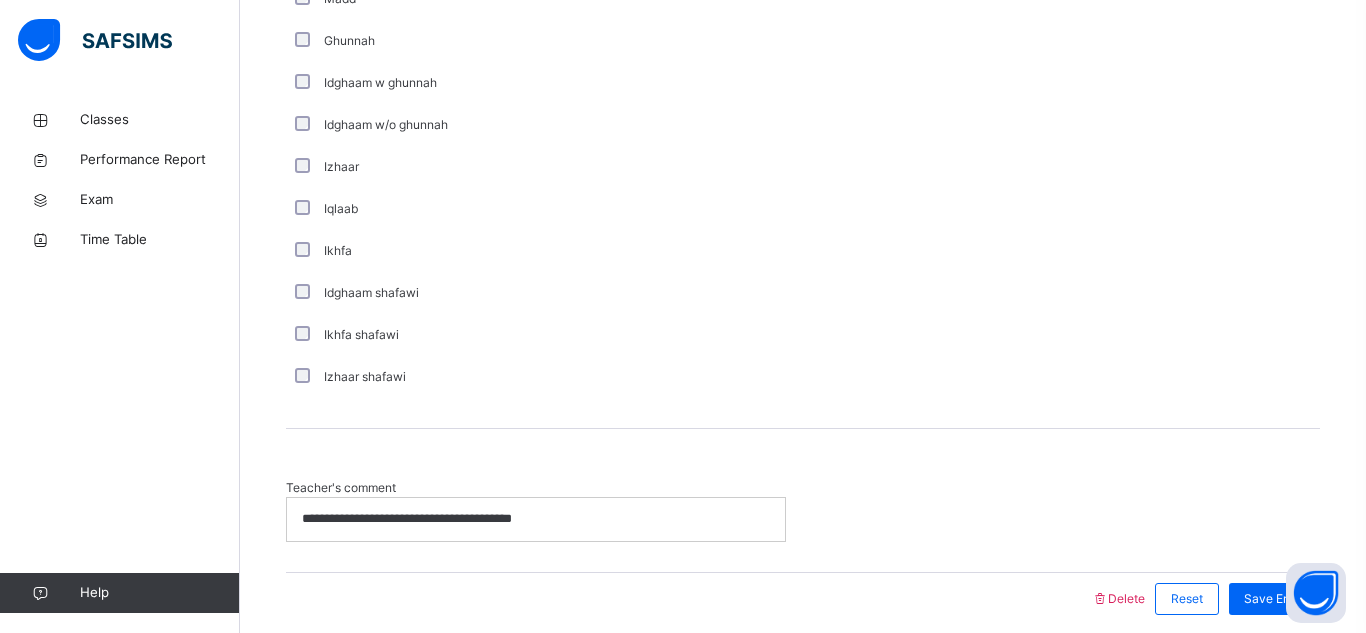 scroll, scrollTop: 1504, scrollLeft: 0, axis: vertical 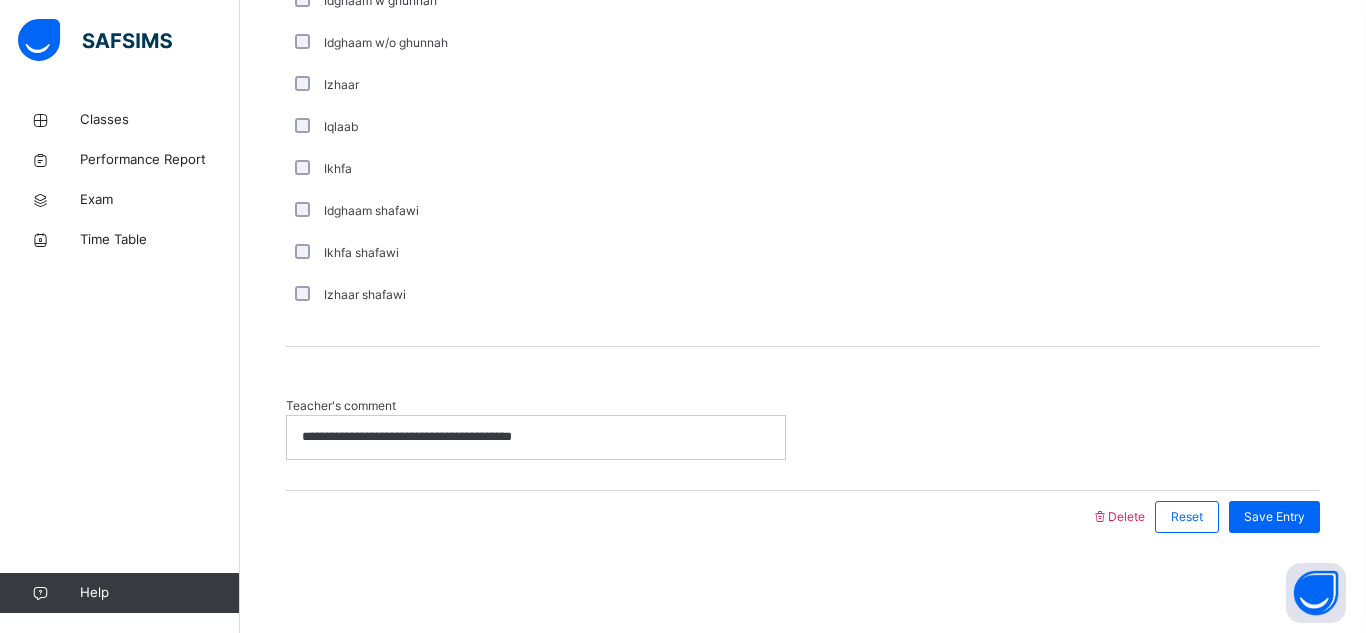 click on "**********" at bounding box center (803, 418) 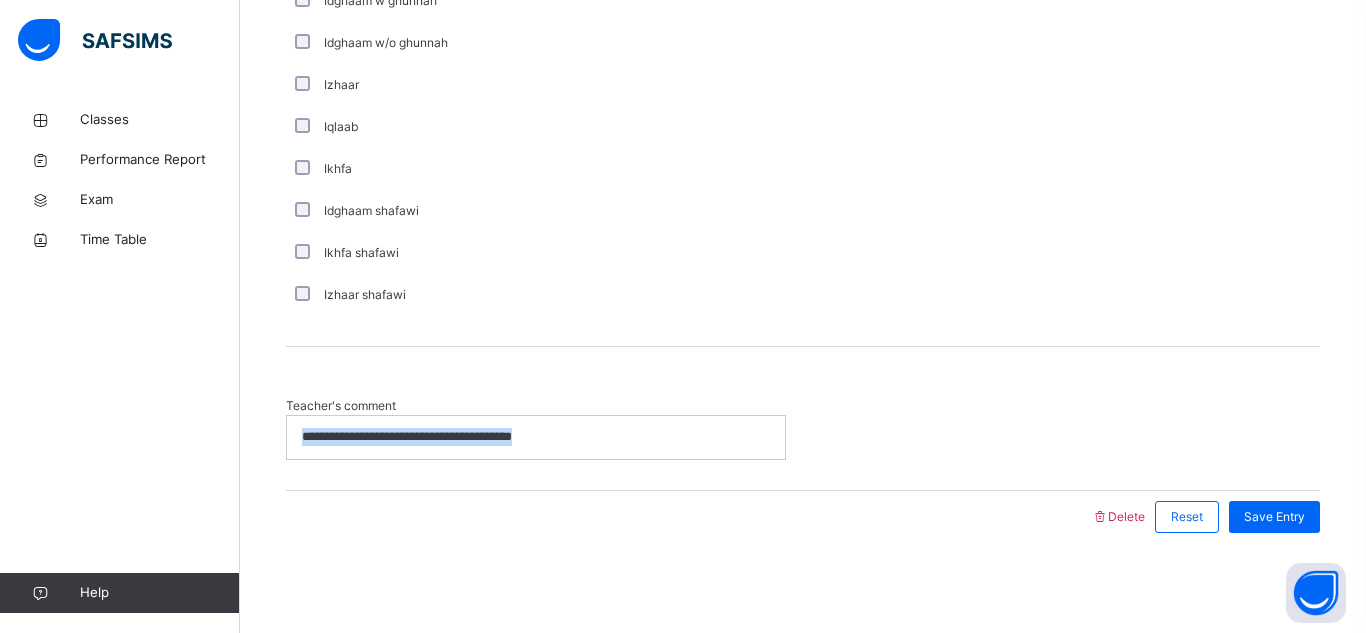 drag, startPoint x: 587, startPoint y: 422, endPoint x: 300, endPoint y: 442, distance: 287.696 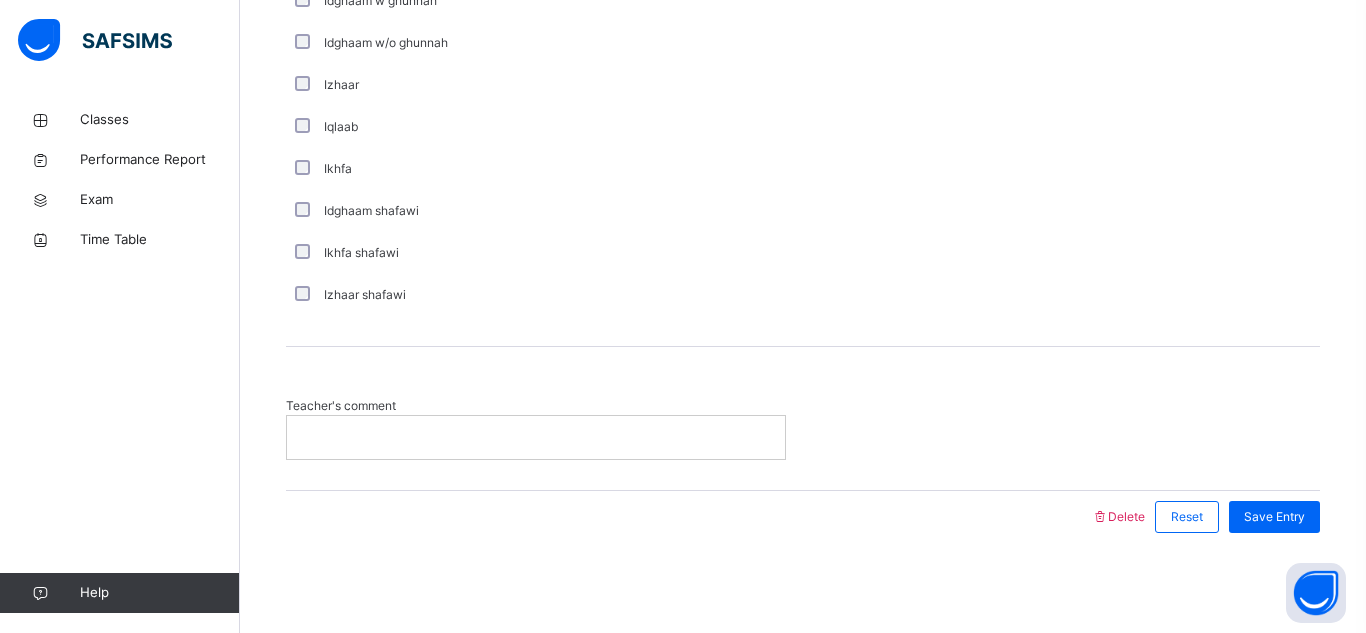 type 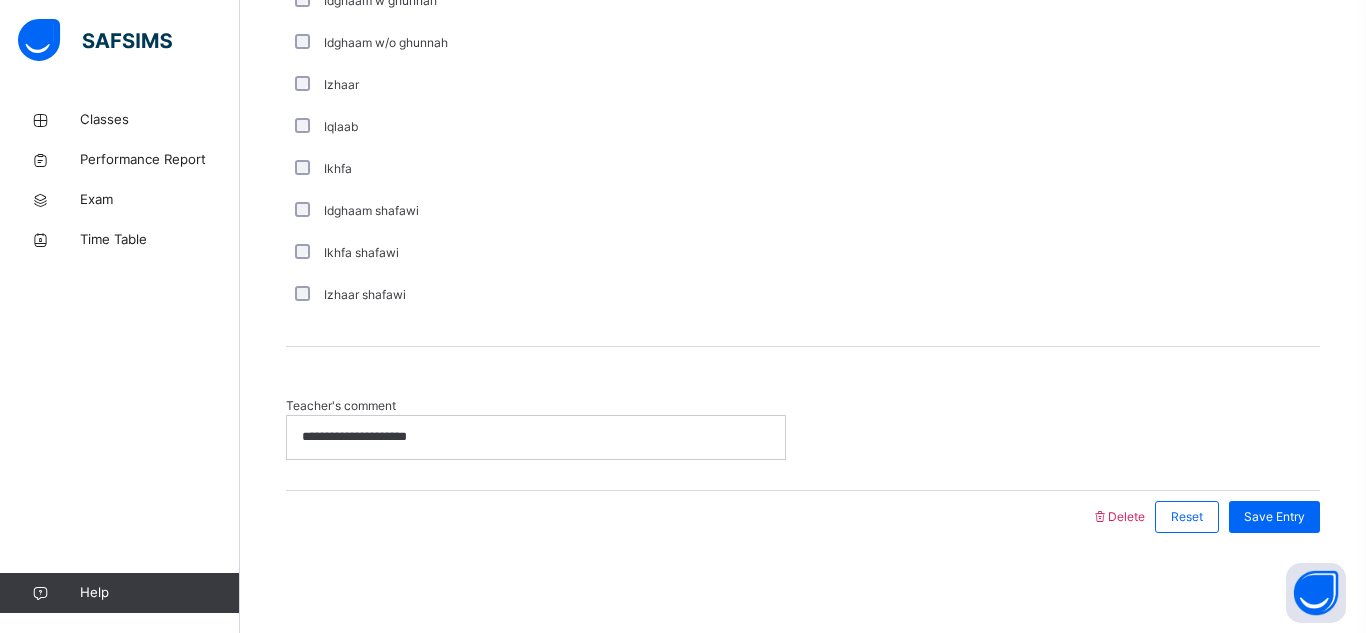 click on "Save Entry" at bounding box center [1274, 517] 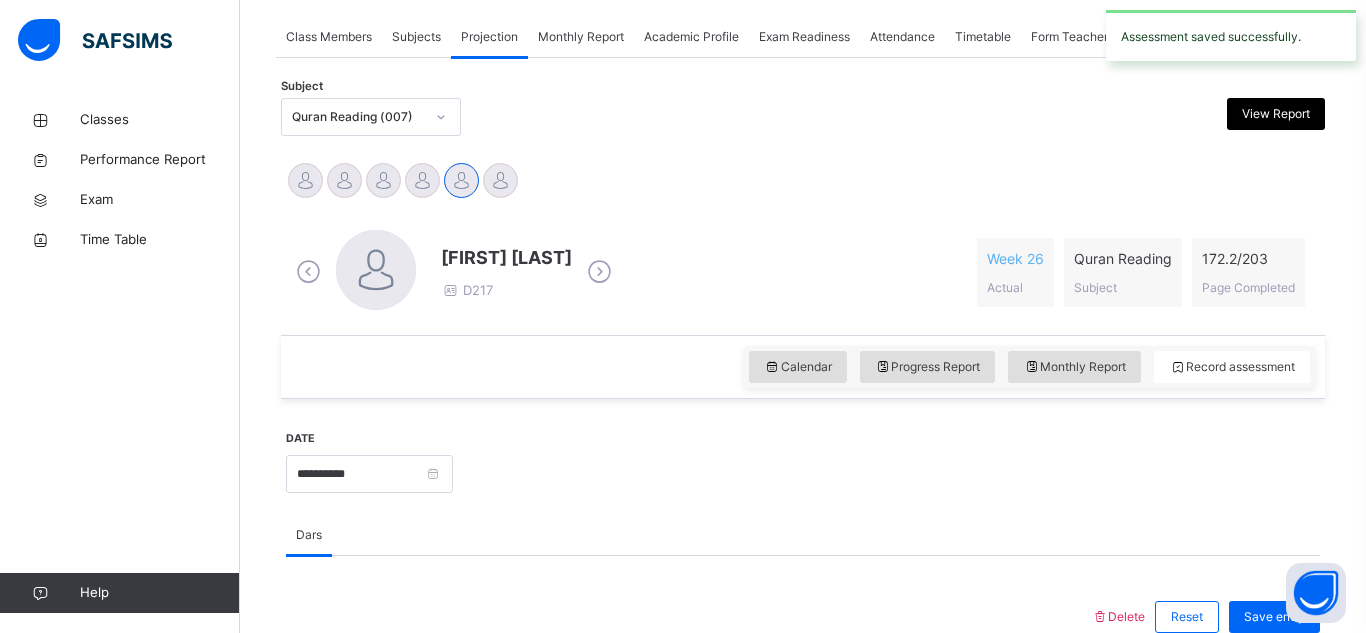 scroll, scrollTop: 371, scrollLeft: 0, axis: vertical 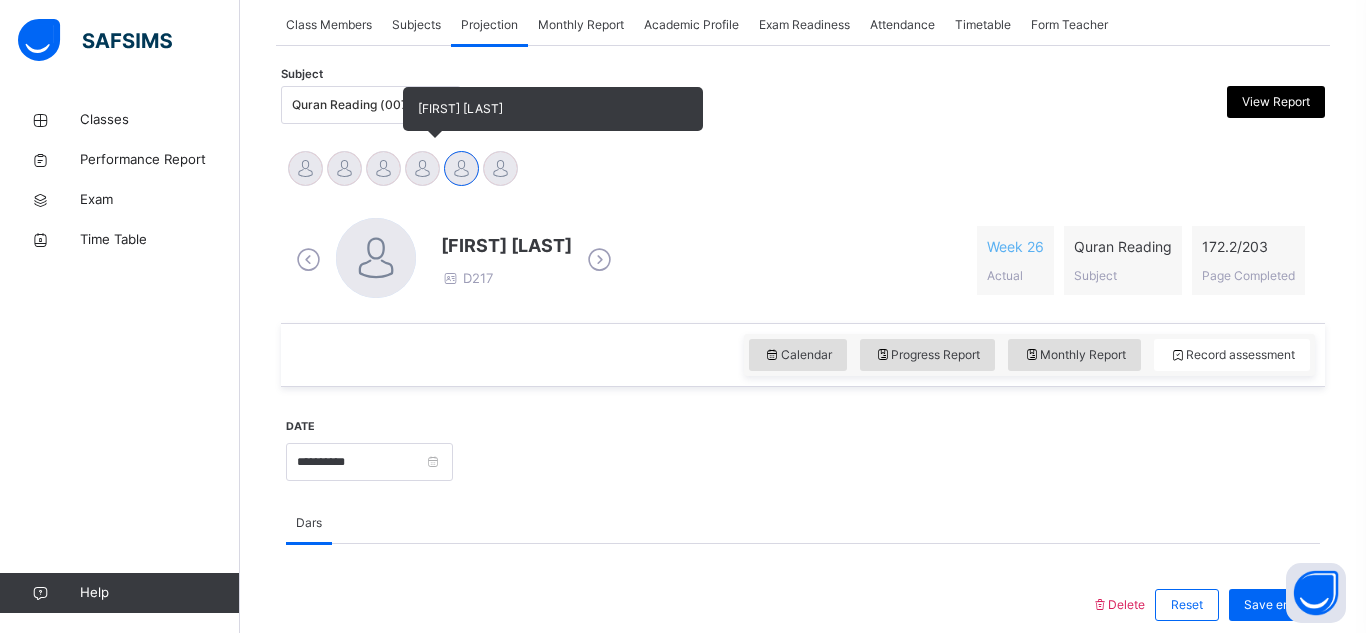click at bounding box center [422, 168] 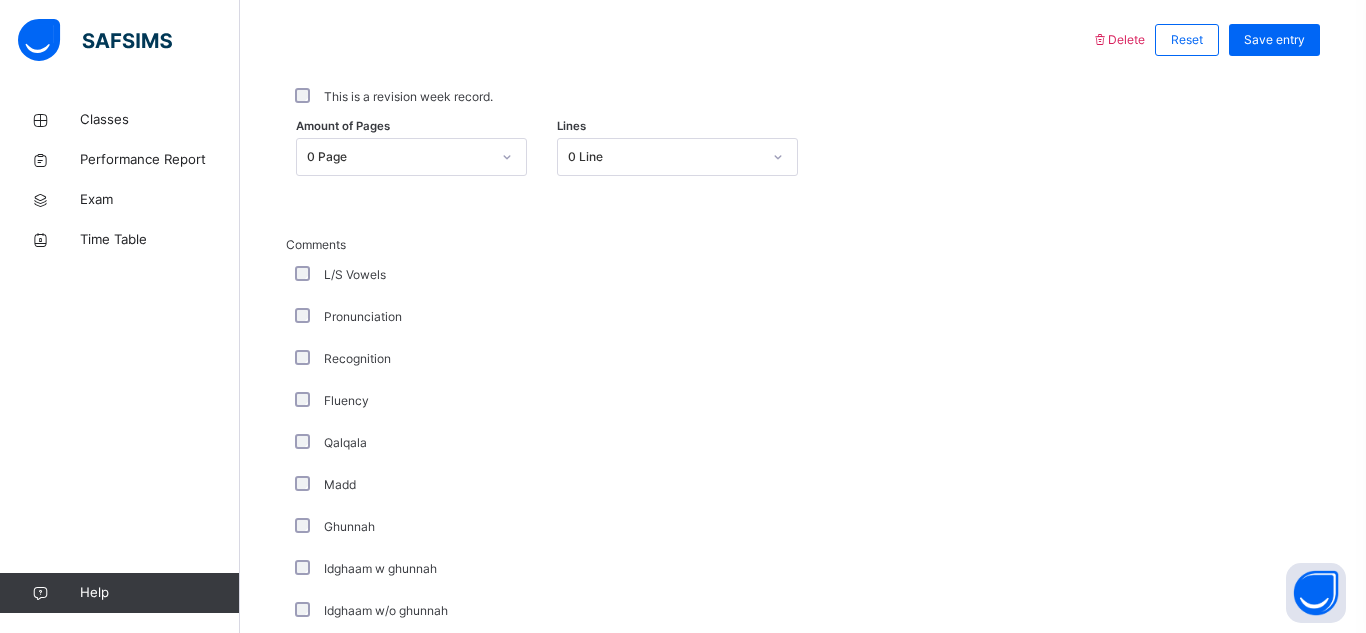 scroll, scrollTop: 896, scrollLeft: 0, axis: vertical 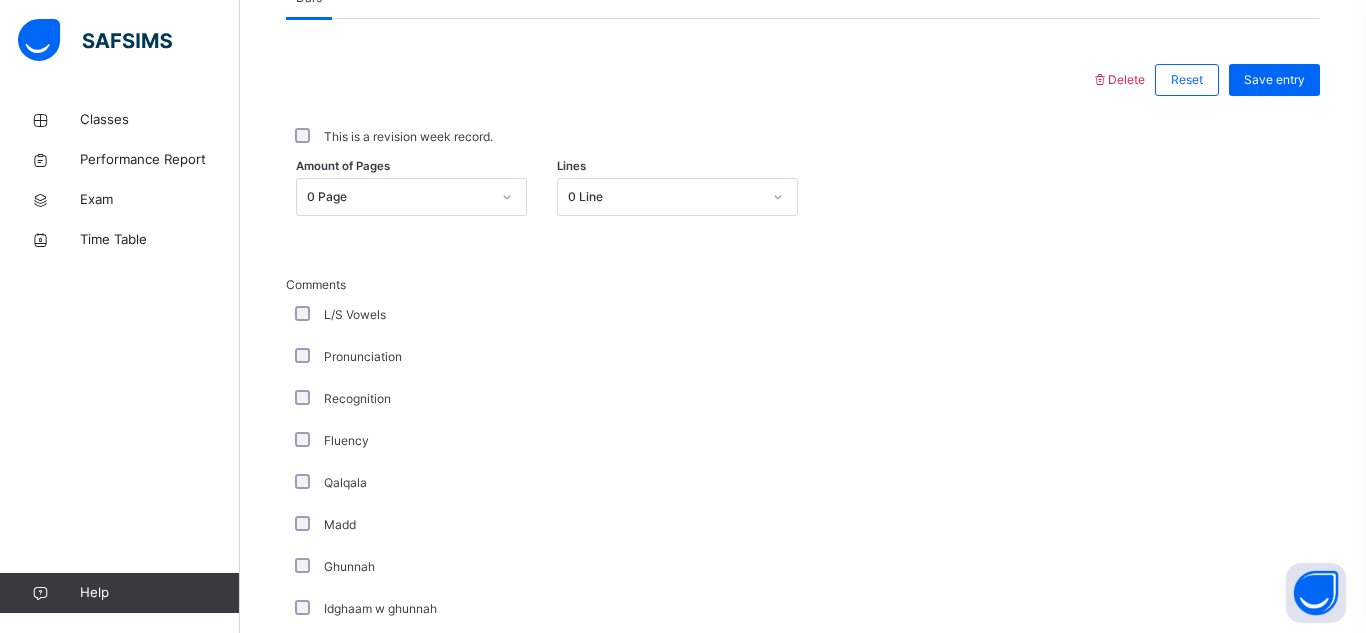 click on "0 Page" at bounding box center (398, 197) 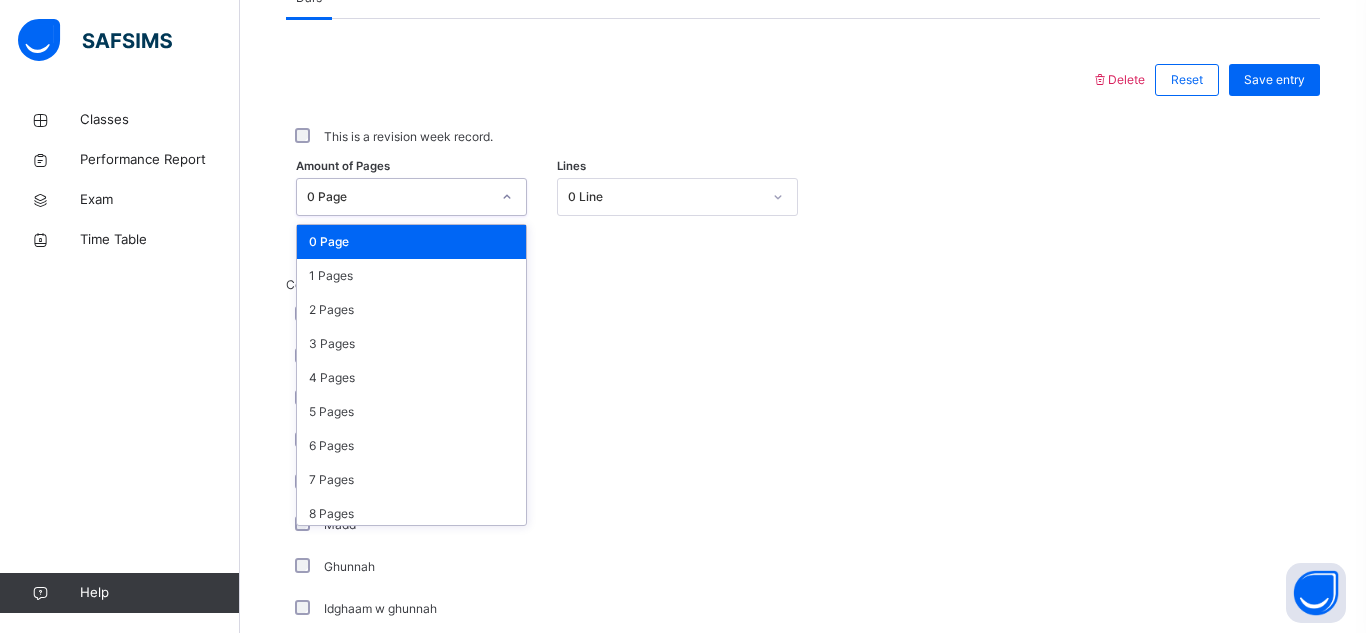 click on "0 Page" at bounding box center [398, 197] 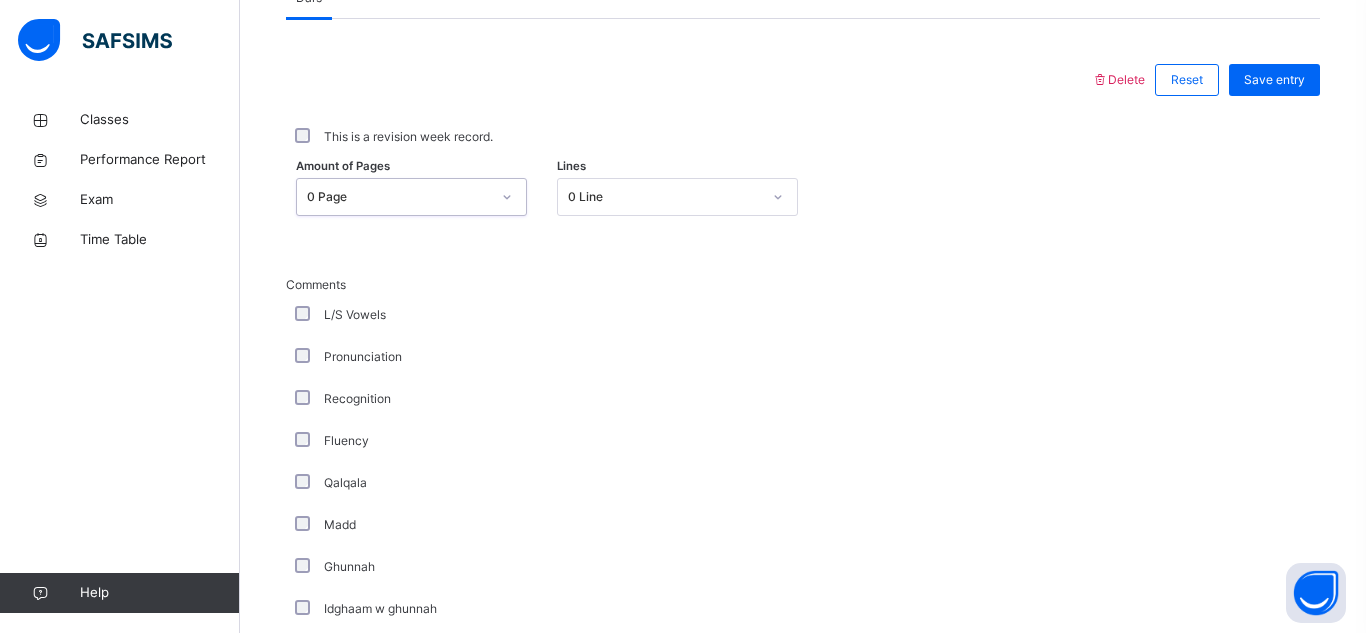 click on "0 Page" at bounding box center (398, 197) 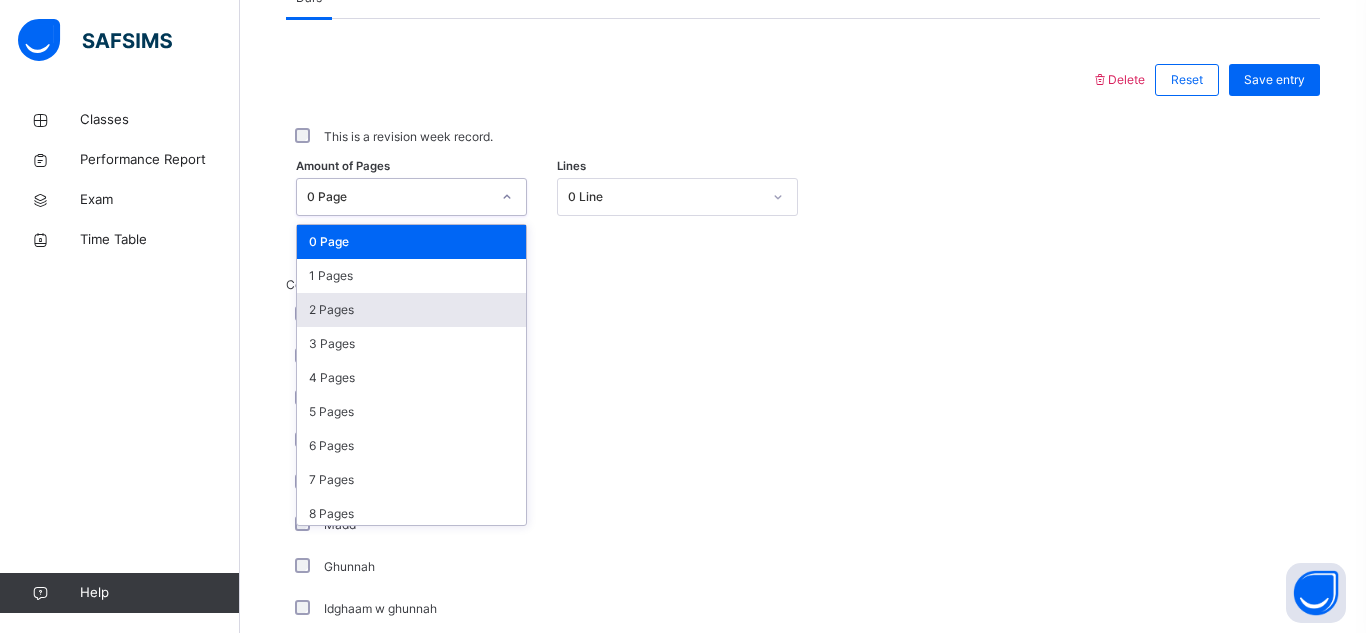 click on "2 Pages" at bounding box center [411, 310] 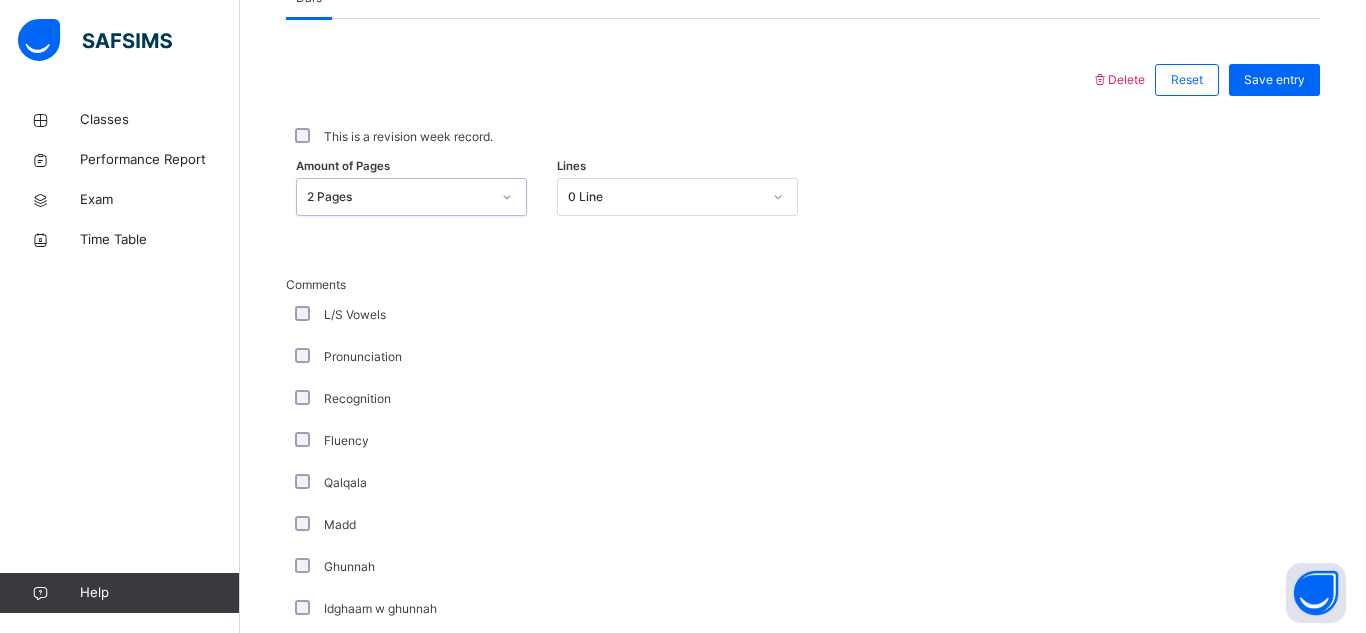 click on "0 Line" at bounding box center [664, 197] 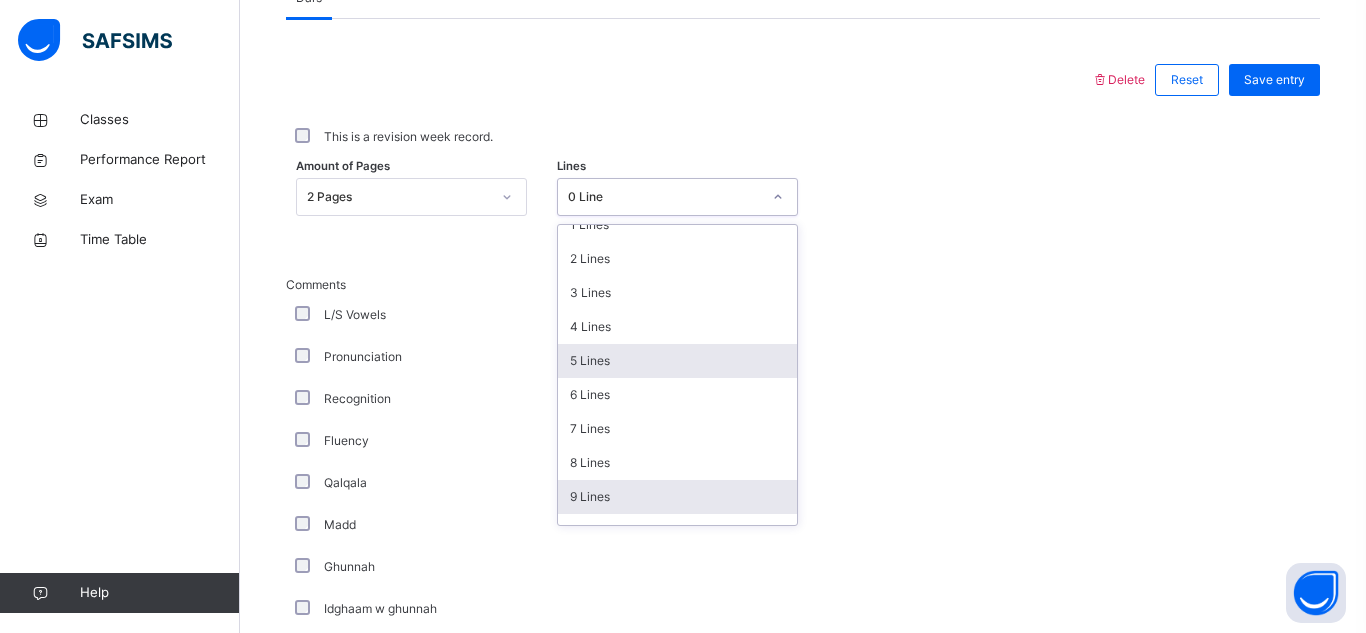 scroll, scrollTop: 85, scrollLeft: 0, axis: vertical 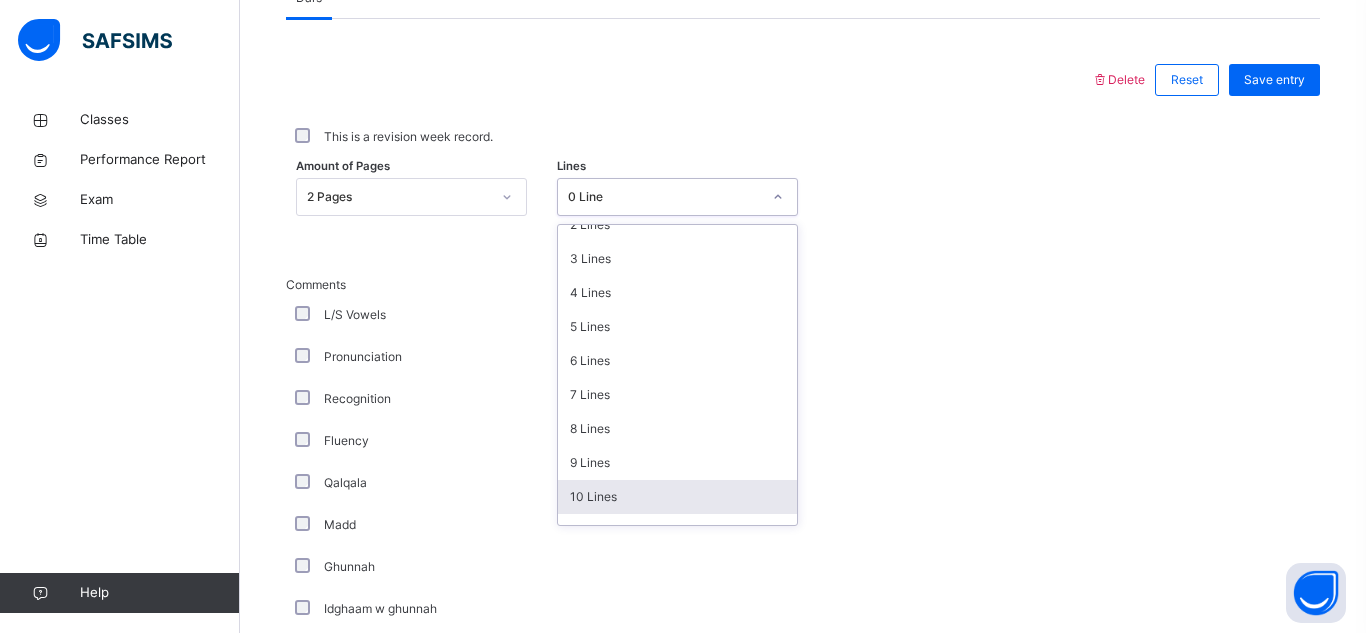 click on "10 Lines" at bounding box center (677, 497) 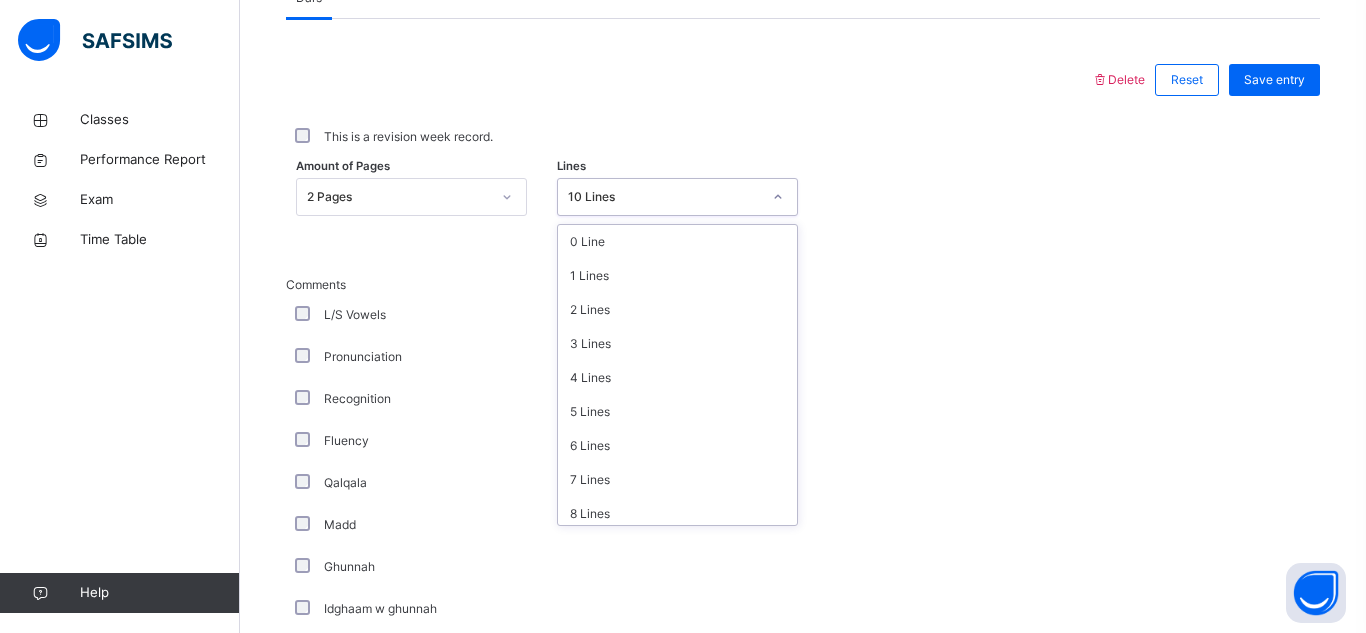 scroll, scrollTop: 244, scrollLeft: 0, axis: vertical 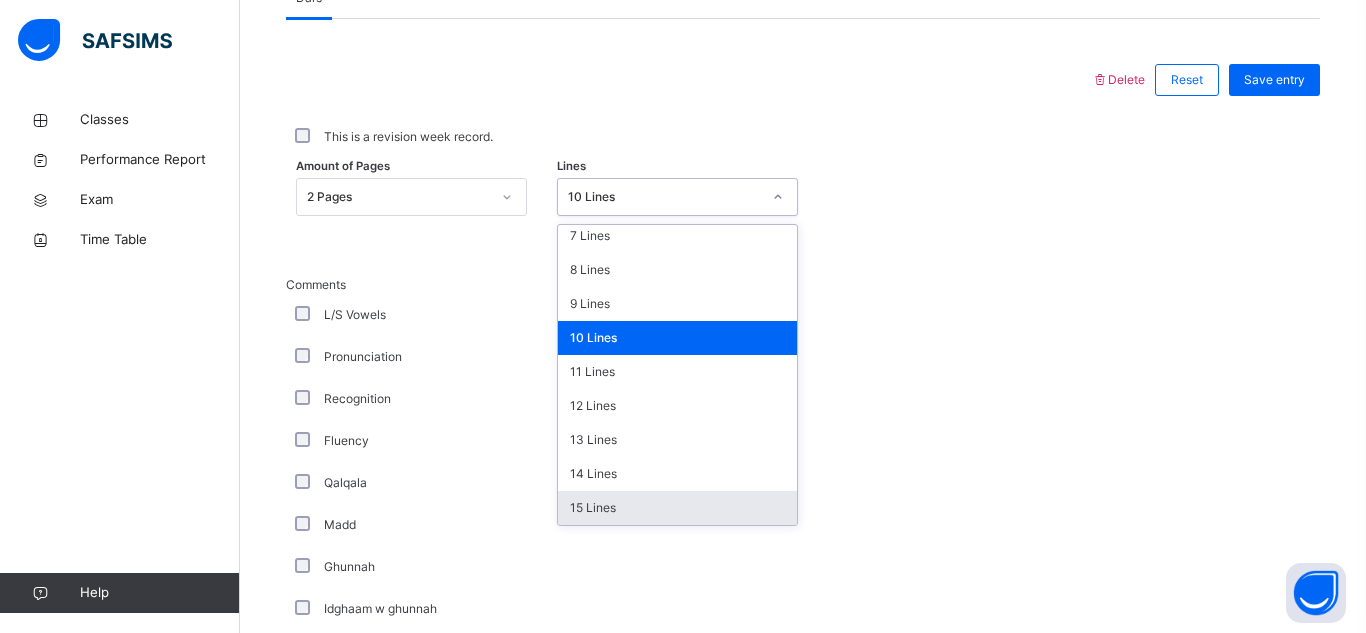 click on "Comments L/S Vowels Pronunciation Recognition Fluency Qalqala Madd Ghunnah Idghaam w ghunnah Idghaam w/o ghunnah Izhaar Iqlaab Ikhfa Idghaam shafawi Ikhfa shafawi Izhaar shafawi" at bounding box center [803, 600] 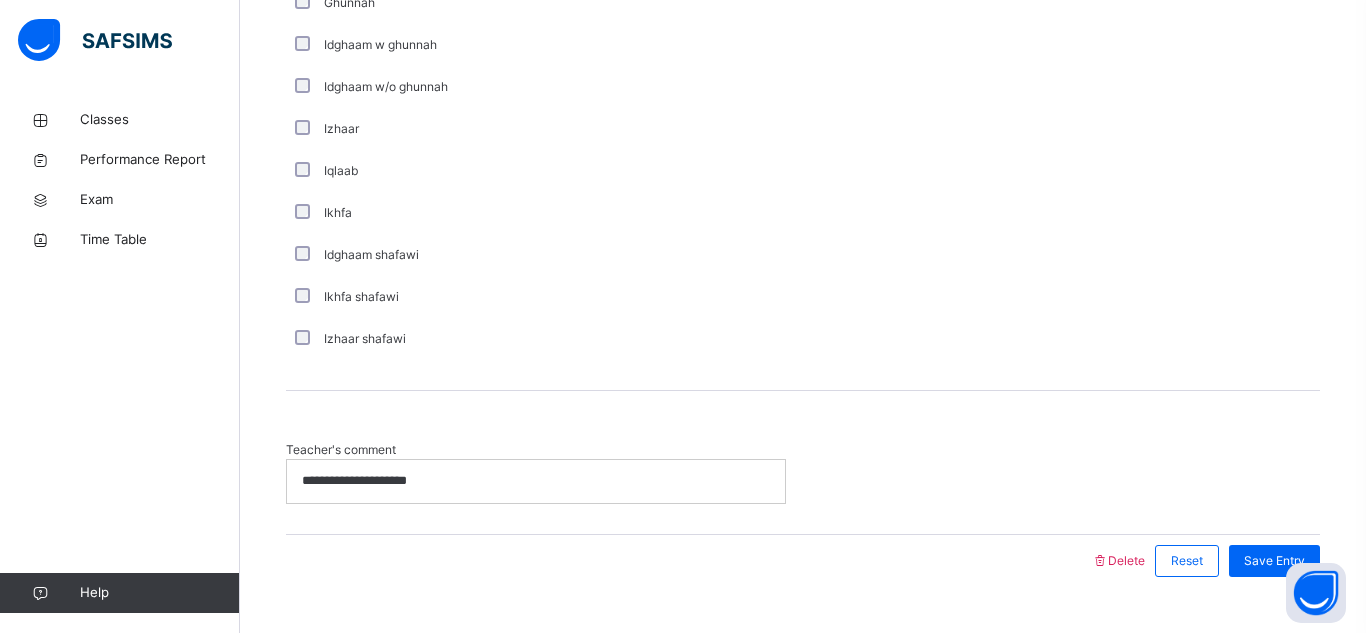 scroll, scrollTop: 1504, scrollLeft: 0, axis: vertical 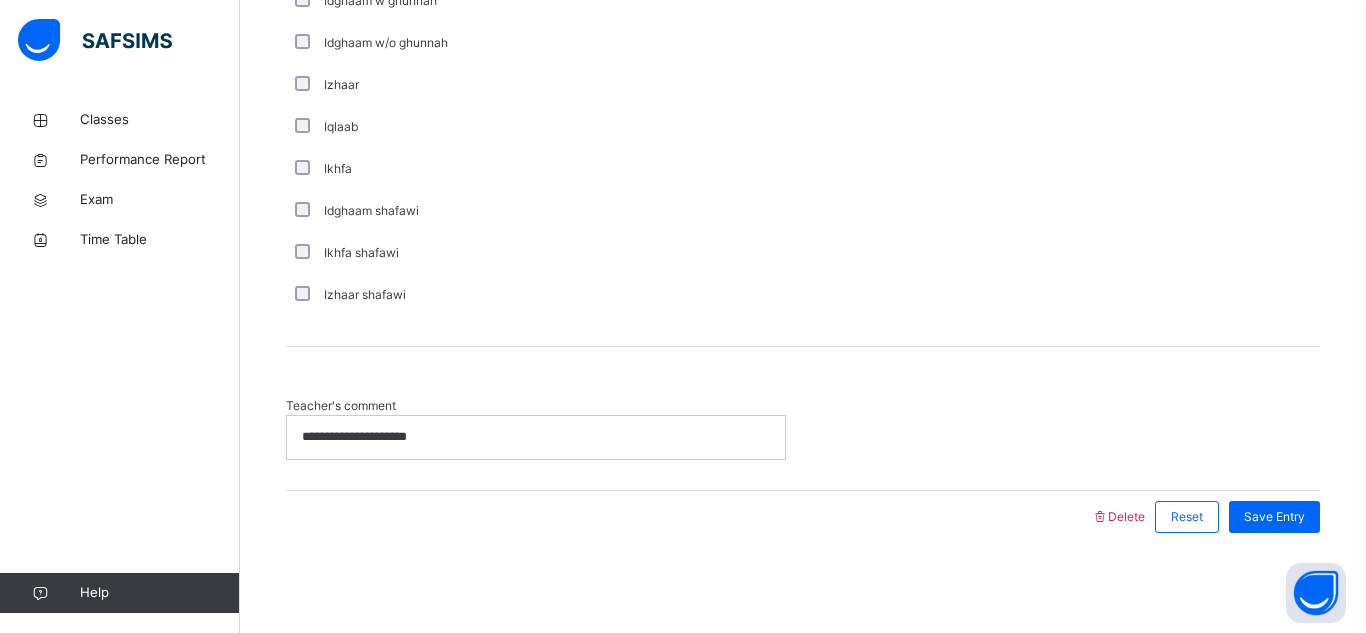 click on "**********" at bounding box center (536, 437) 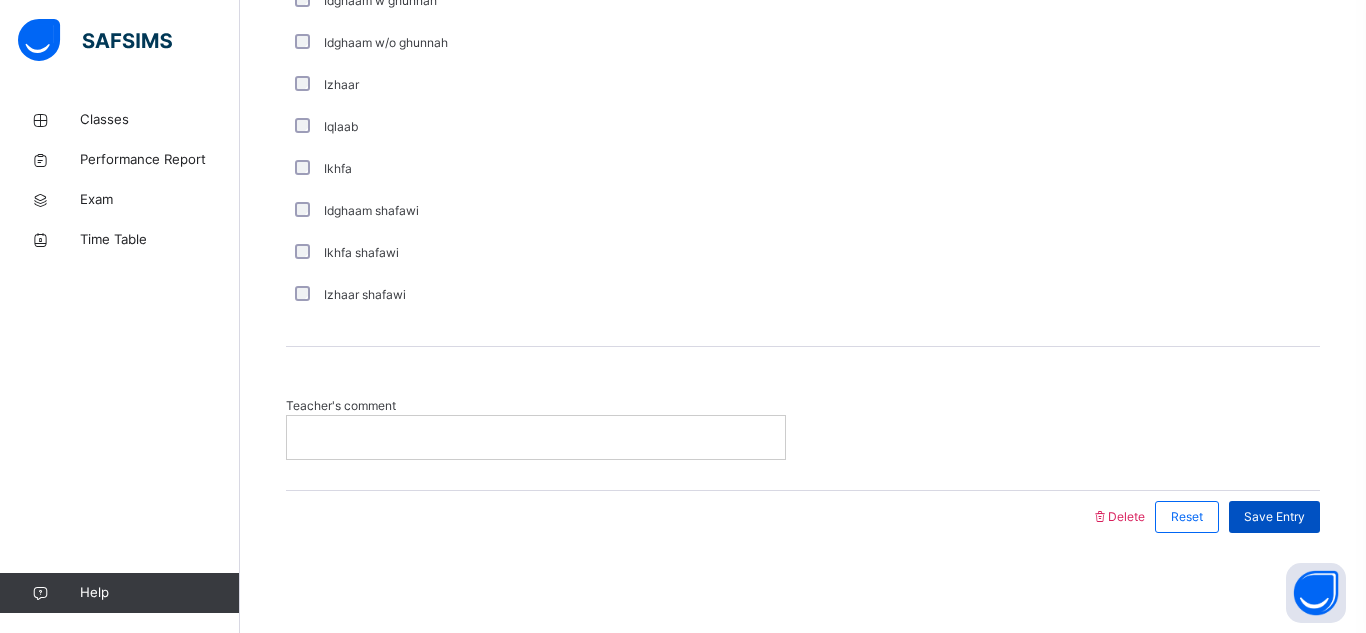 click on "Save Entry" at bounding box center [1274, 517] 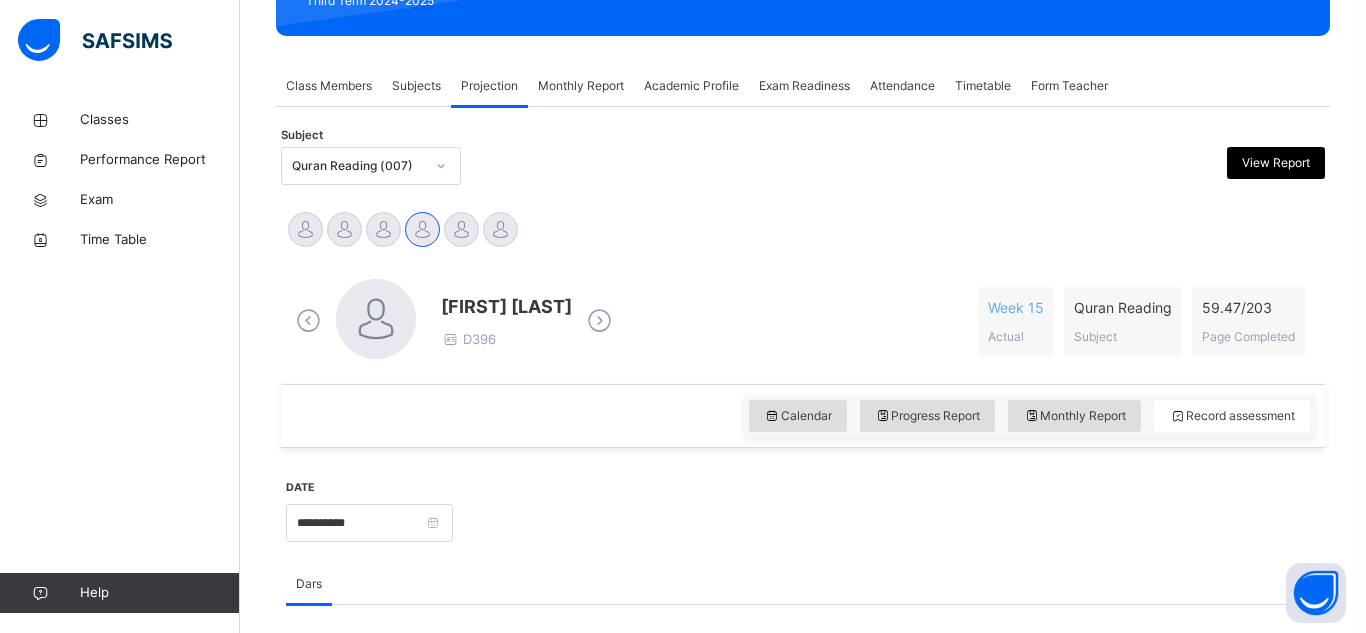 scroll, scrollTop: 313, scrollLeft: 0, axis: vertical 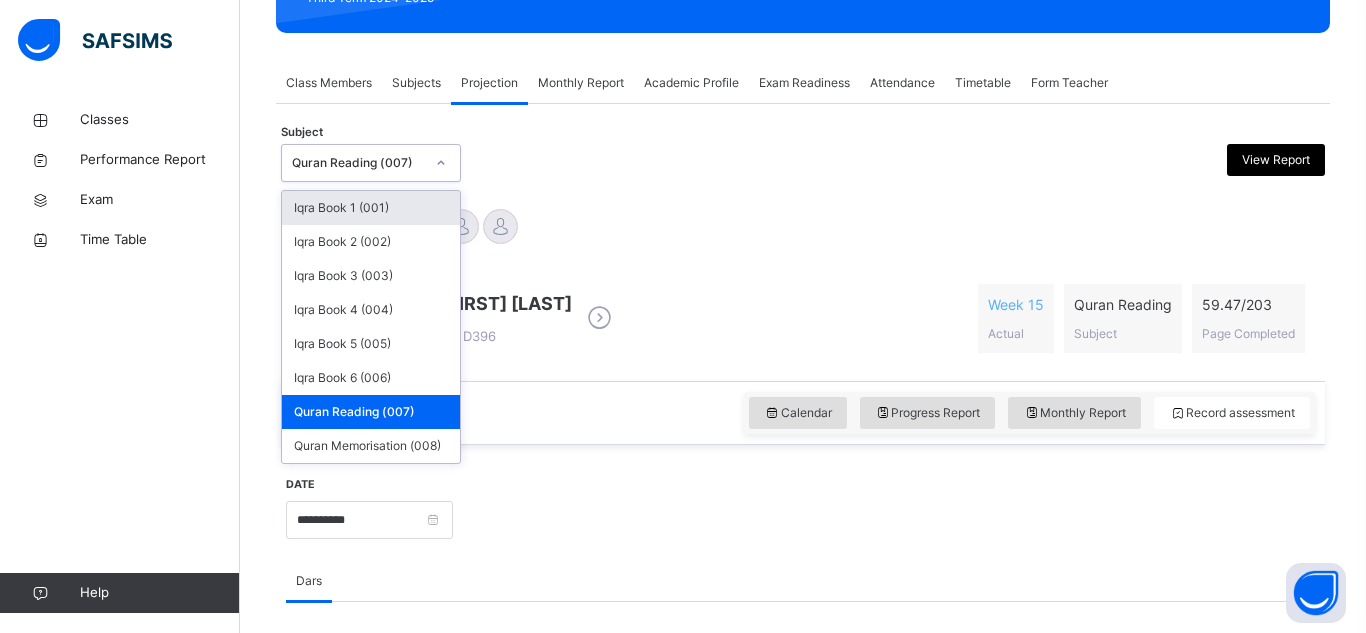 click on "Quran Reading (007)" at bounding box center (358, 163) 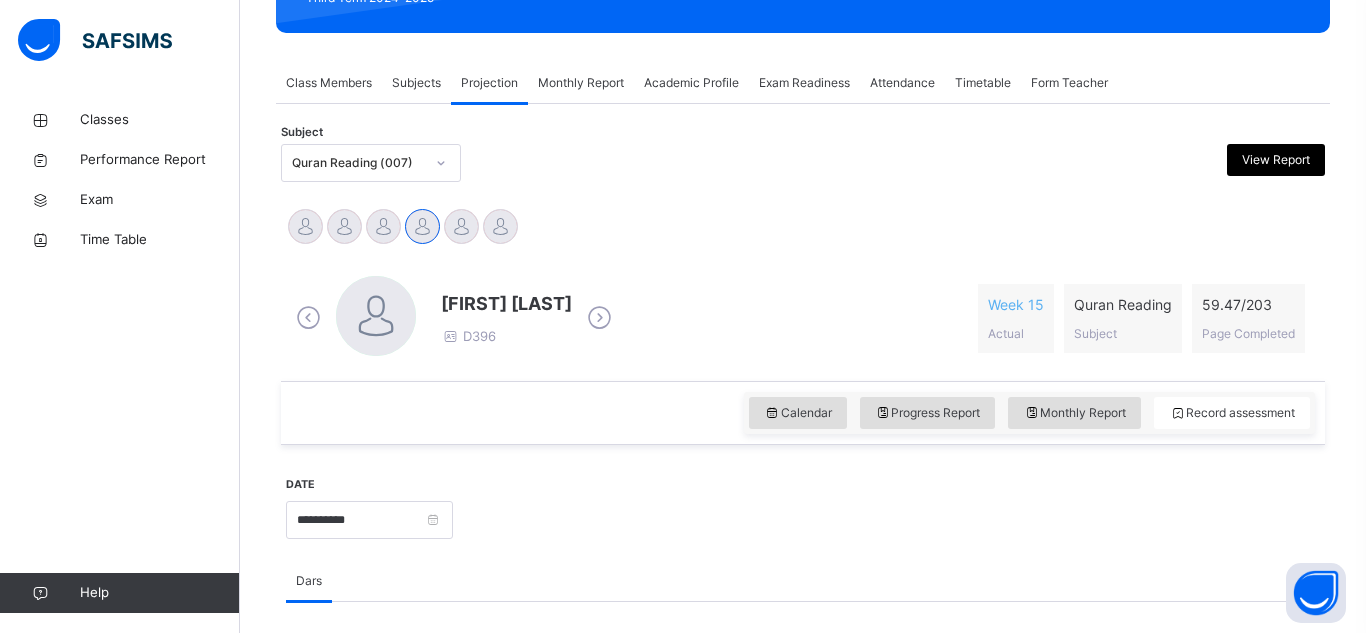 click on "Subjects" at bounding box center [416, 83] 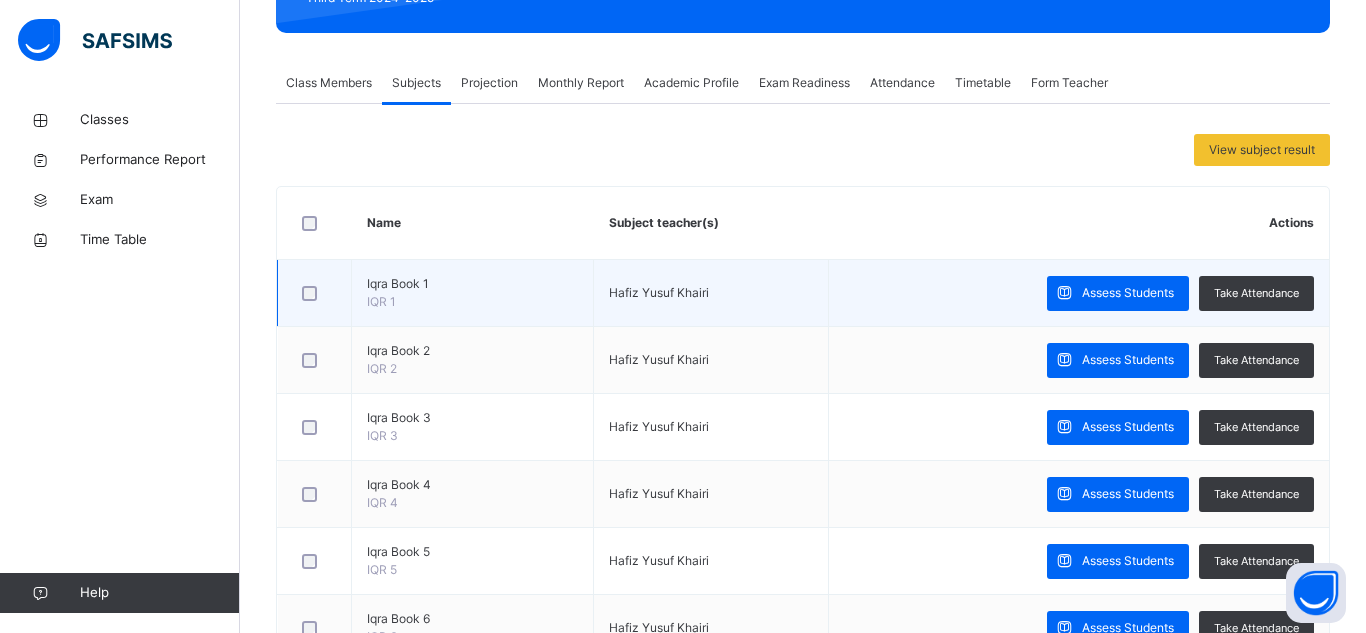 scroll, scrollTop: 526, scrollLeft: 0, axis: vertical 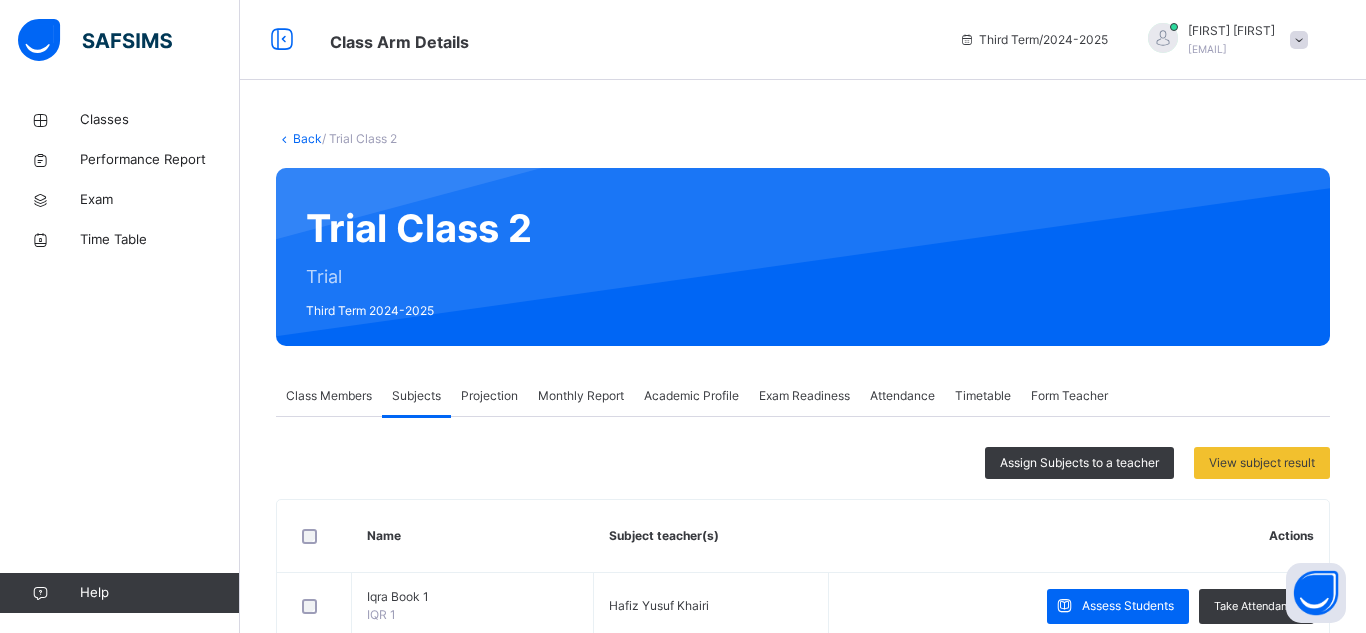 click on "Projection" at bounding box center [489, 396] 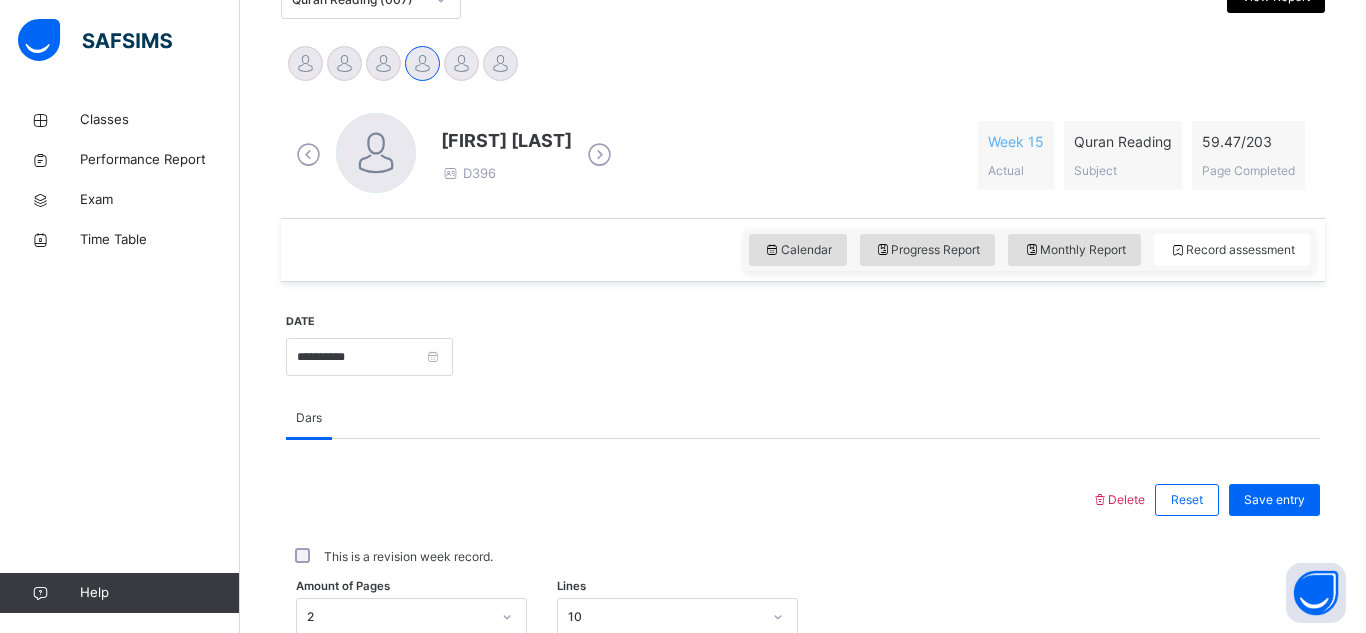scroll, scrollTop: 445, scrollLeft: 0, axis: vertical 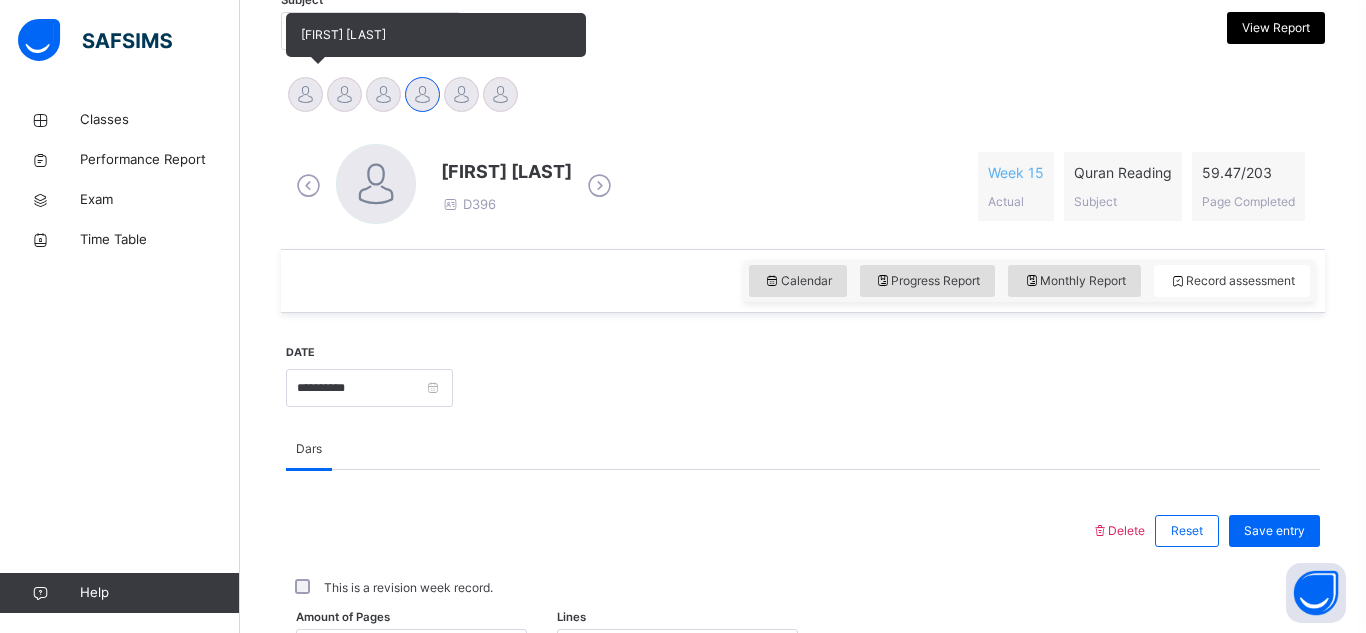 click on "[FIRST] [LAST]" at bounding box center [436, 35] 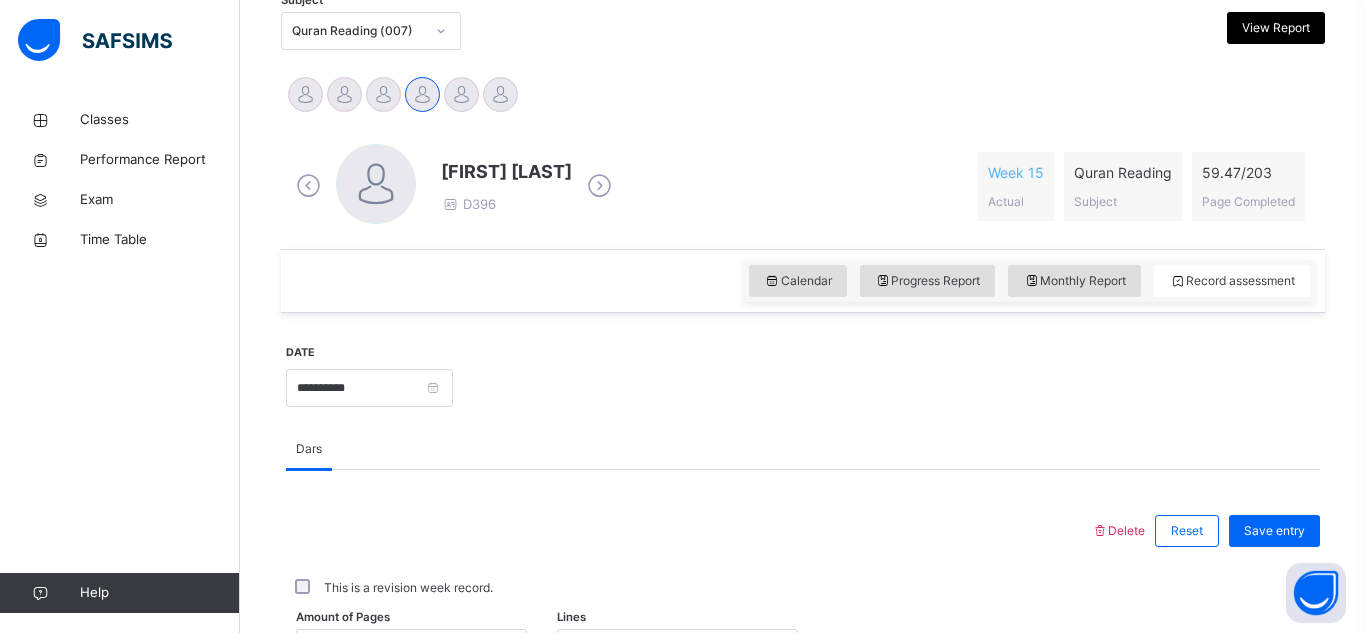 click on "Quran Reading (007)" at bounding box center [358, 31] 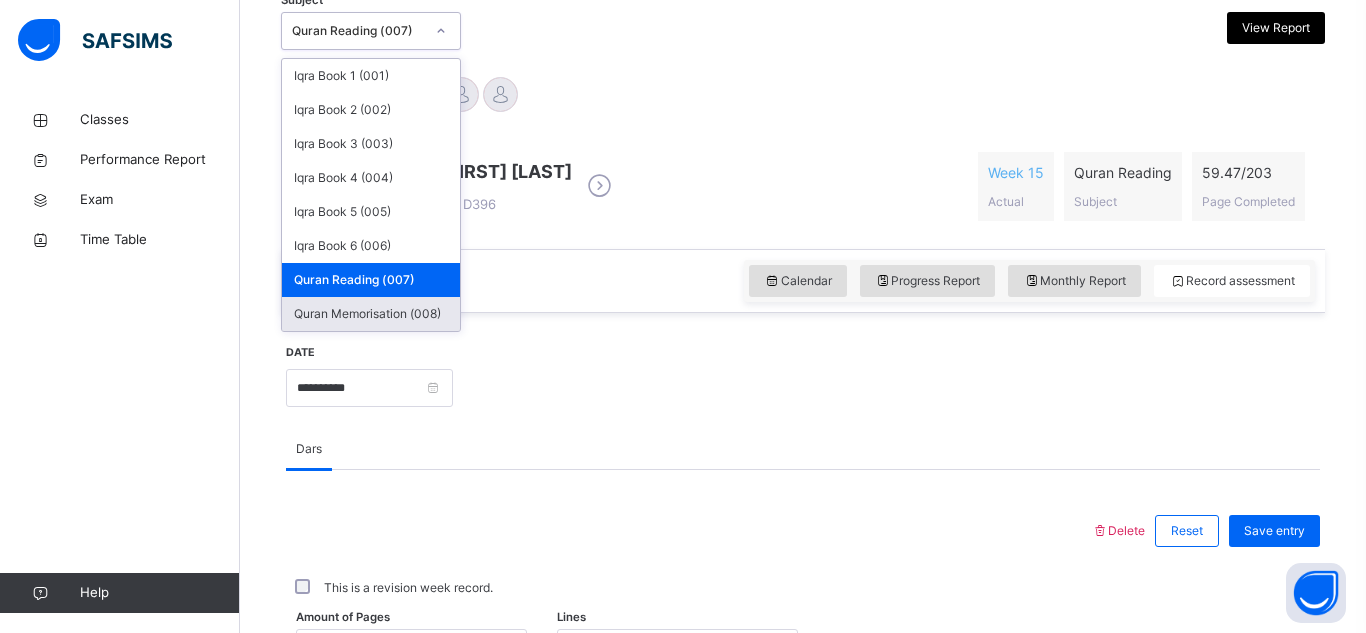 click on "Quran Memorisation (008)" at bounding box center (371, 314) 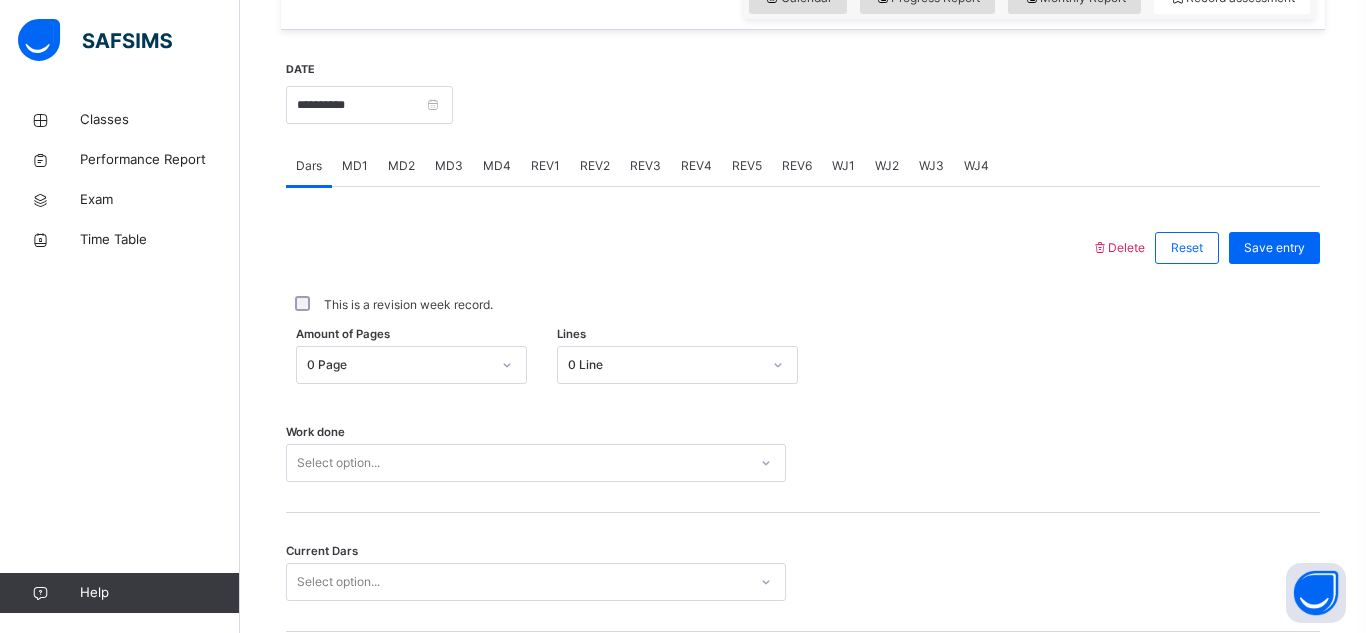 scroll, scrollTop: 749, scrollLeft: 0, axis: vertical 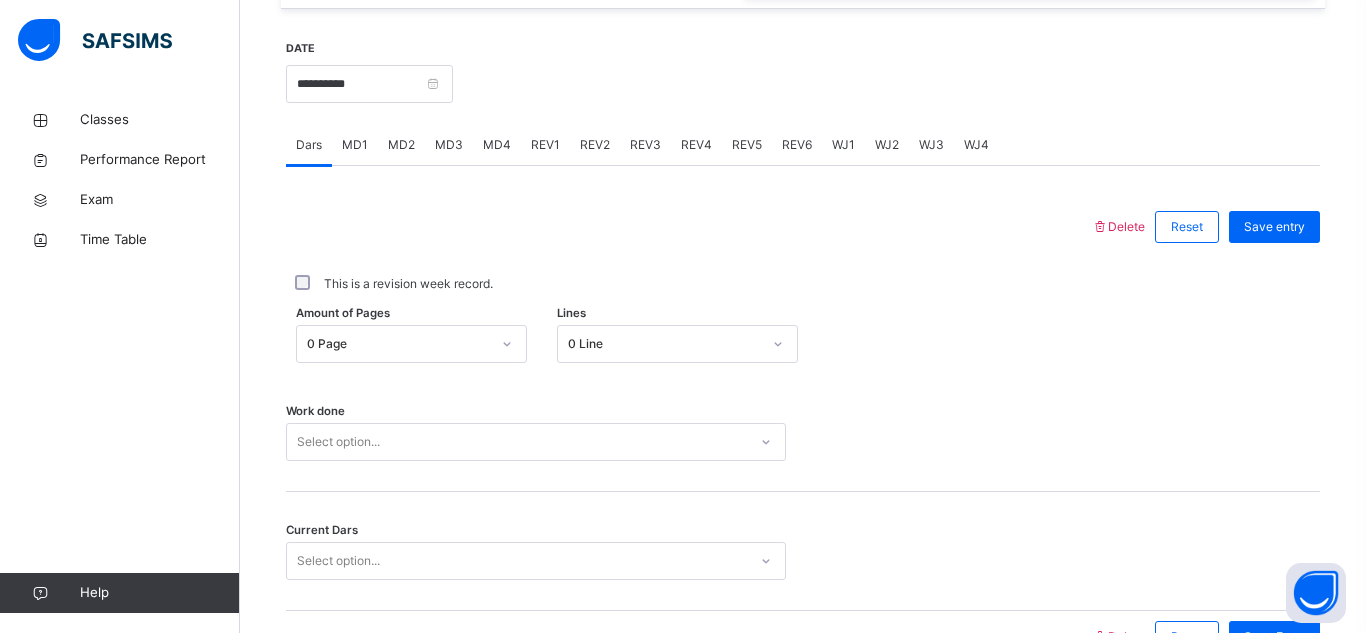 click on "0 Page" at bounding box center [392, 344] 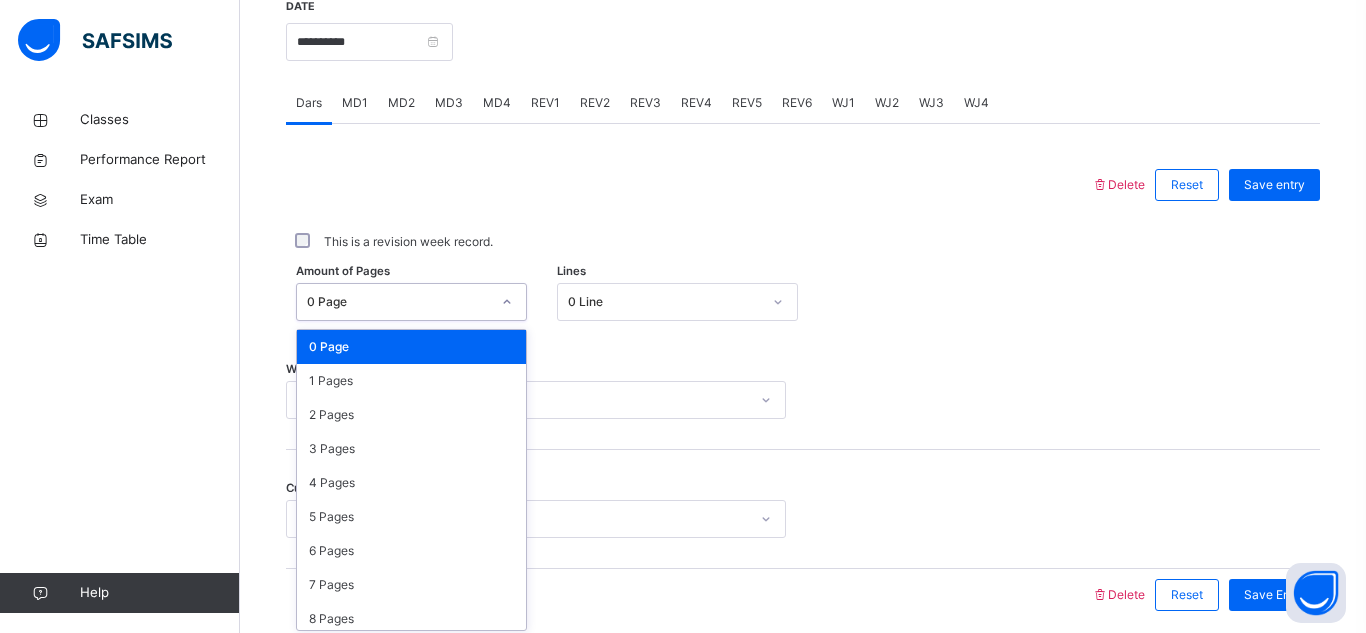 scroll, scrollTop: 797, scrollLeft: 0, axis: vertical 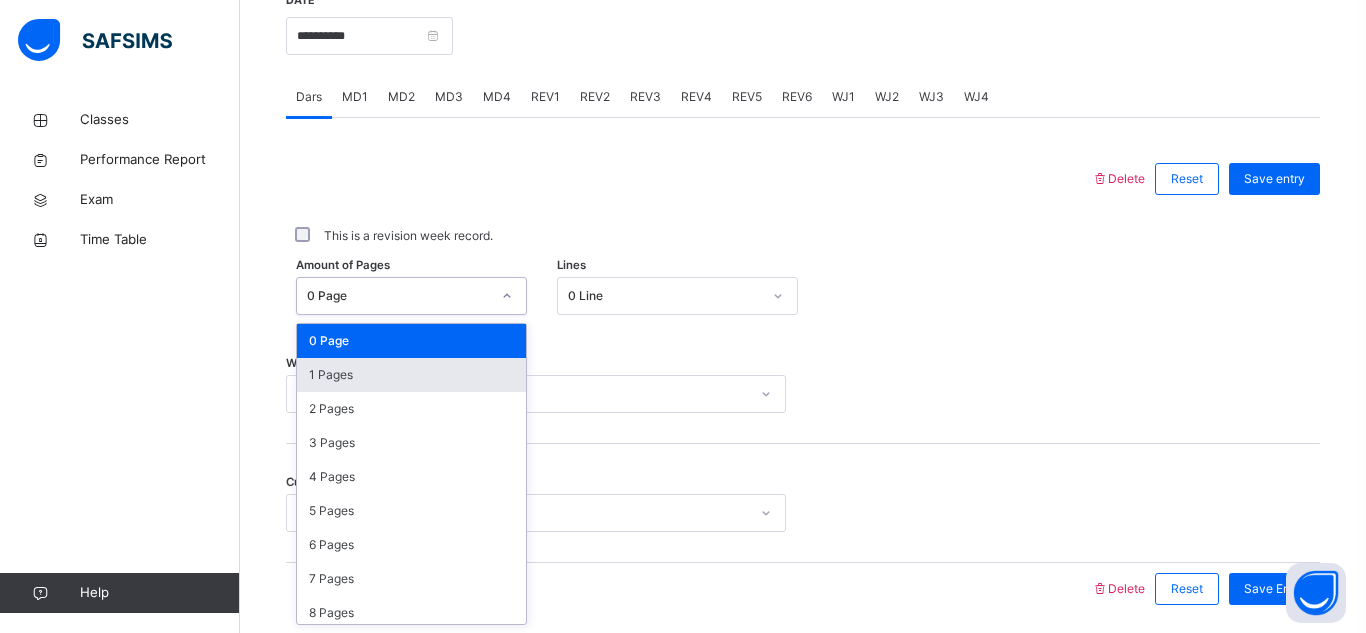 click on "0 Line" at bounding box center [664, 296] 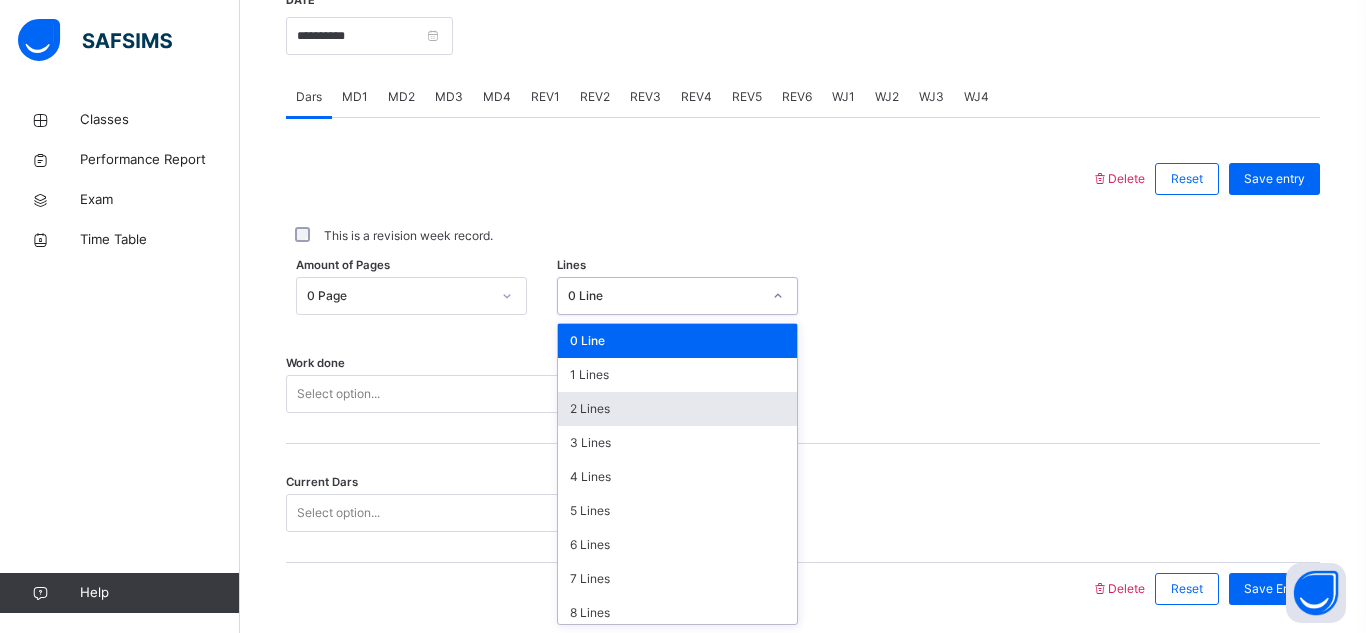 scroll, scrollTop: 244, scrollLeft: 0, axis: vertical 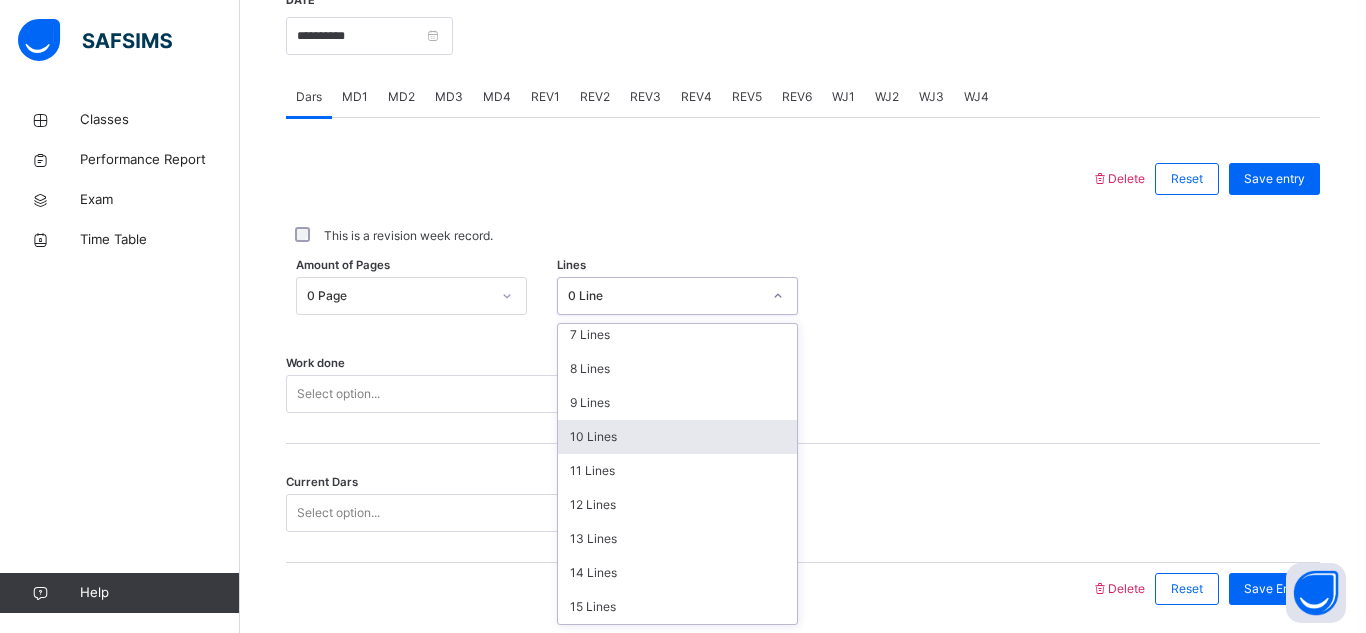 click on "10 Lines" at bounding box center [677, 437] 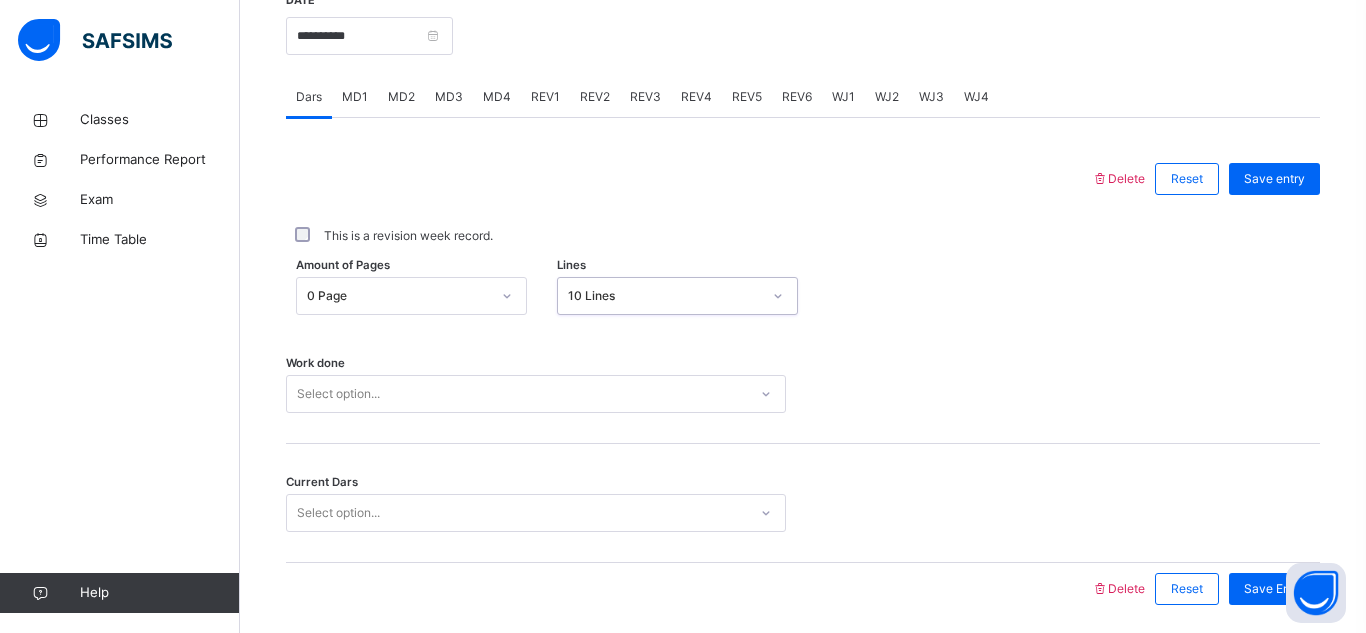 click on "10 Lines" at bounding box center [664, 296] 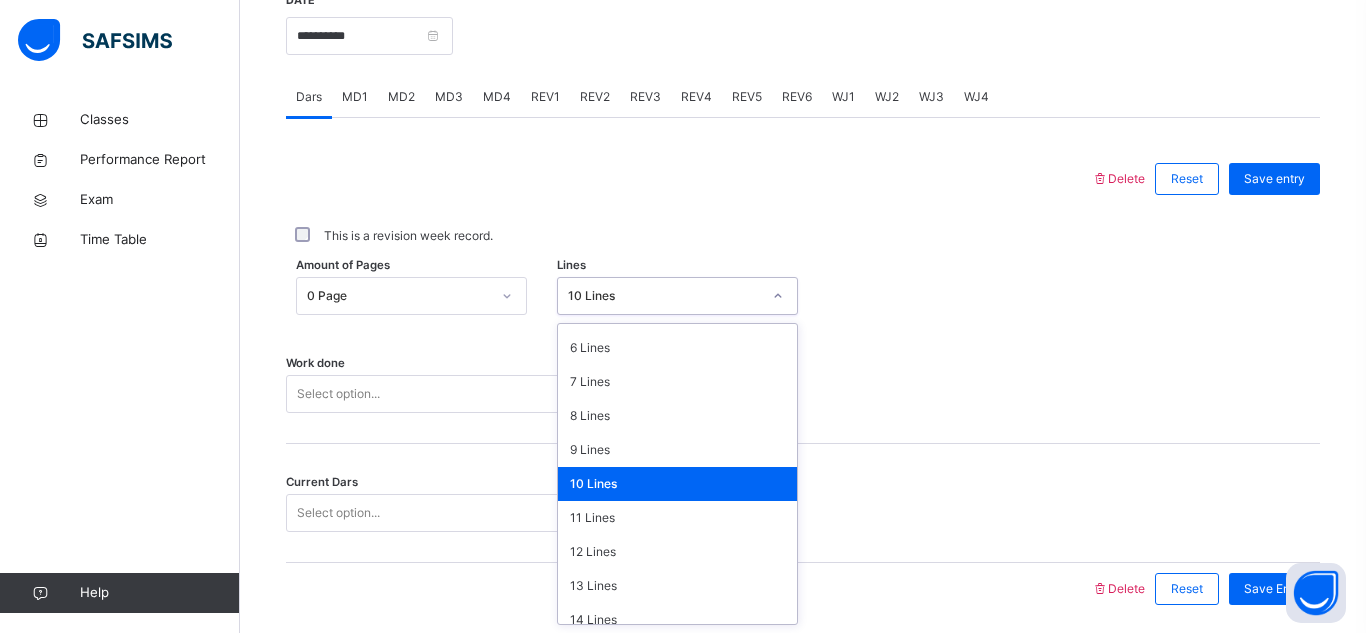 scroll, scrollTop: 212, scrollLeft: 0, axis: vertical 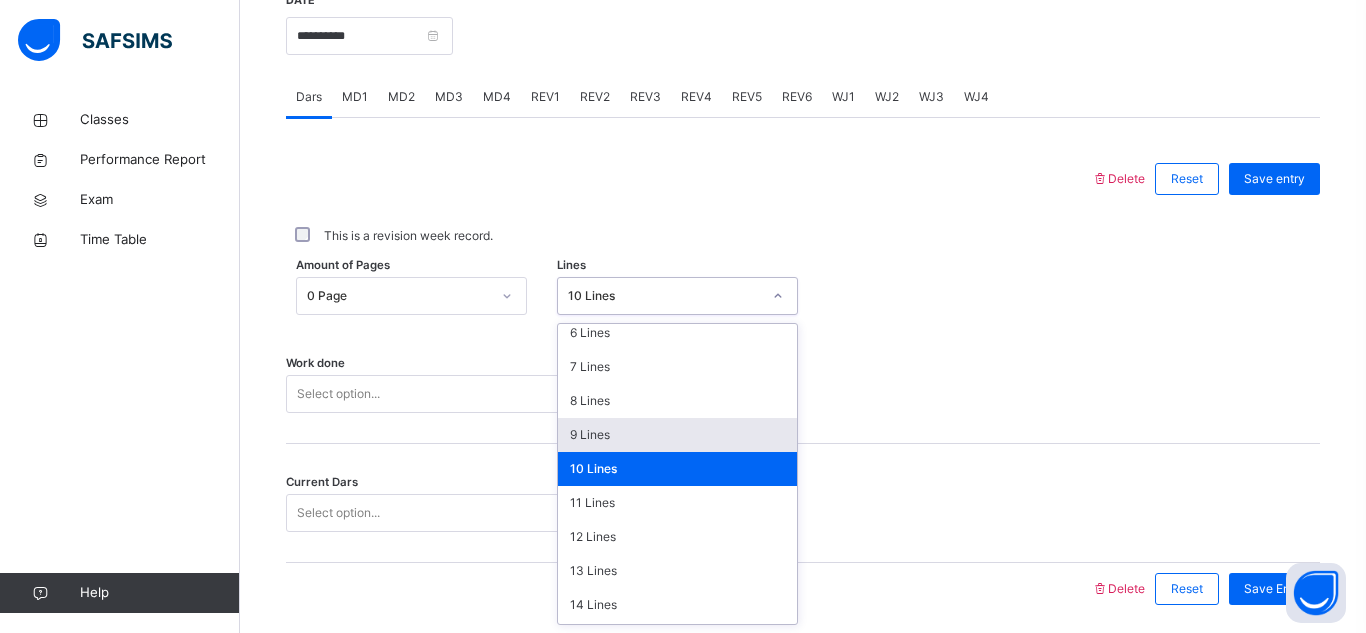 click on "9 Lines" at bounding box center [677, 435] 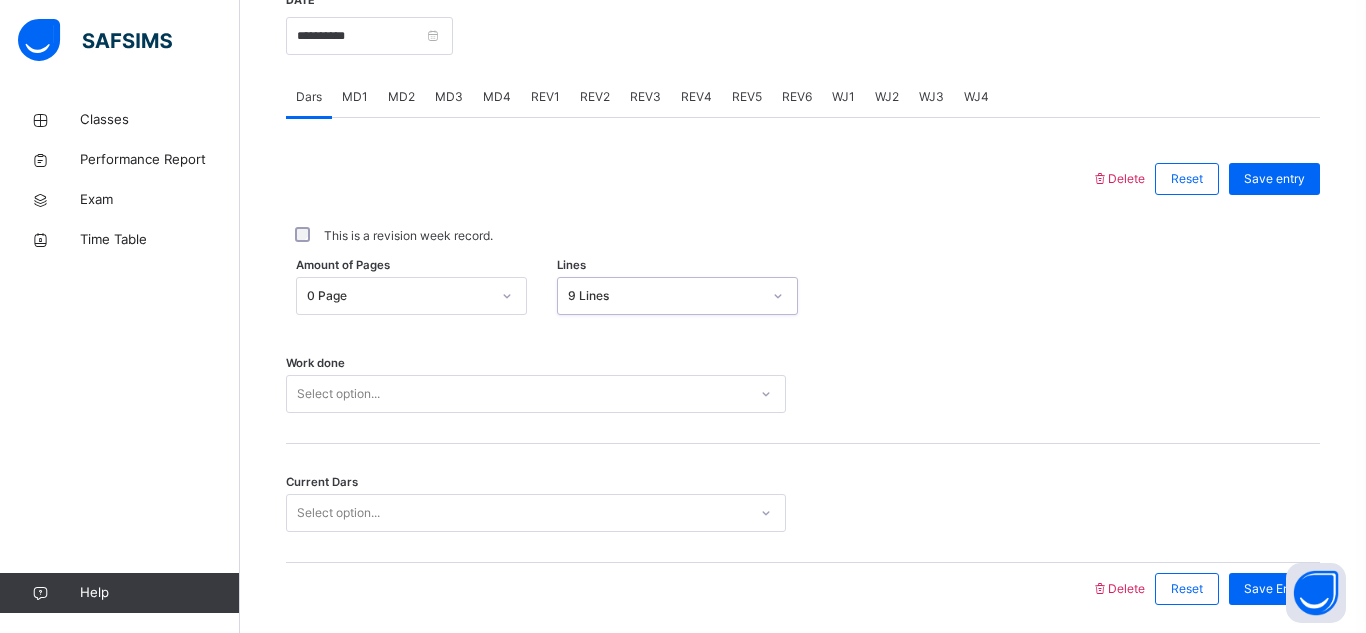 click on "9 Lines" at bounding box center [664, 296] 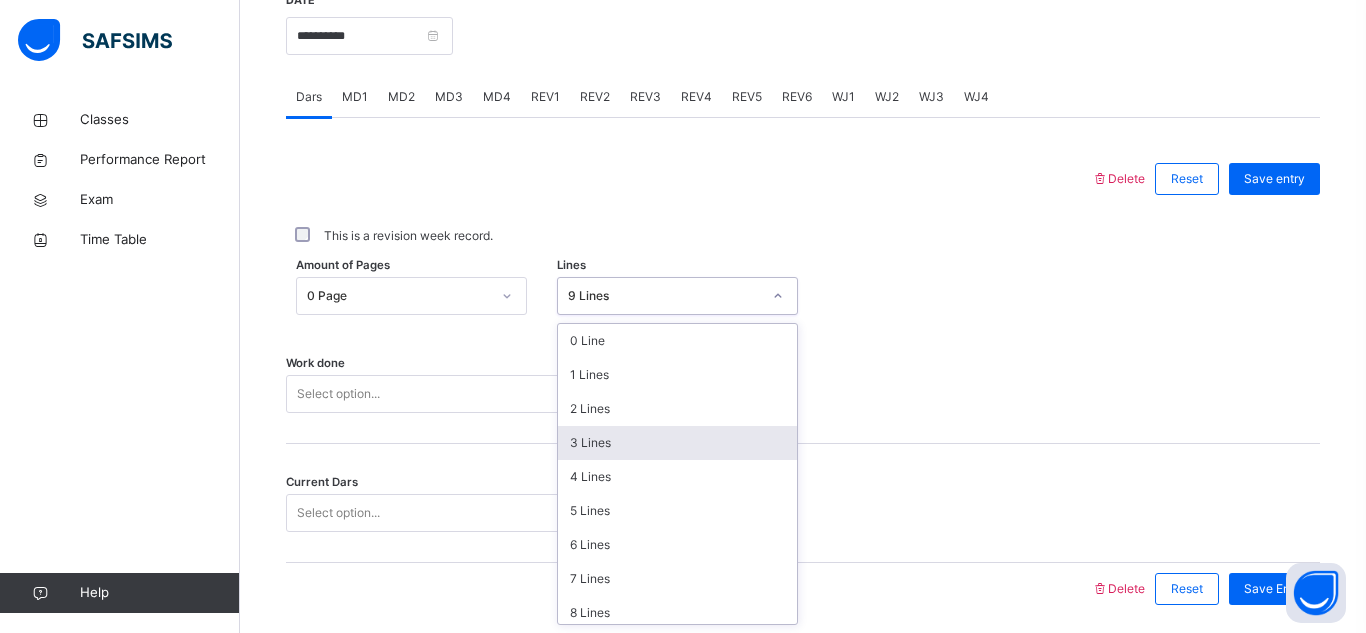 scroll, scrollTop: 51, scrollLeft: 0, axis: vertical 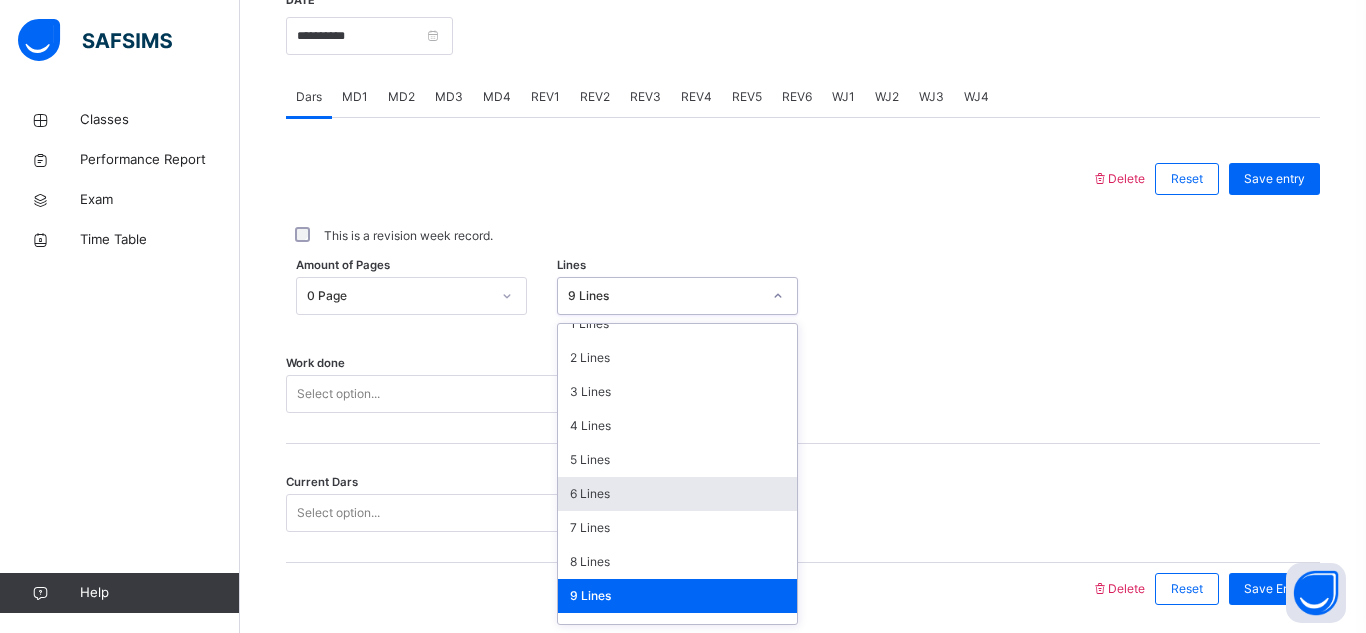 click on "6 Lines" at bounding box center (677, 494) 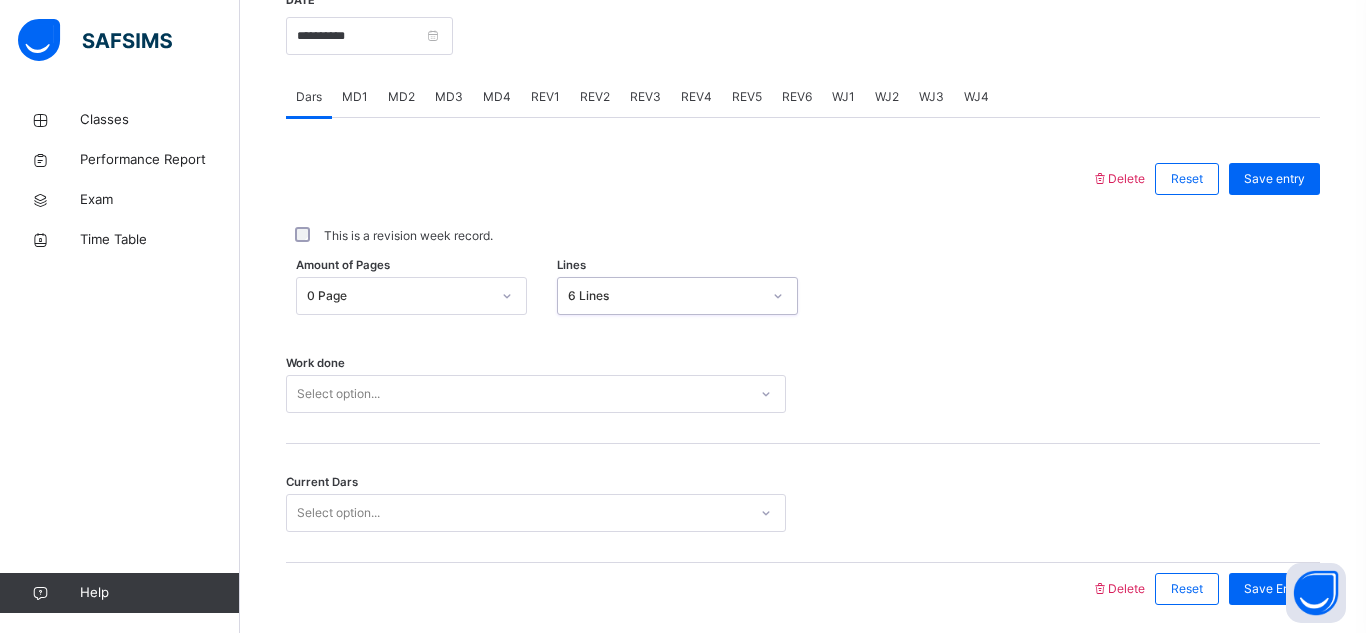 click on "Select option..." at bounding box center (517, 394) 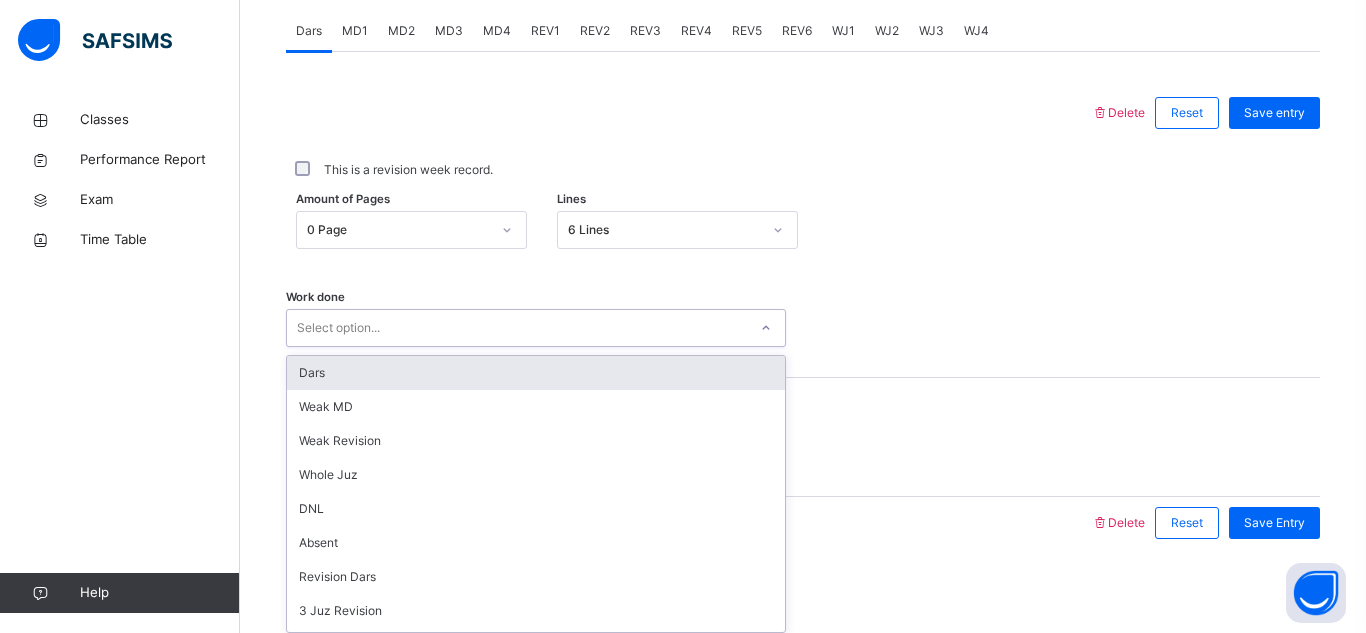 scroll, scrollTop: 869, scrollLeft: 0, axis: vertical 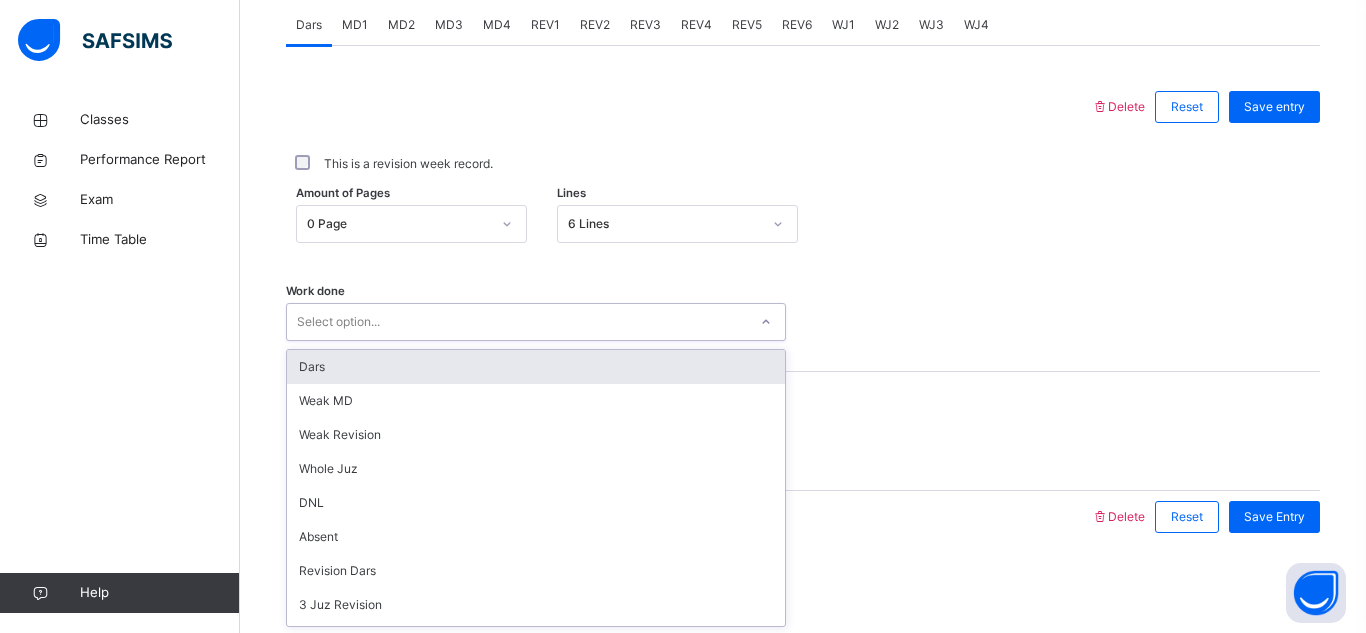 click on "Dars" at bounding box center [536, 367] 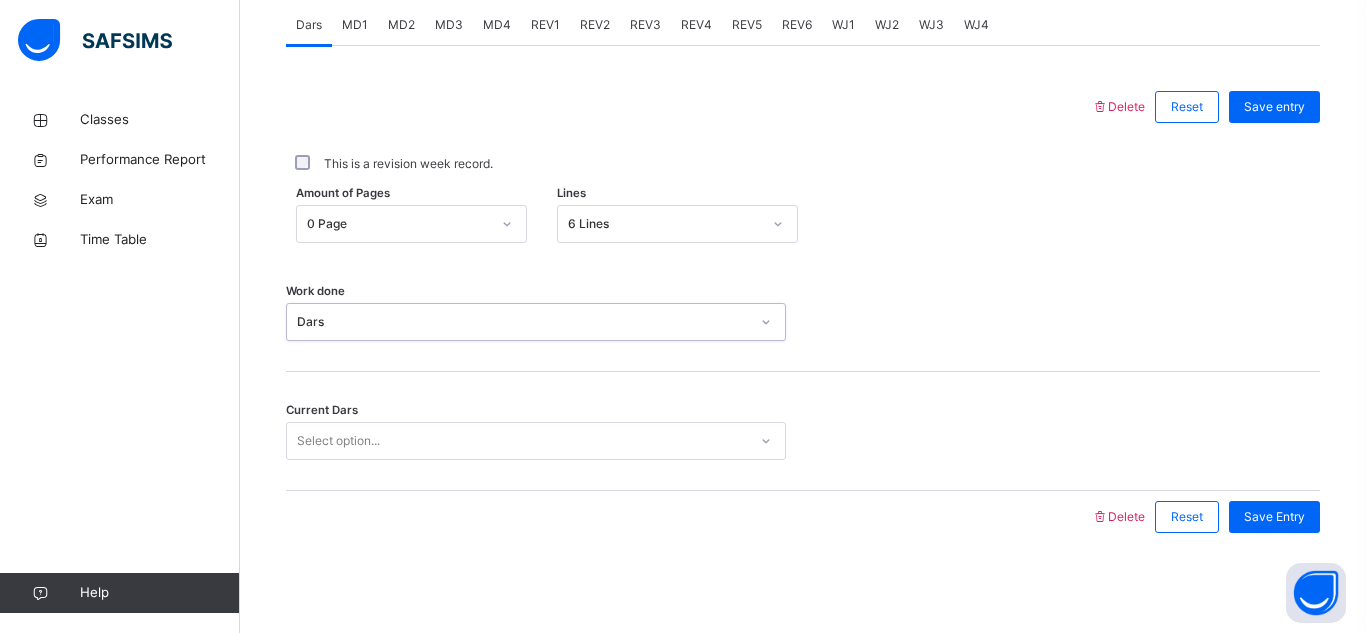 click on "Current Dars Select option..." at bounding box center [803, 431] 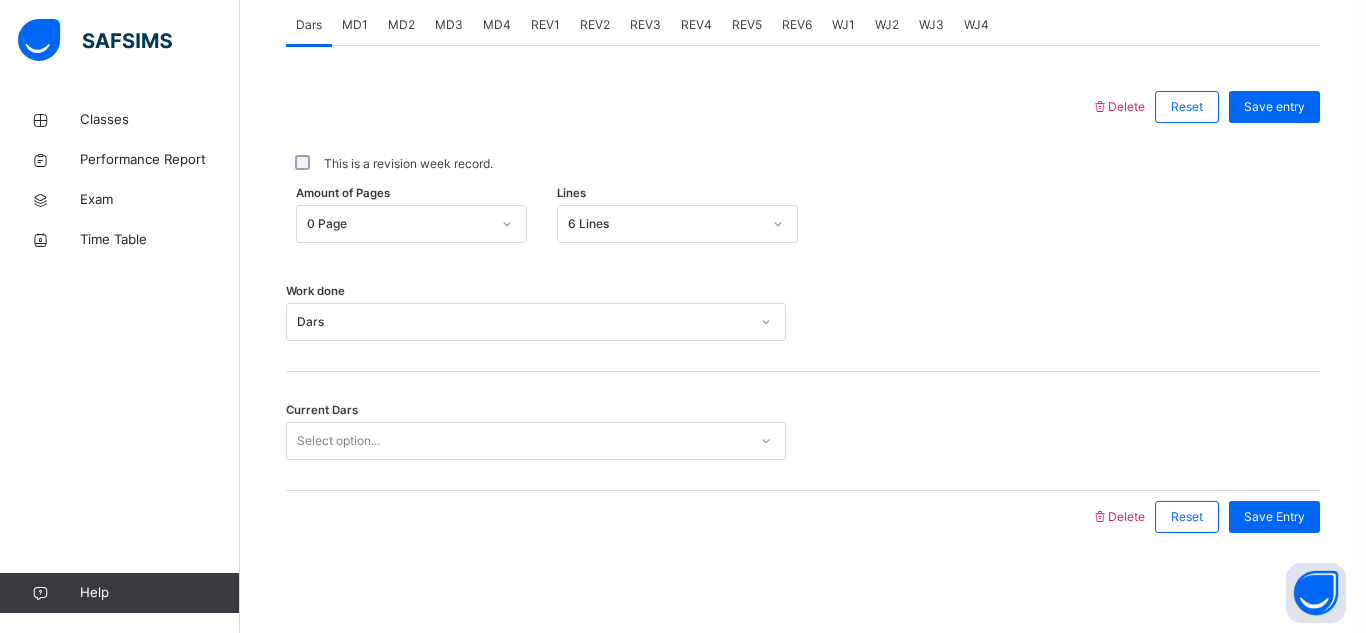 click on "Select option..." at bounding box center (517, 441) 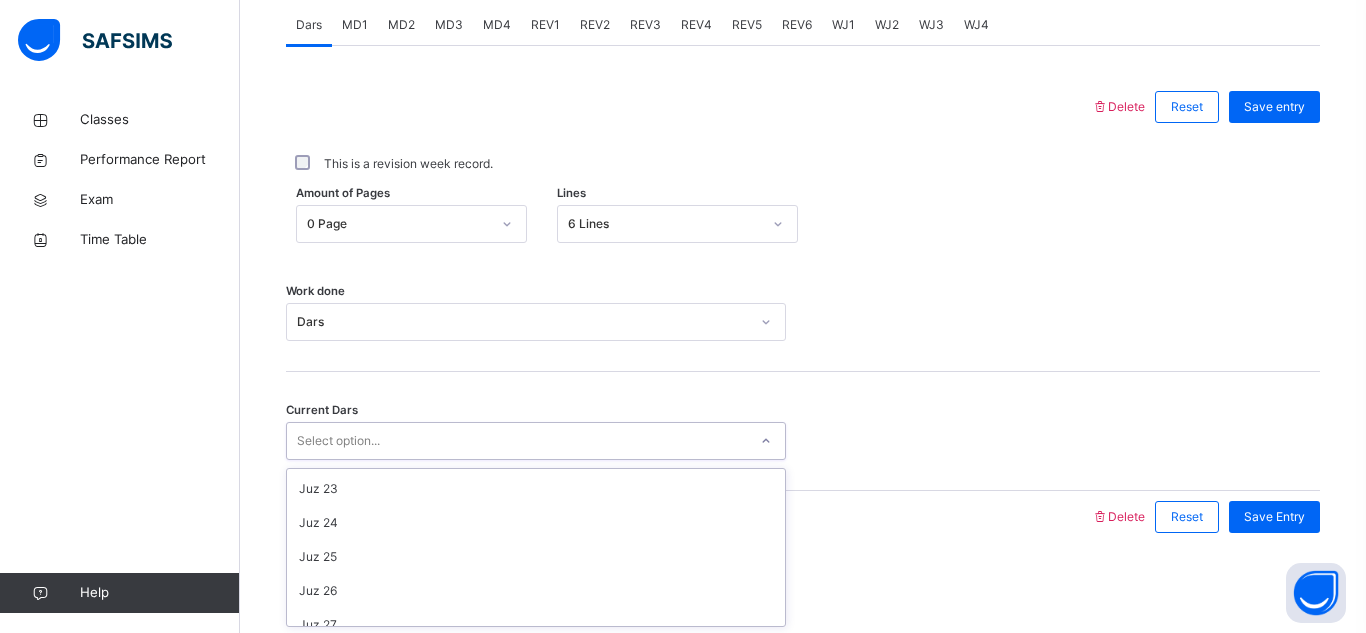 scroll, scrollTop: 787, scrollLeft: 0, axis: vertical 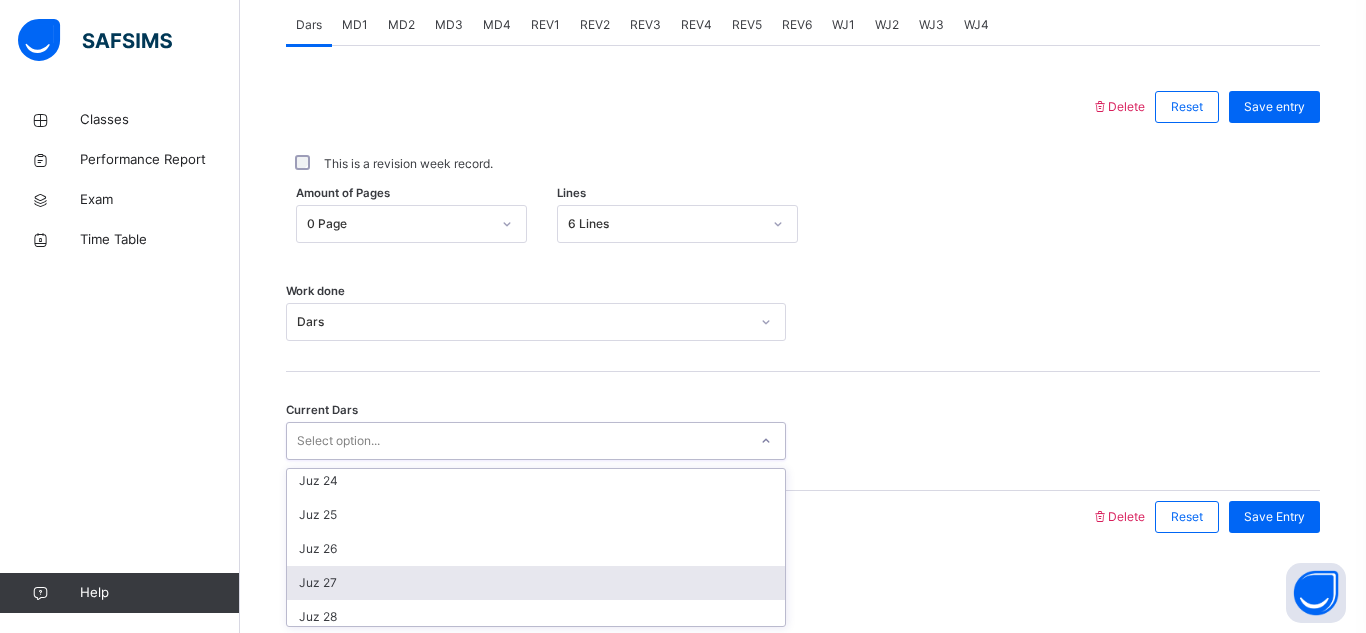 click on "Juz 27" at bounding box center (536, 583) 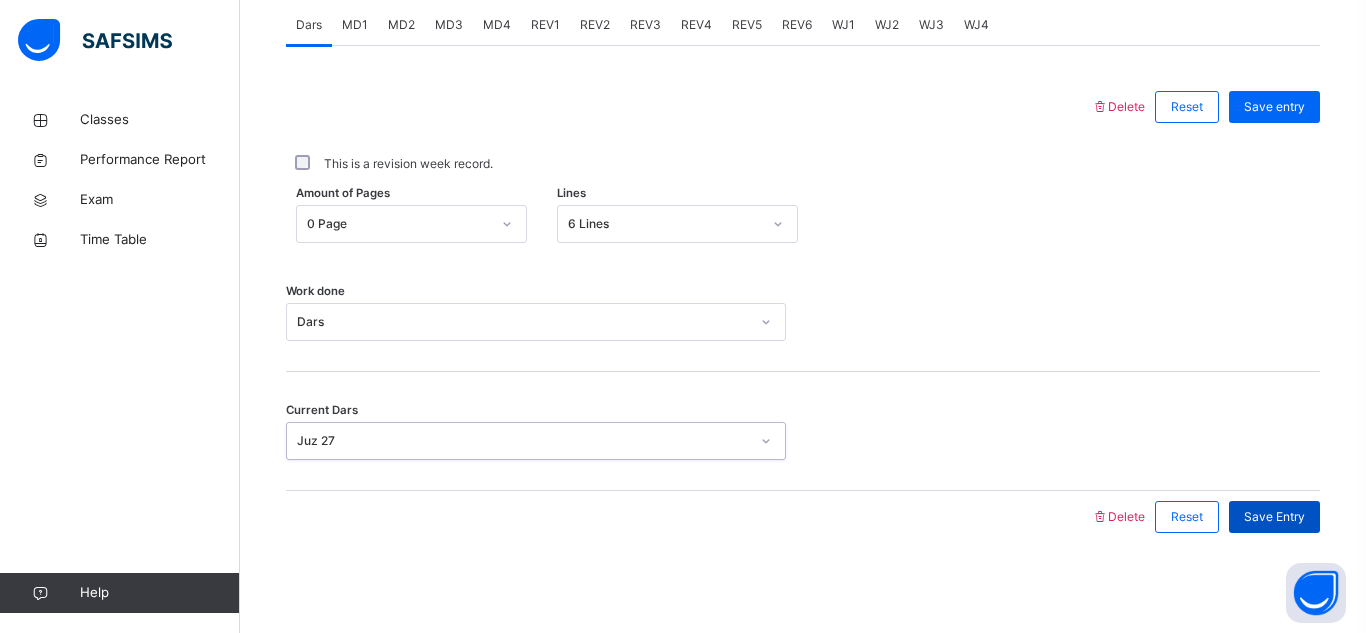 click on "Save Entry" at bounding box center (1274, 517) 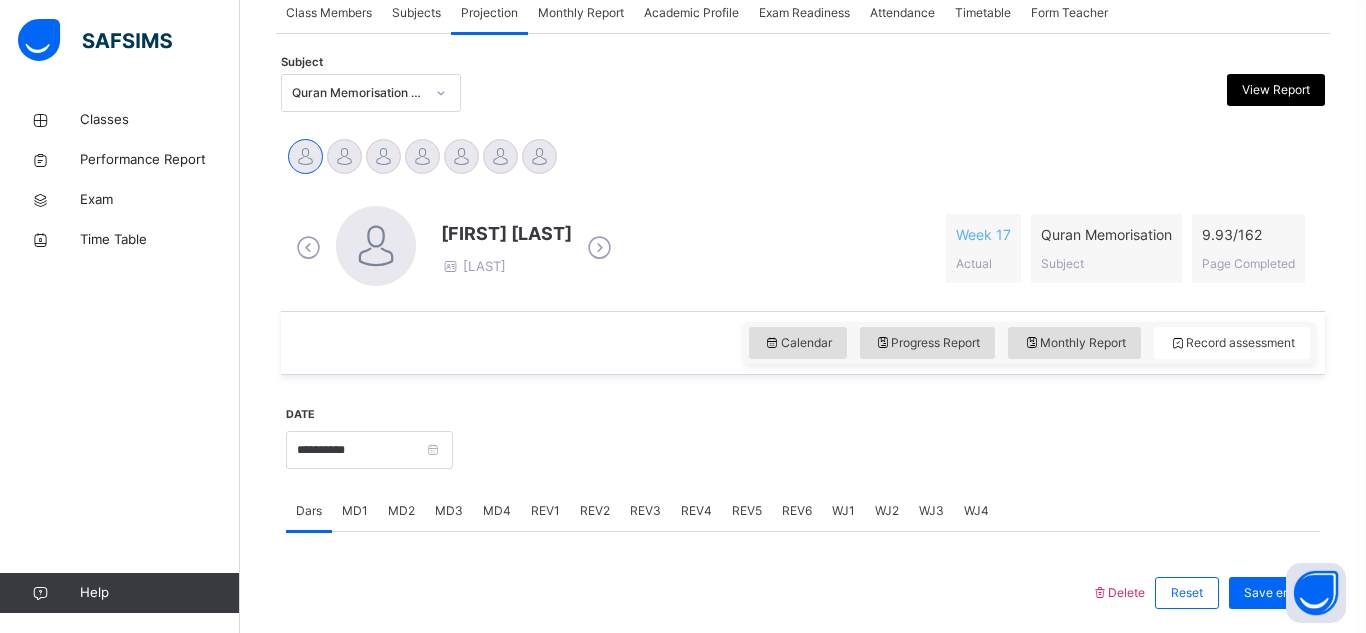 scroll, scrollTop: 381, scrollLeft: 0, axis: vertical 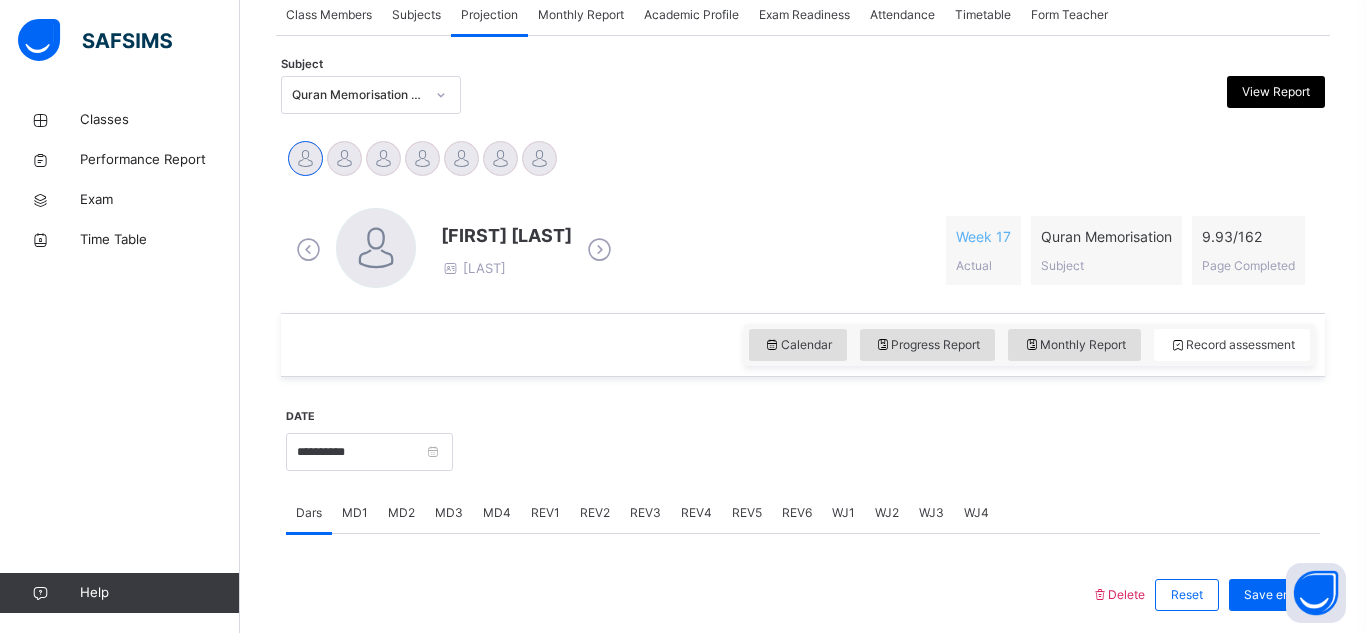 click on "MD4" at bounding box center [497, 513] 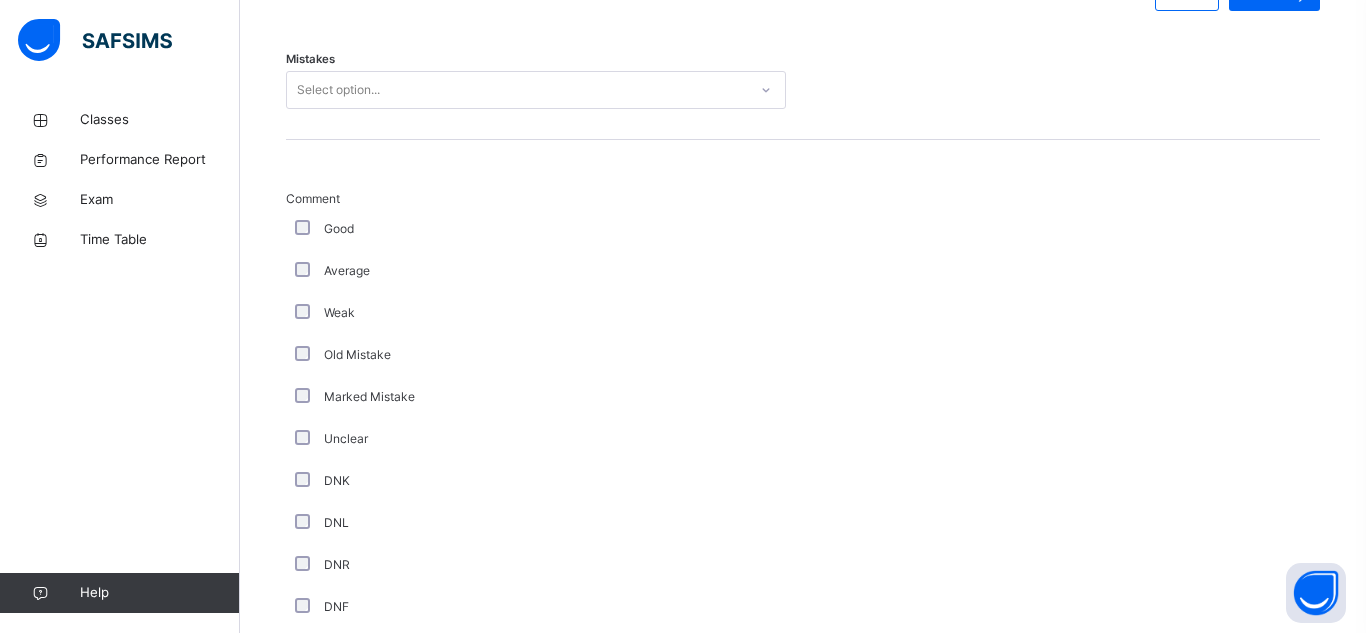 scroll, scrollTop: 1021, scrollLeft: 0, axis: vertical 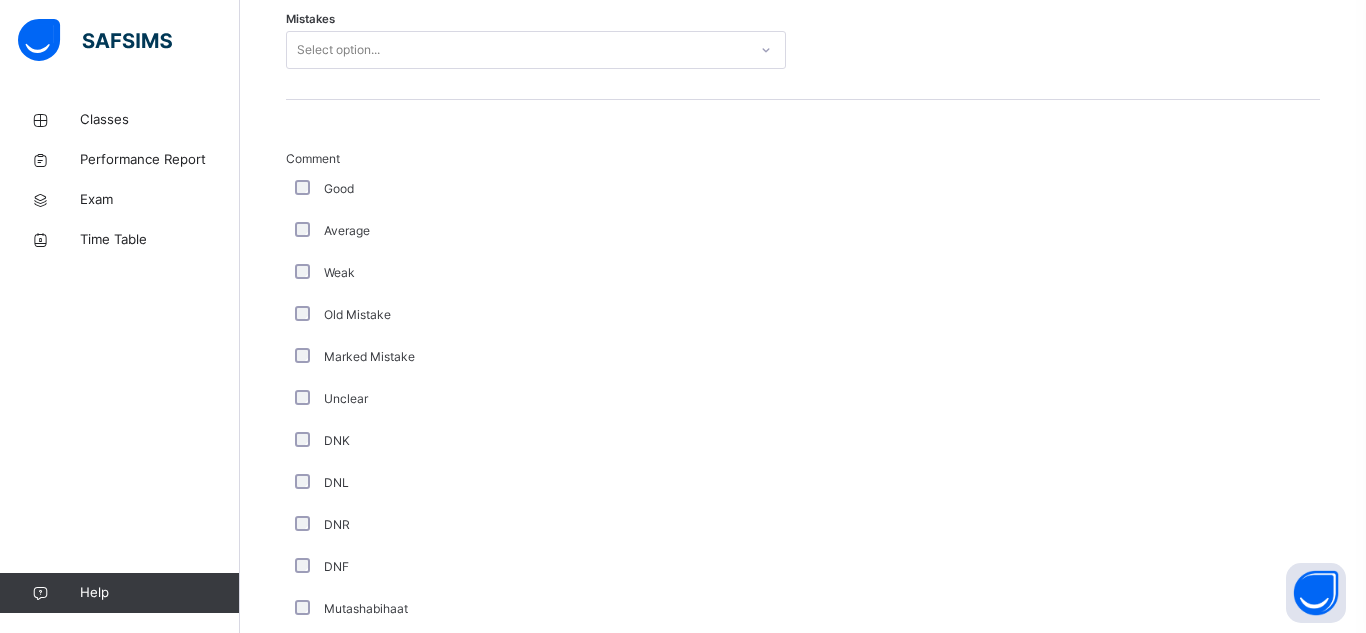 click on "Mistakes Select option..." at bounding box center (803, 40) 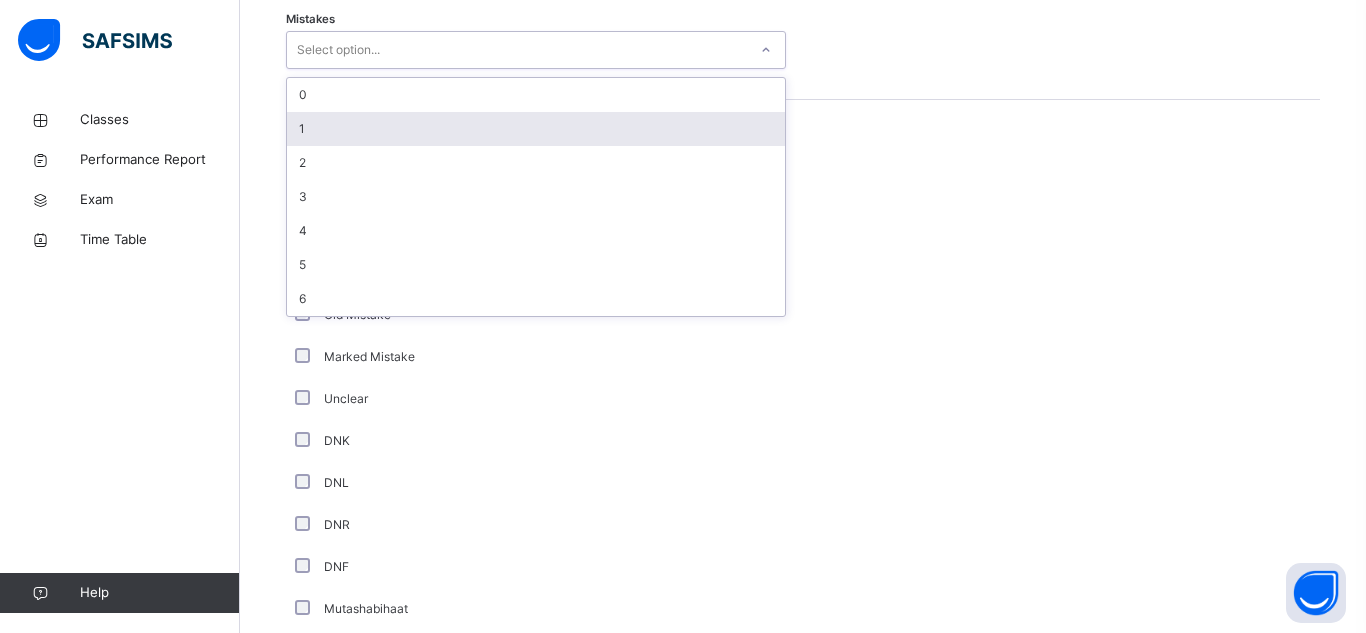 click on "1" at bounding box center [536, 129] 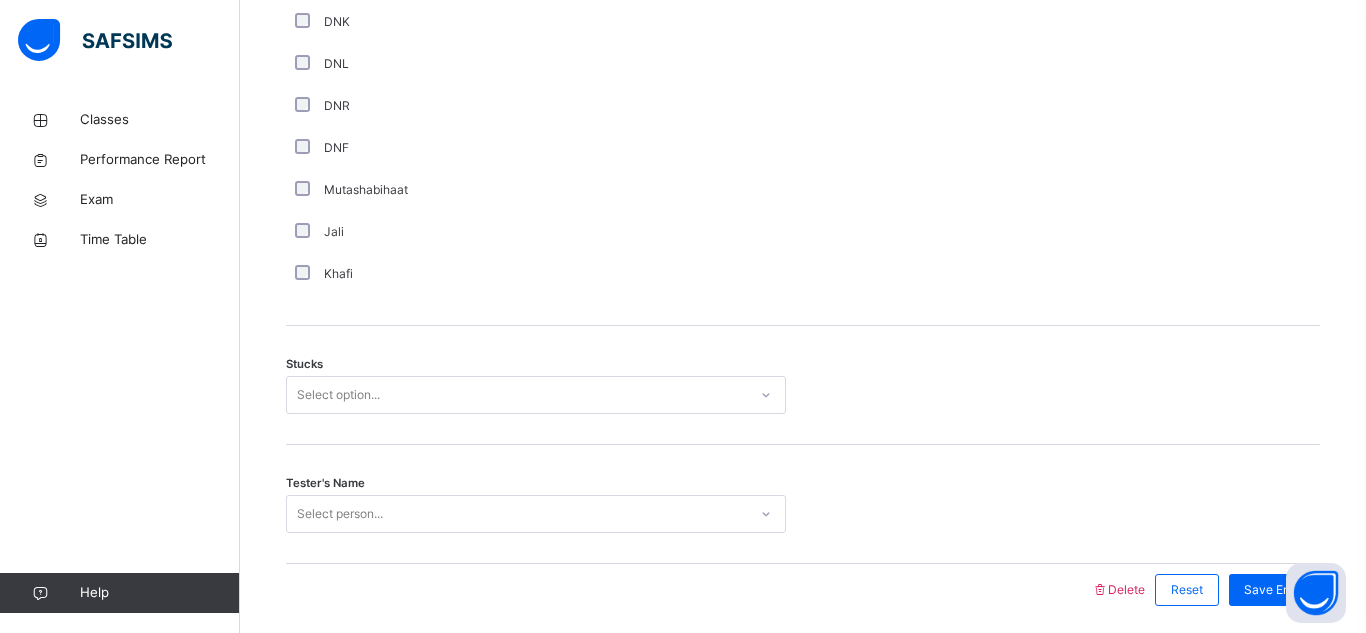 scroll, scrollTop: 1450, scrollLeft: 0, axis: vertical 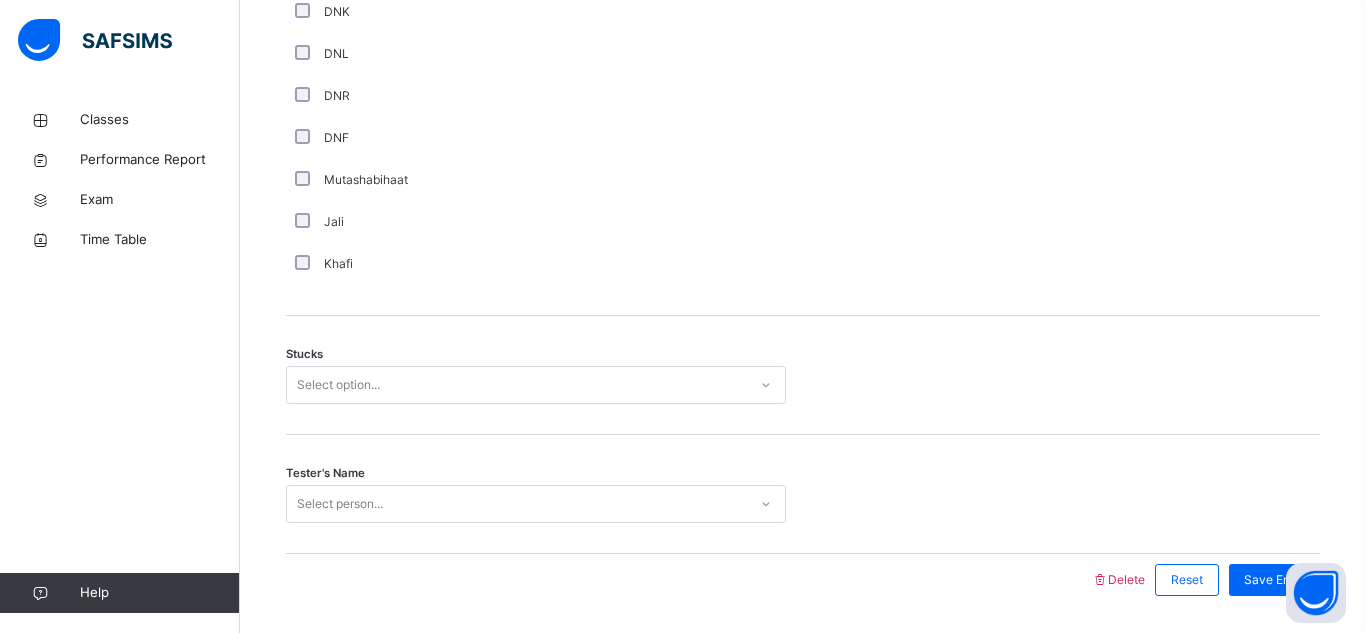 click on "Select option..." at bounding box center [536, 385] 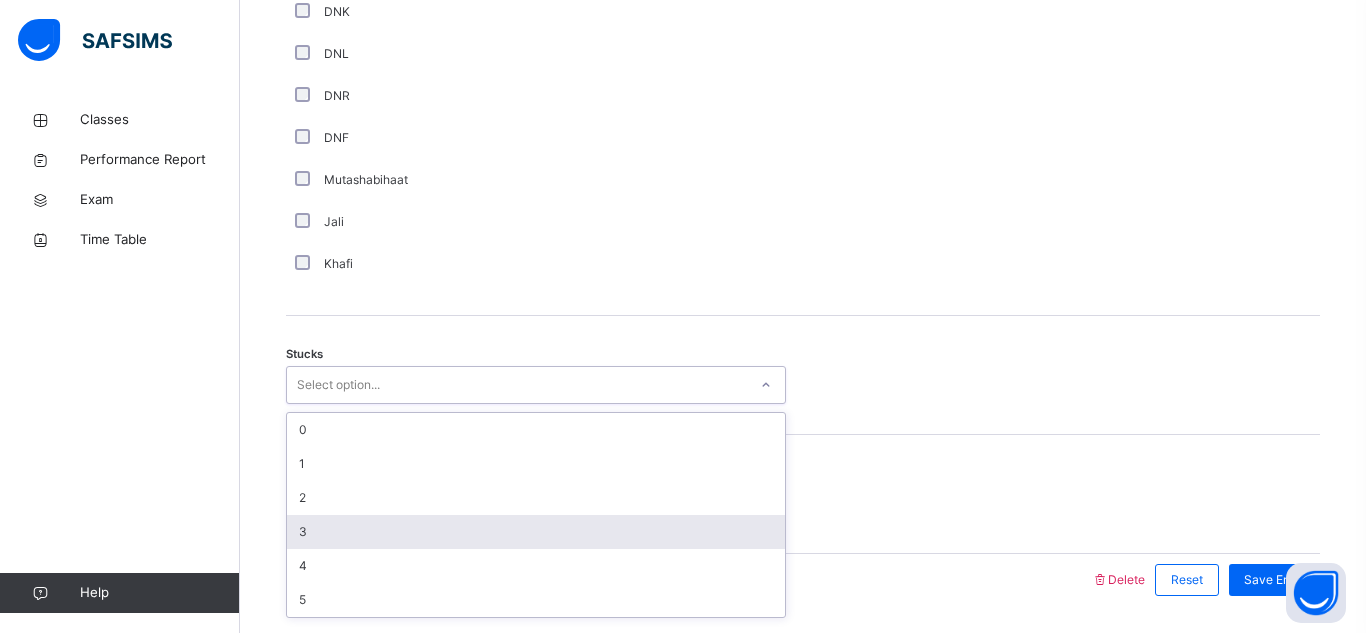 click on "3" at bounding box center (536, 532) 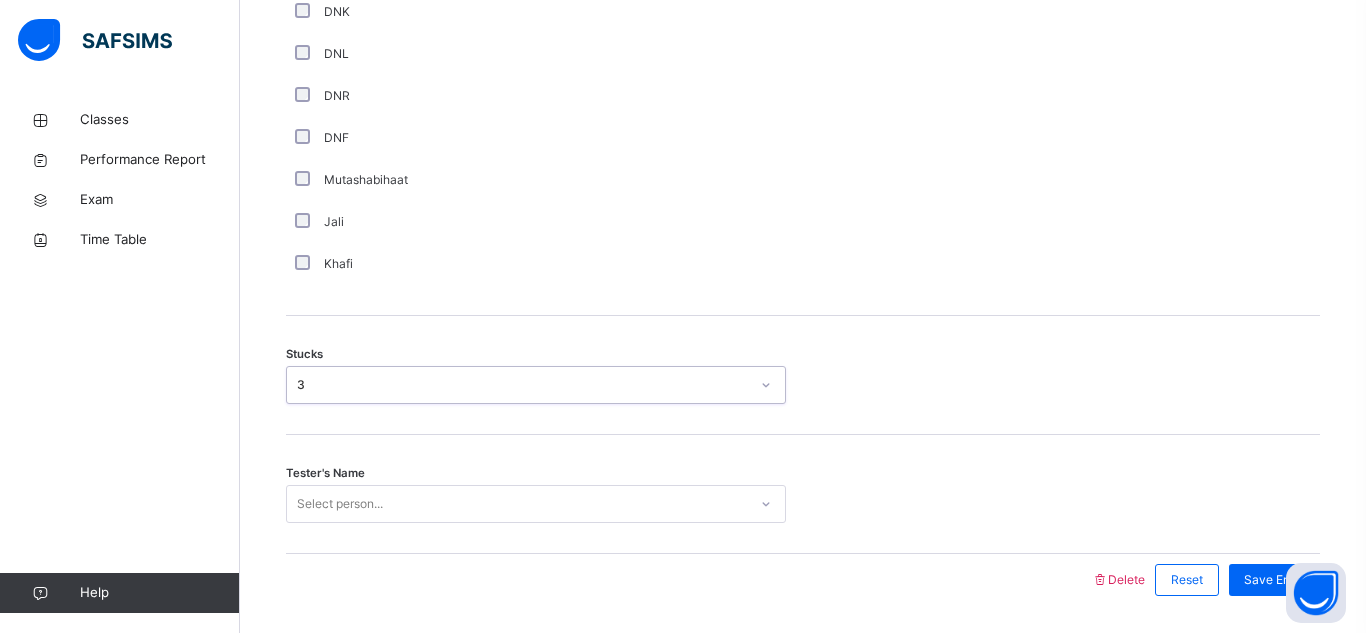 click on "Select person..." at bounding box center [536, 504] 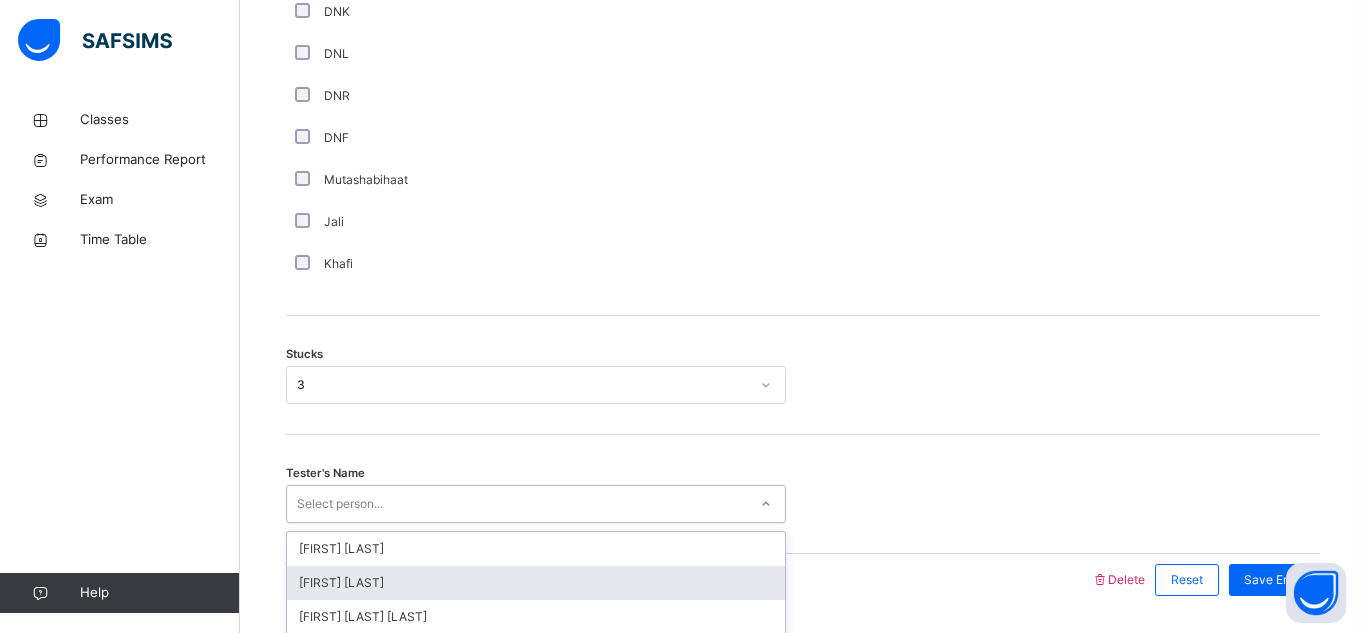 scroll, scrollTop: 1513, scrollLeft: 0, axis: vertical 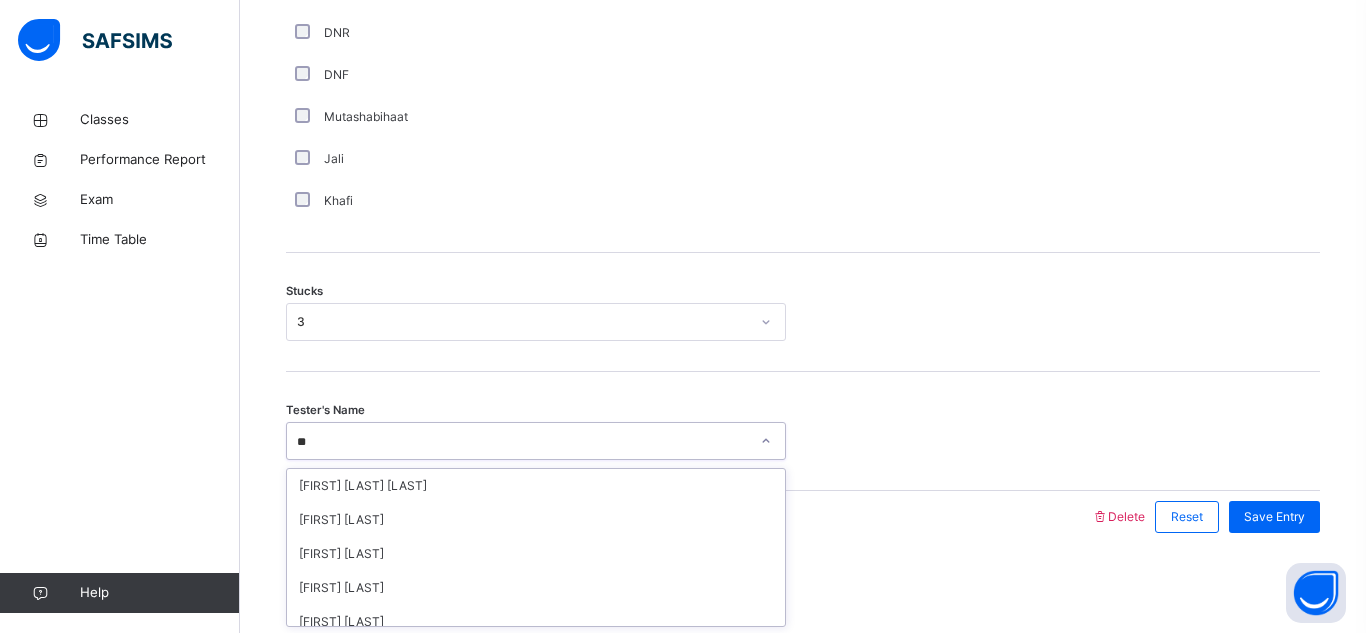type on "*" 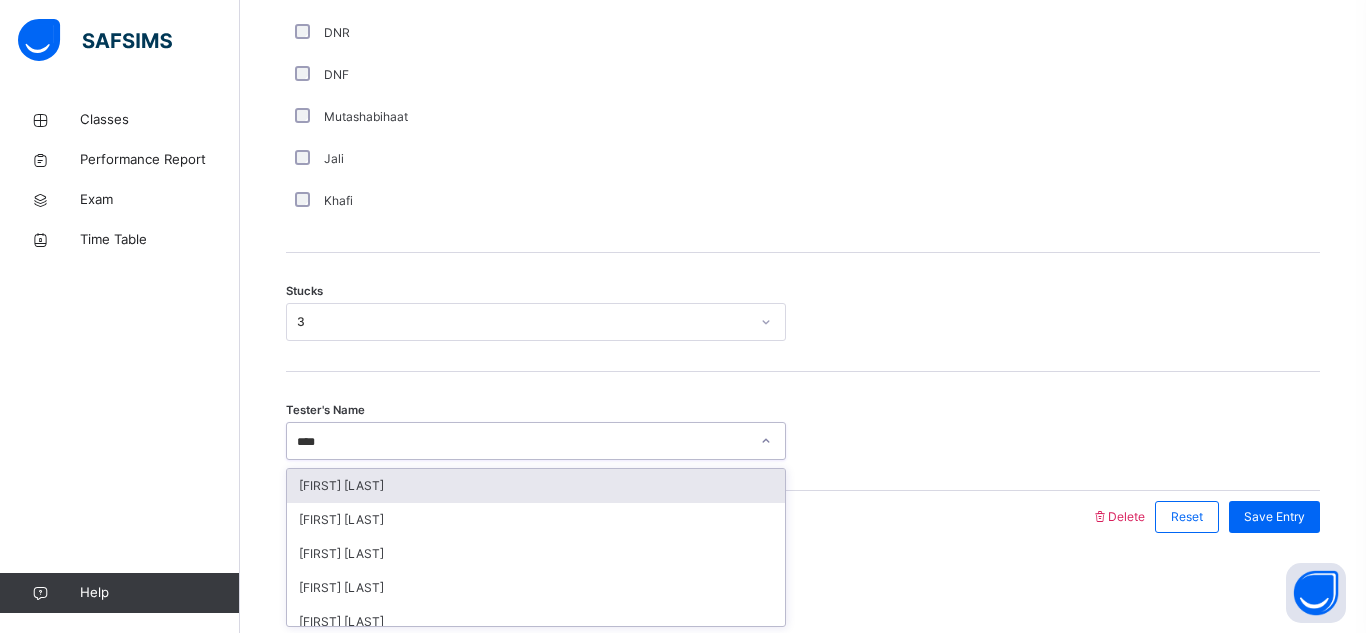 type on "*****" 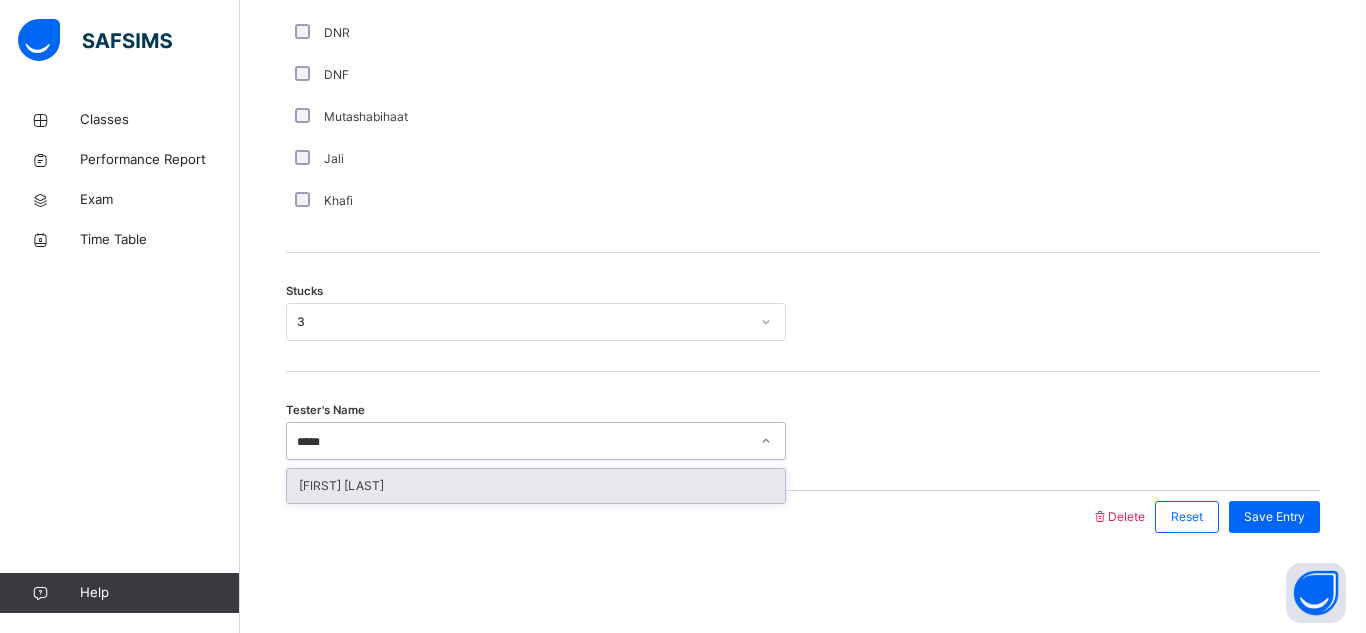 click on "[FIRST] [LAST]" at bounding box center (536, 486) 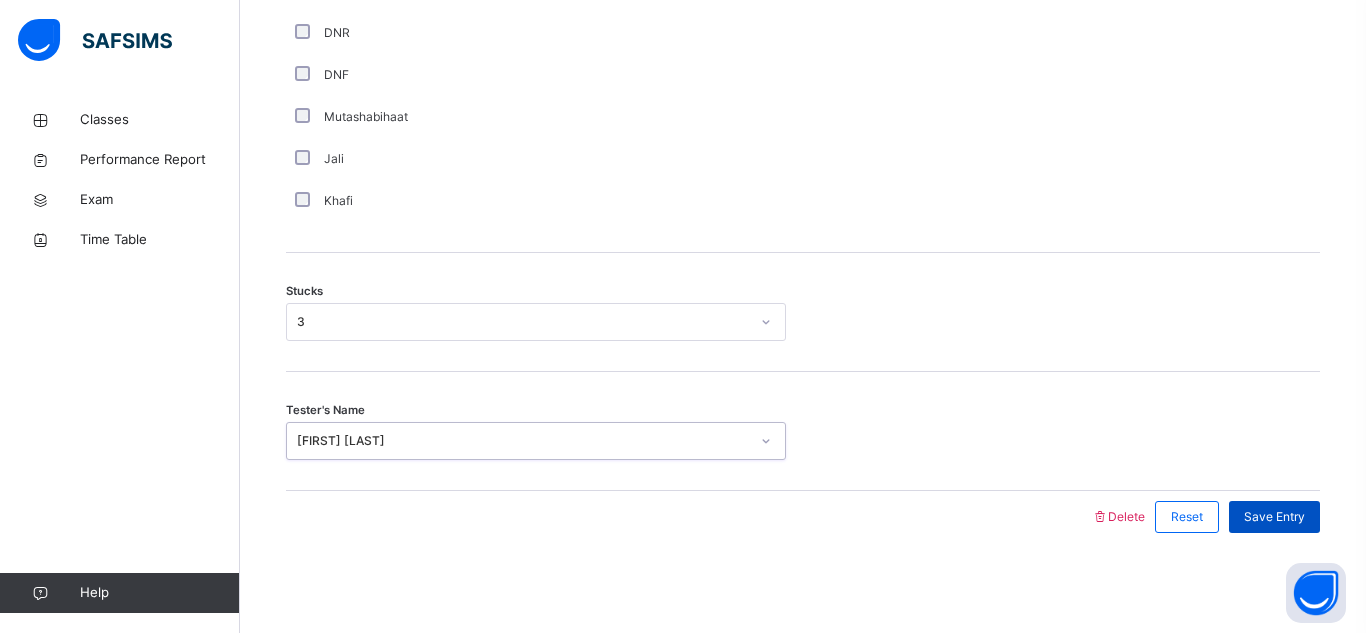click on "Save Entry" at bounding box center [1274, 517] 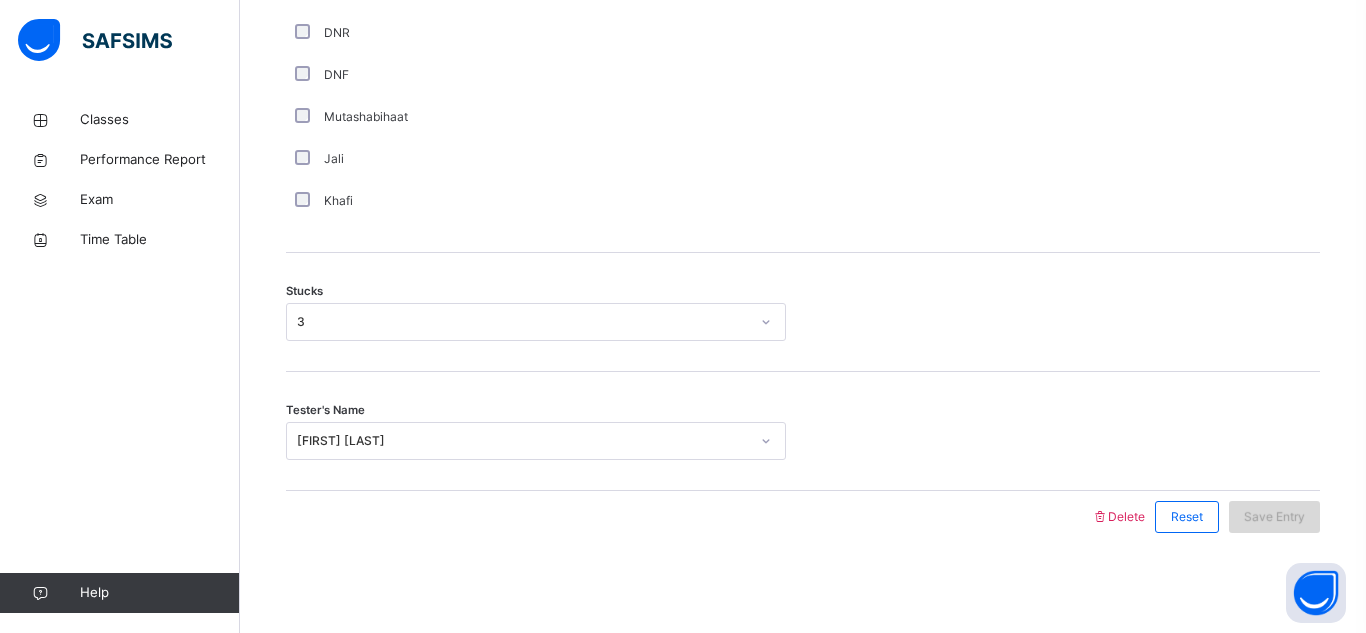 click on "Save Entry" at bounding box center (1274, 517) 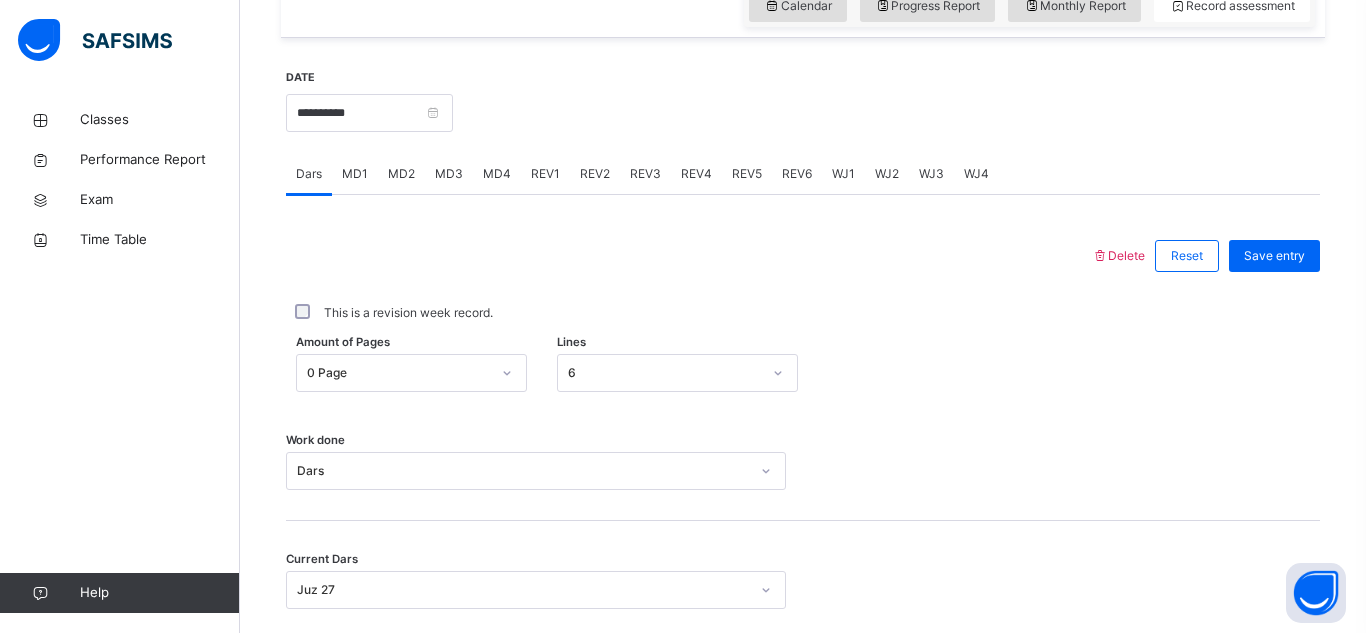 scroll, scrollTop: 712, scrollLeft: 0, axis: vertical 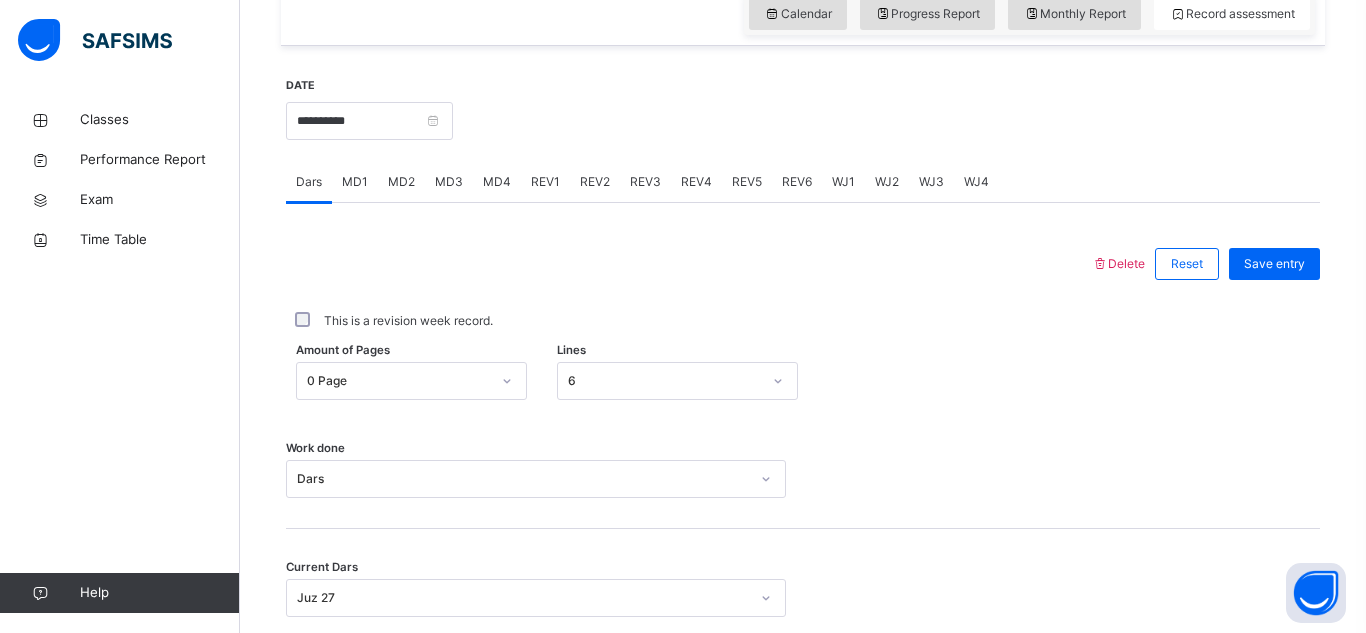 click on "MD3" at bounding box center (449, 182) 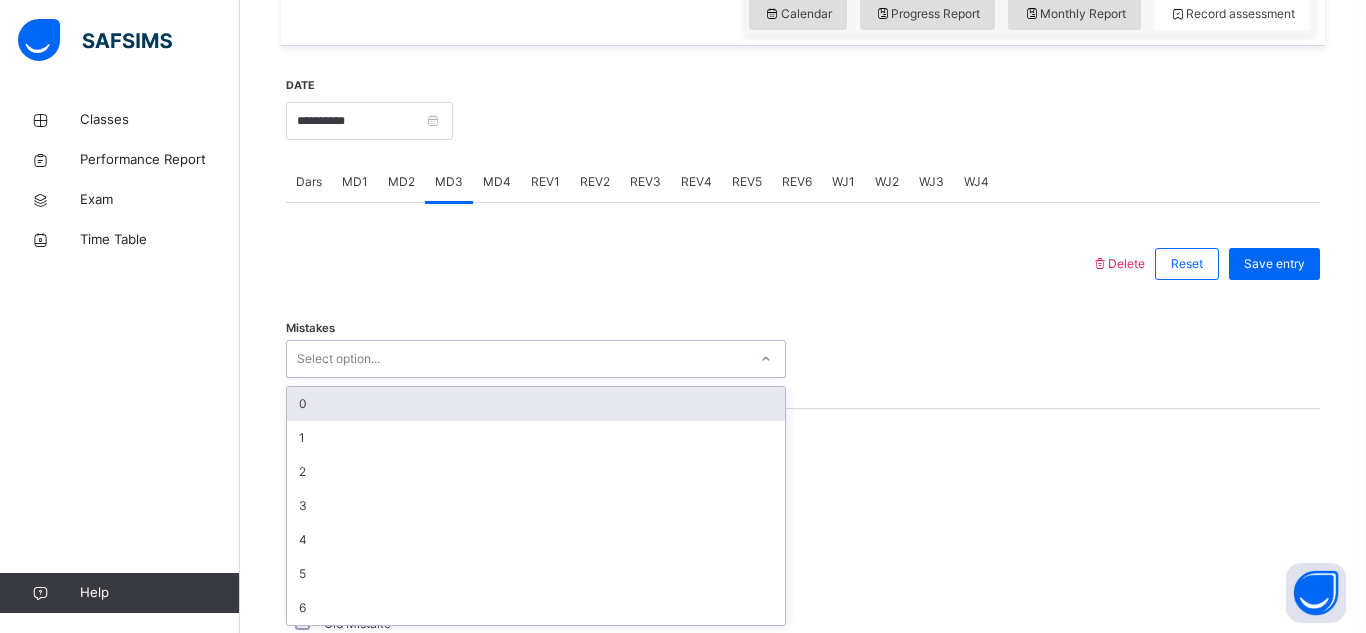 click on "Select option..." at bounding box center (517, 359) 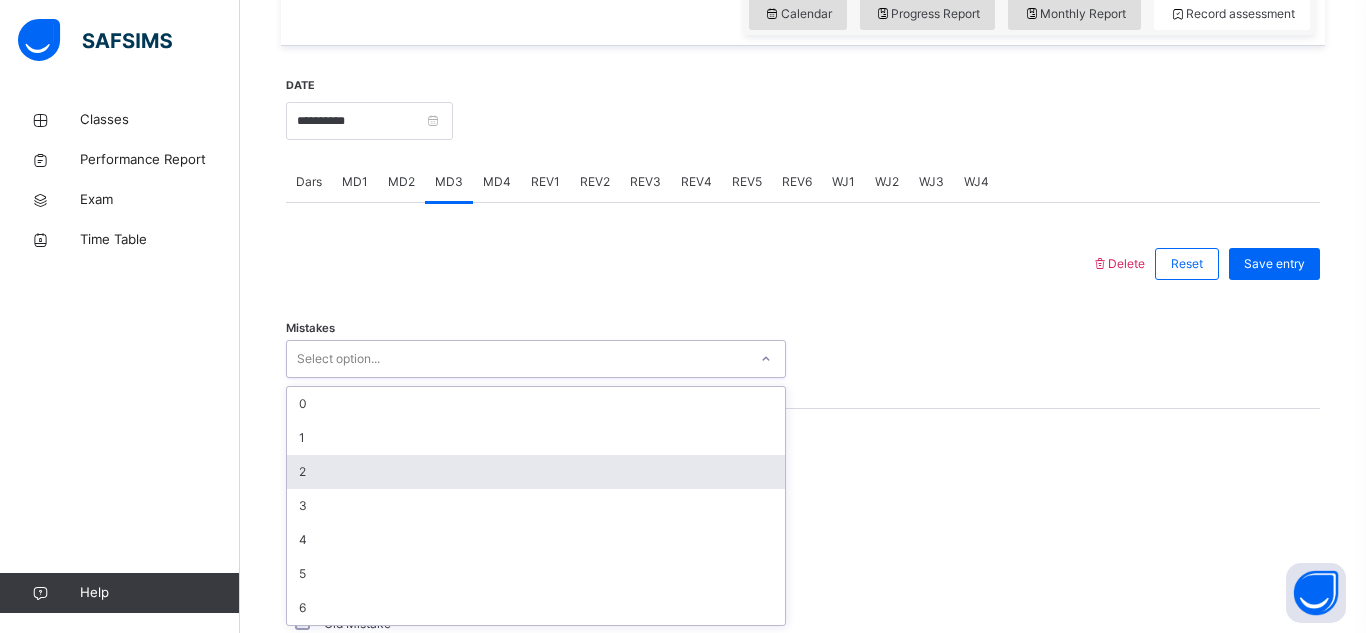click on "2" at bounding box center (536, 472) 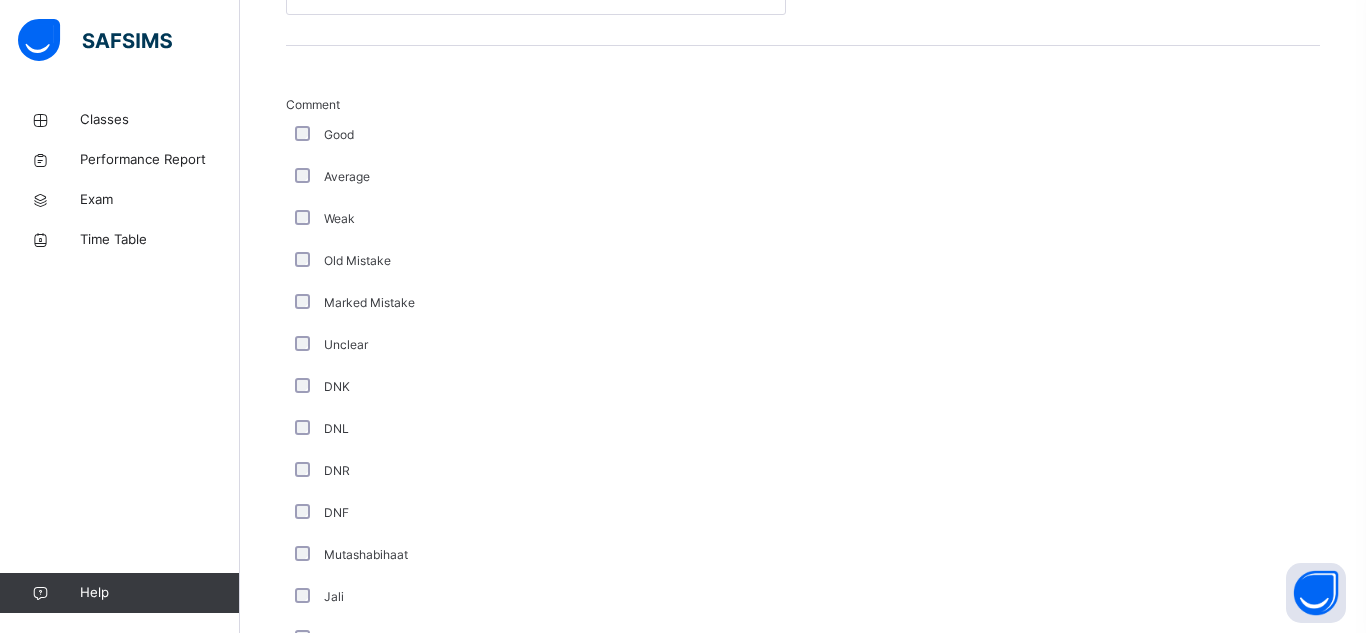 scroll, scrollTop: 1081, scrollLeft: 0, axis: vertical 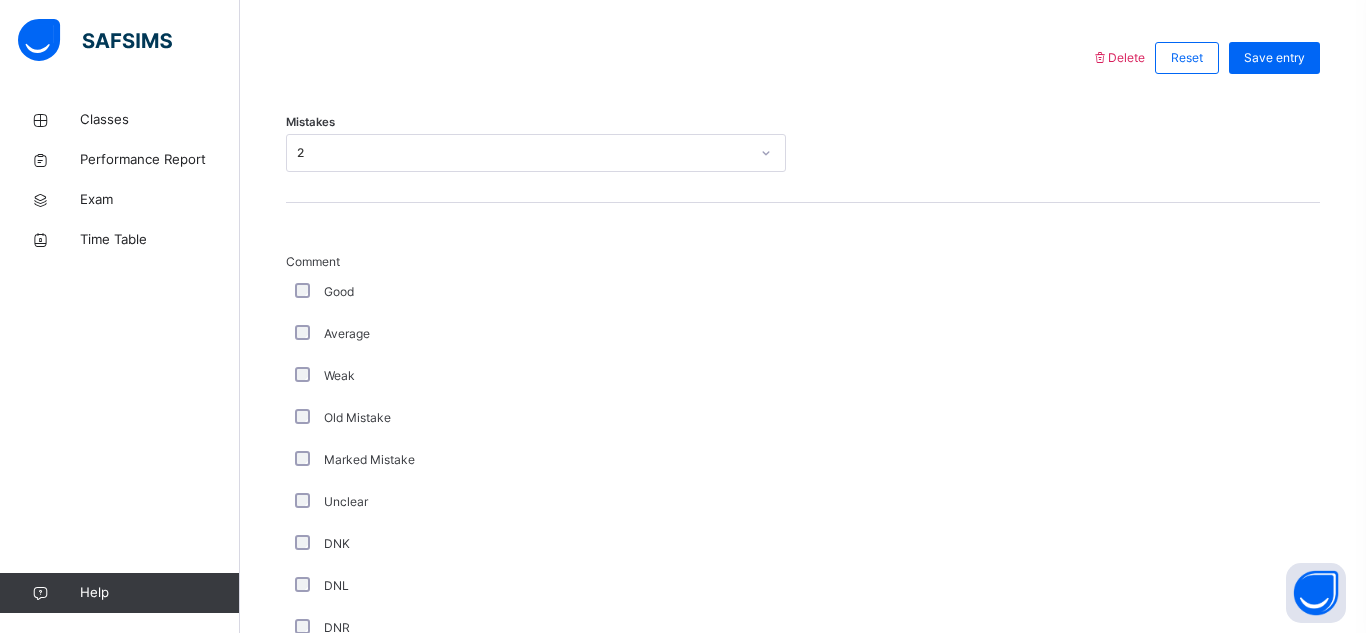 click on "2" at bounding box center [523, 153] 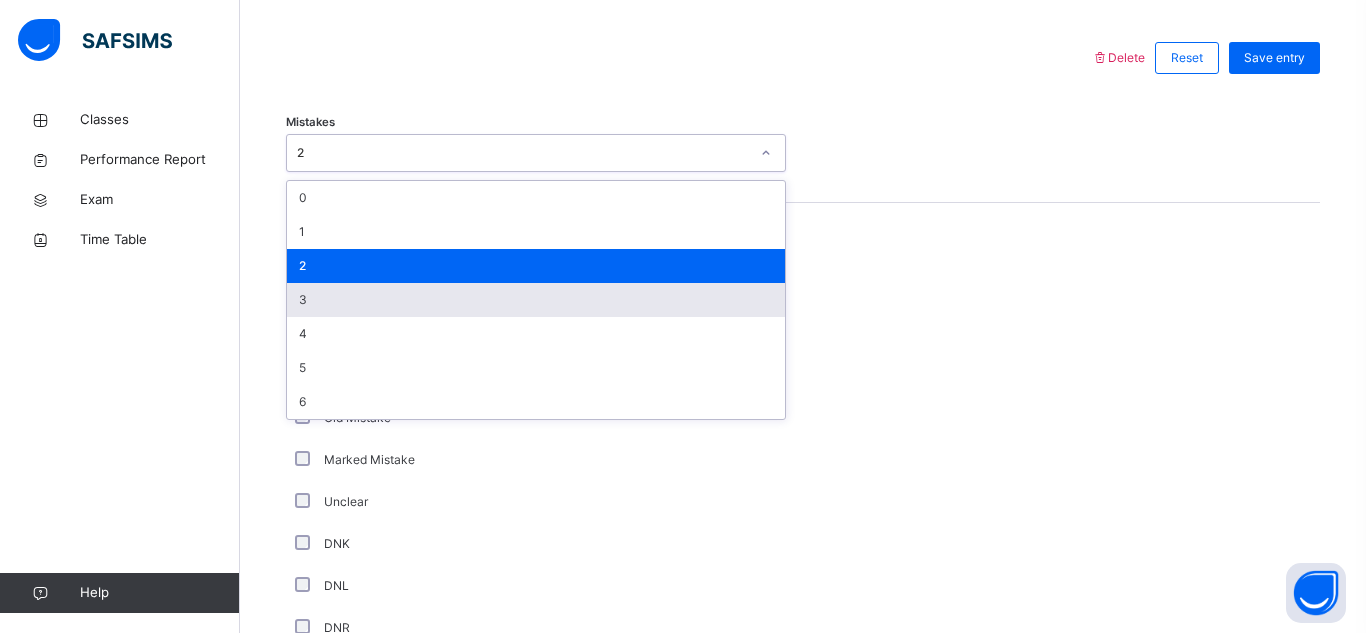 click on "3" at bounding box center (536, 300) 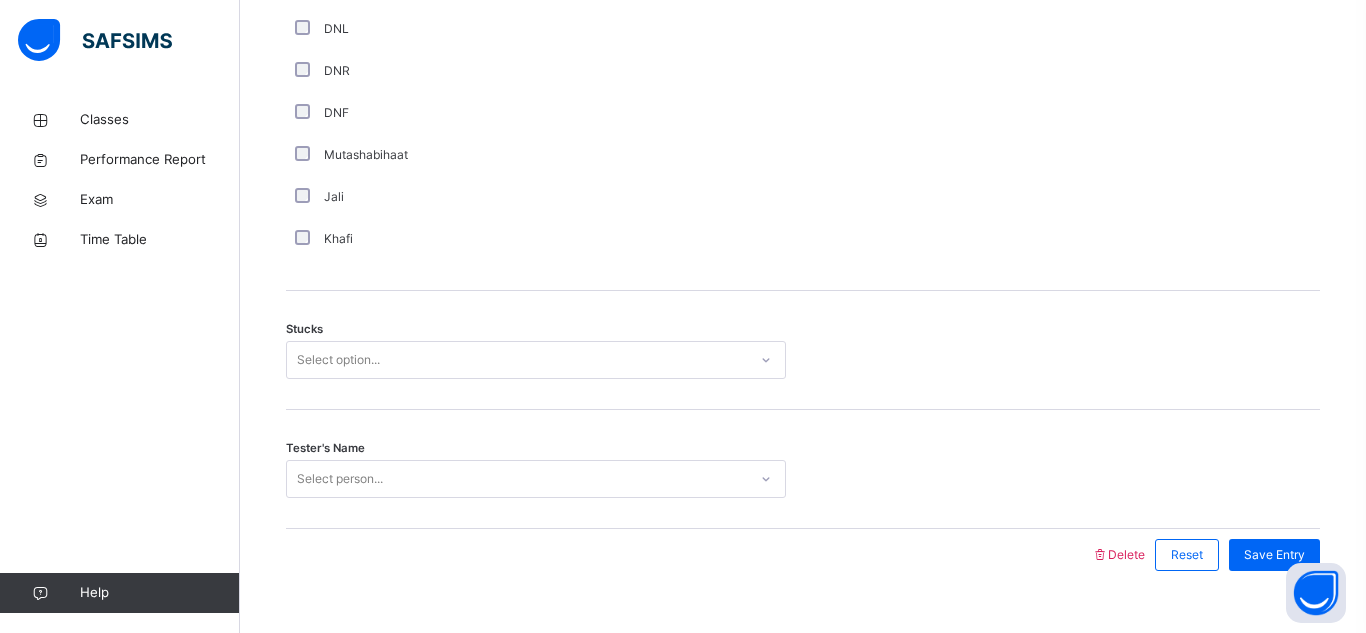 scroll, scrollTop: 1513, scrollLeft: 0, axis: vertical 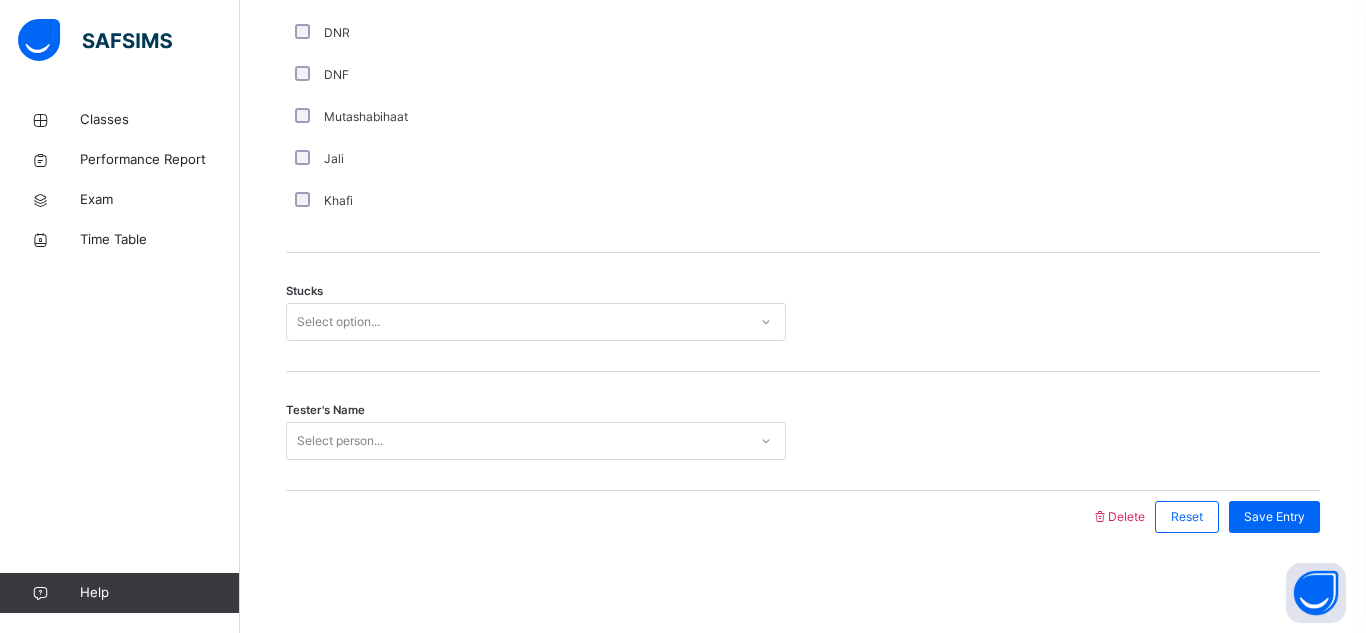 click on "Select option..." at bounding box center (536, 322) 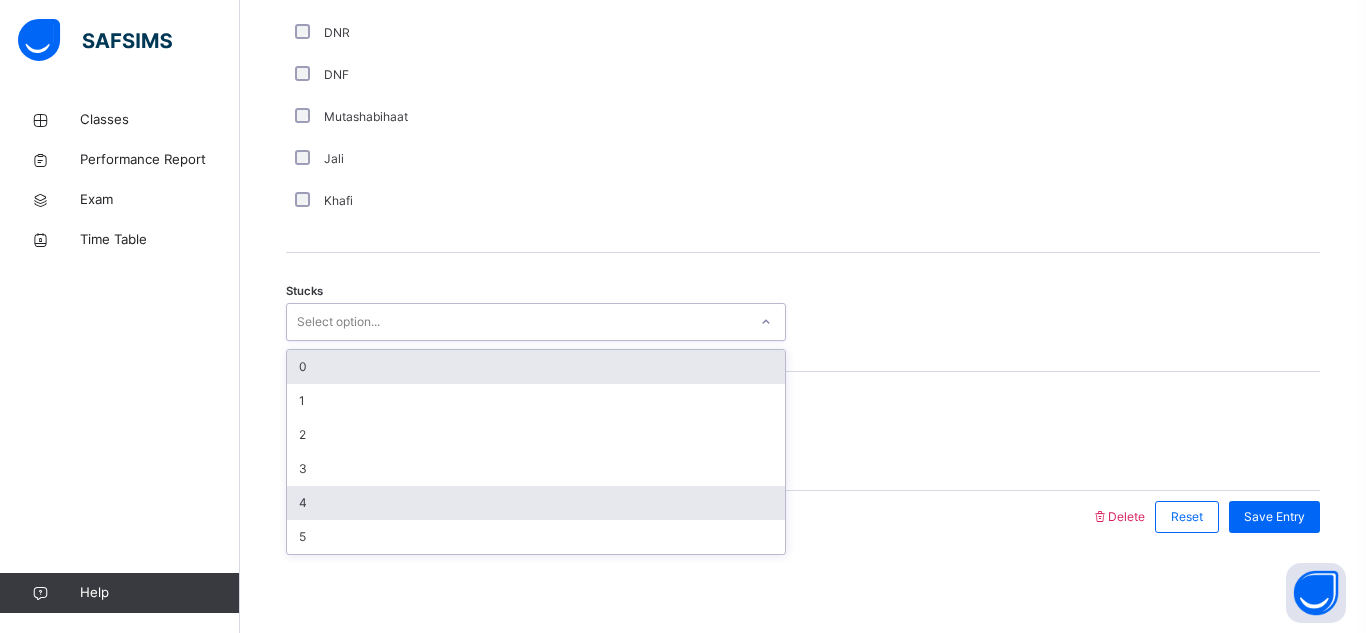 click on "4" at bounding box center [536, 503] 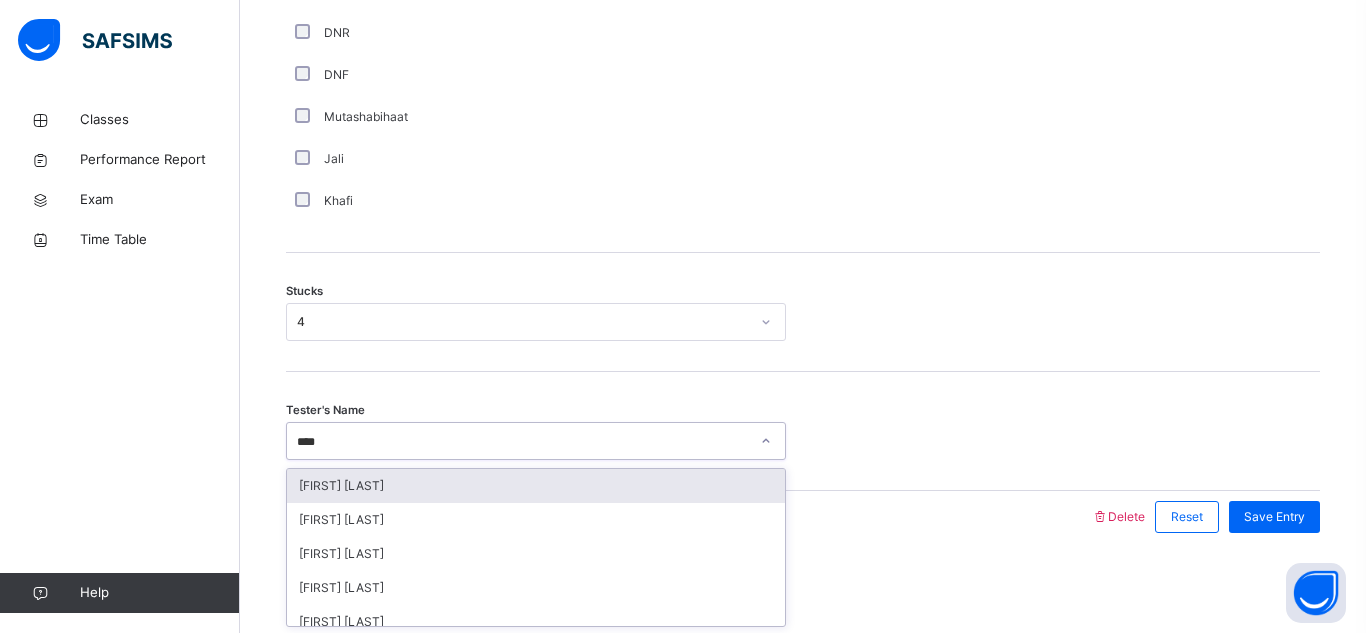 type on "*****" 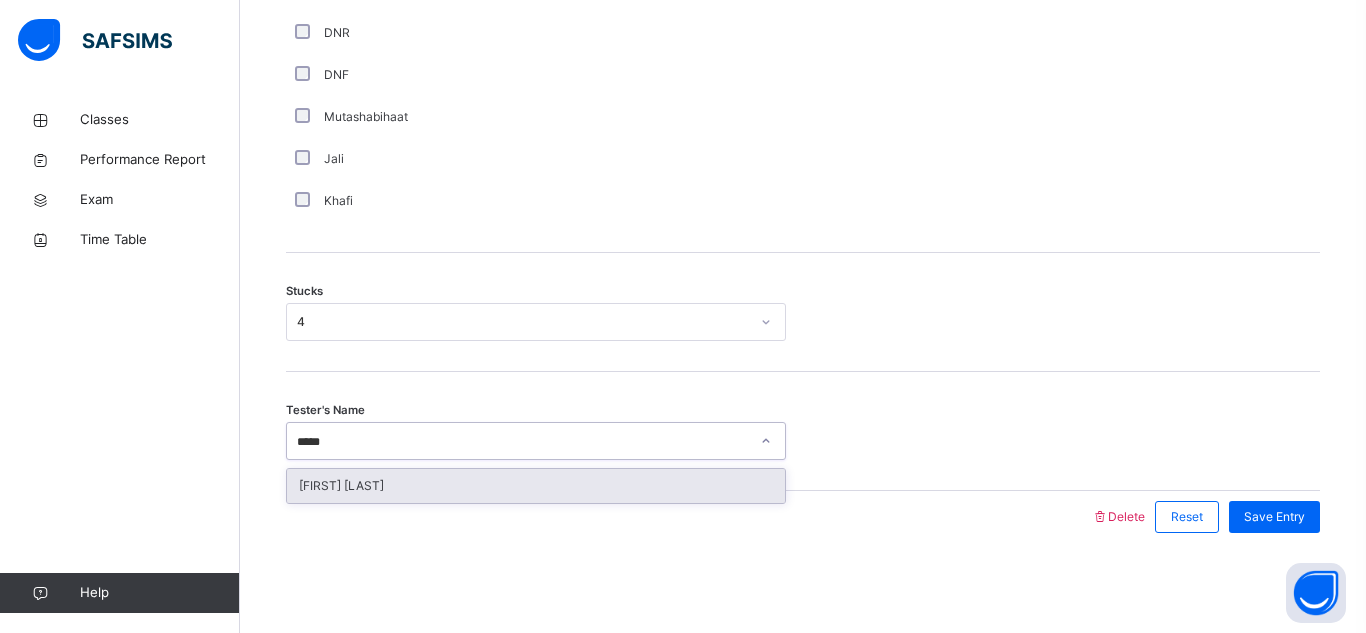 click on "[FIRST] [LAST]" at bounding box center (536, 486) 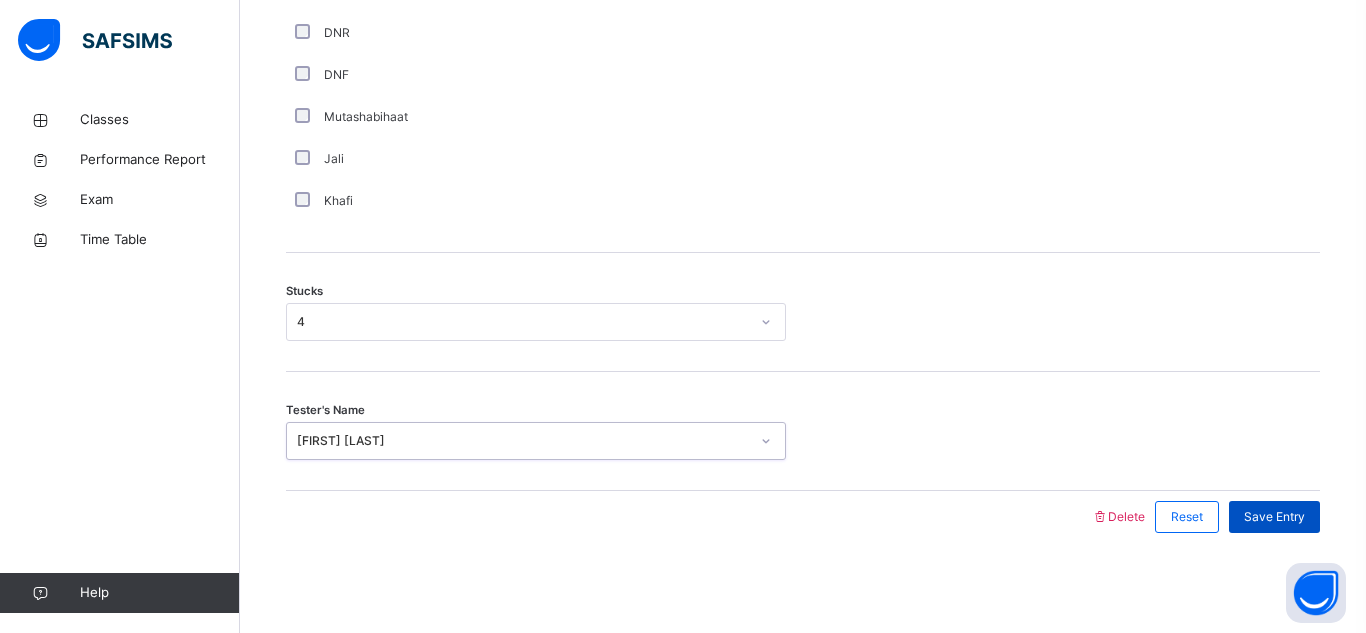 click on "Save Entry" at bounding box center (1274, 517) 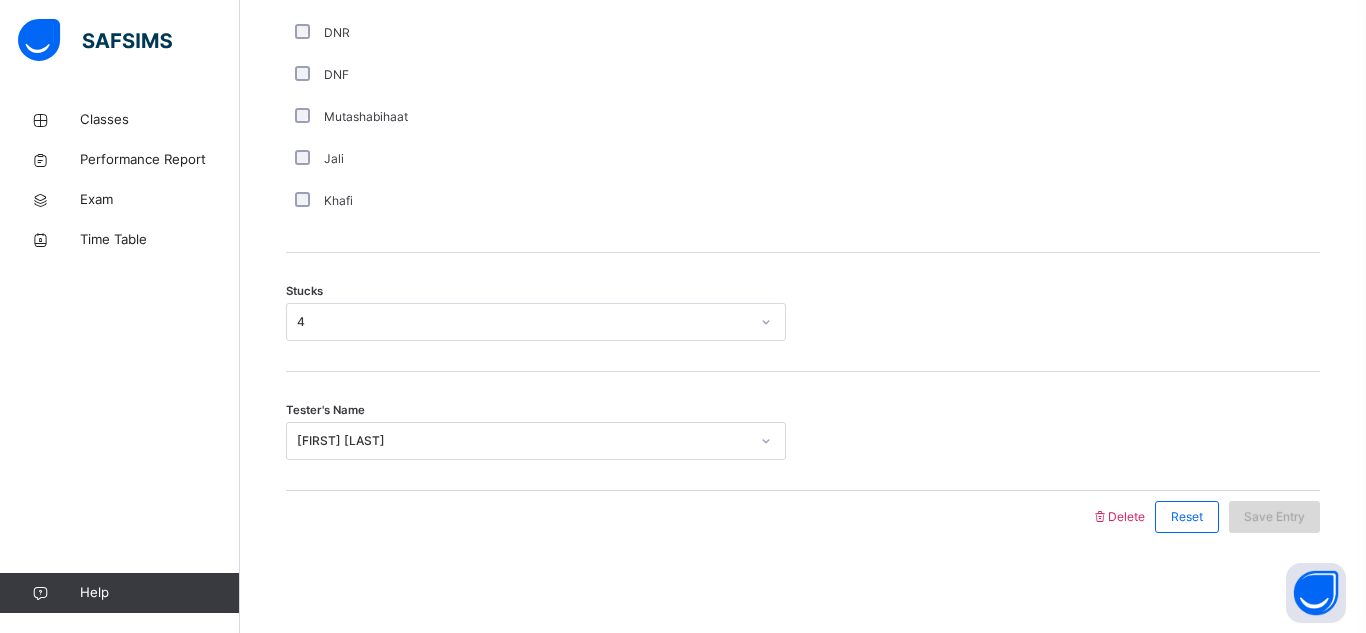 click on "Save Entry" at bounding box center (1274, 517) 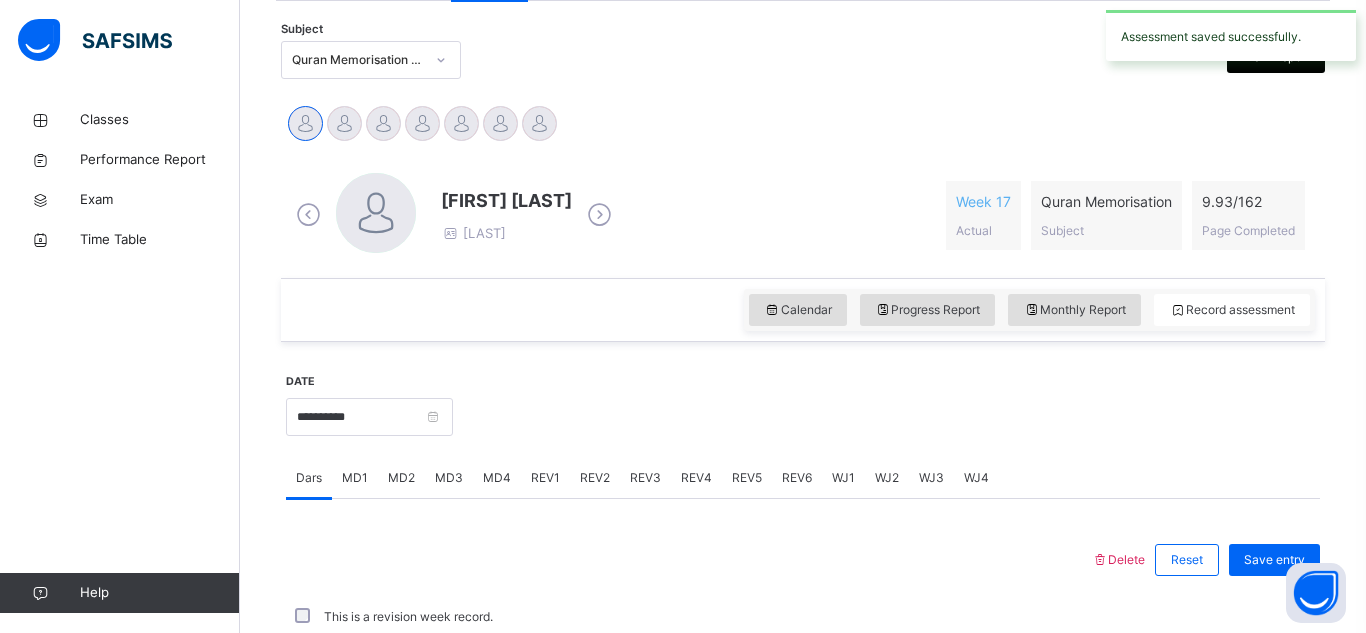 scroll, scrollTop: 869, scrollLeft: 0, axis: vertical 